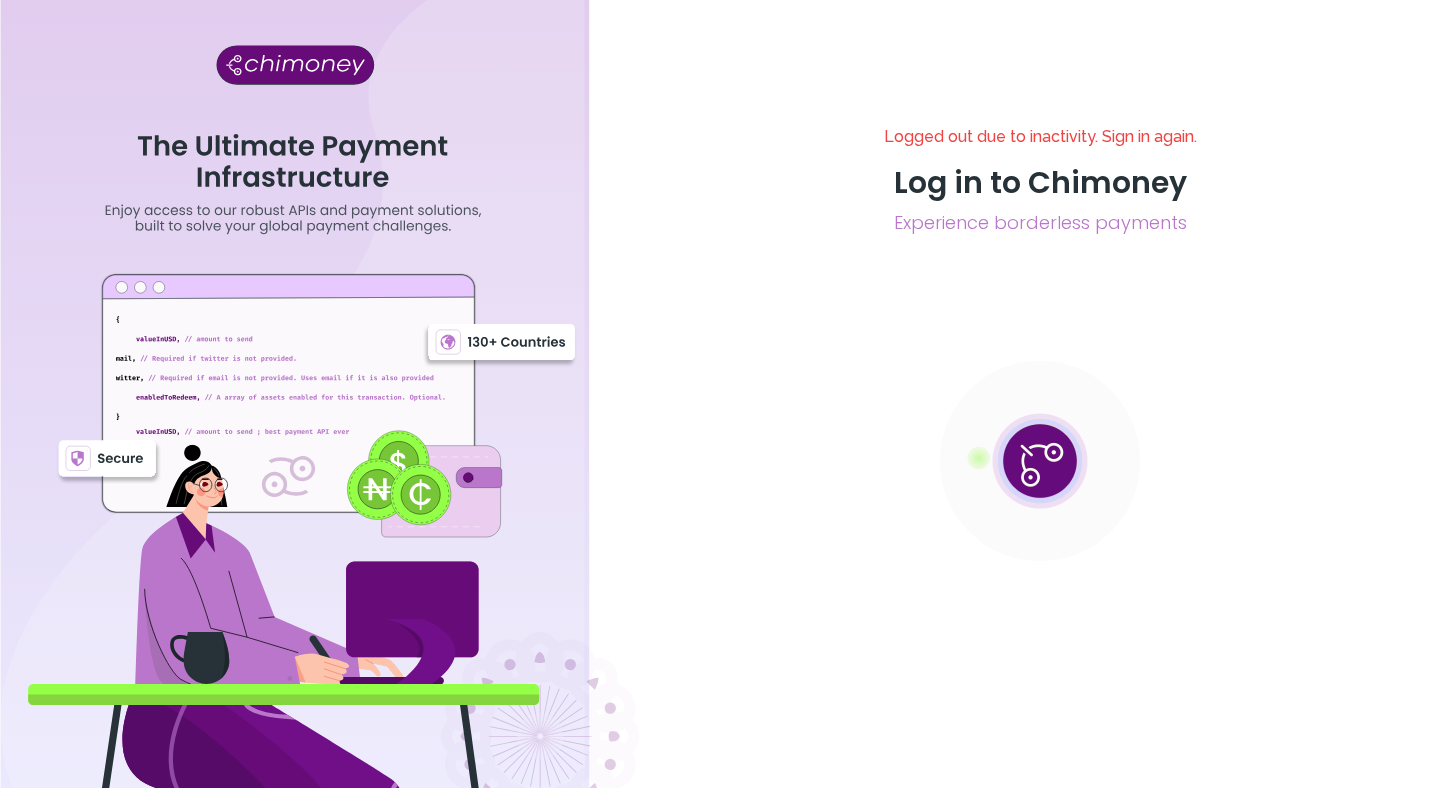 scroll, scrollTop: 0, scrollLeft: 0, axis: both 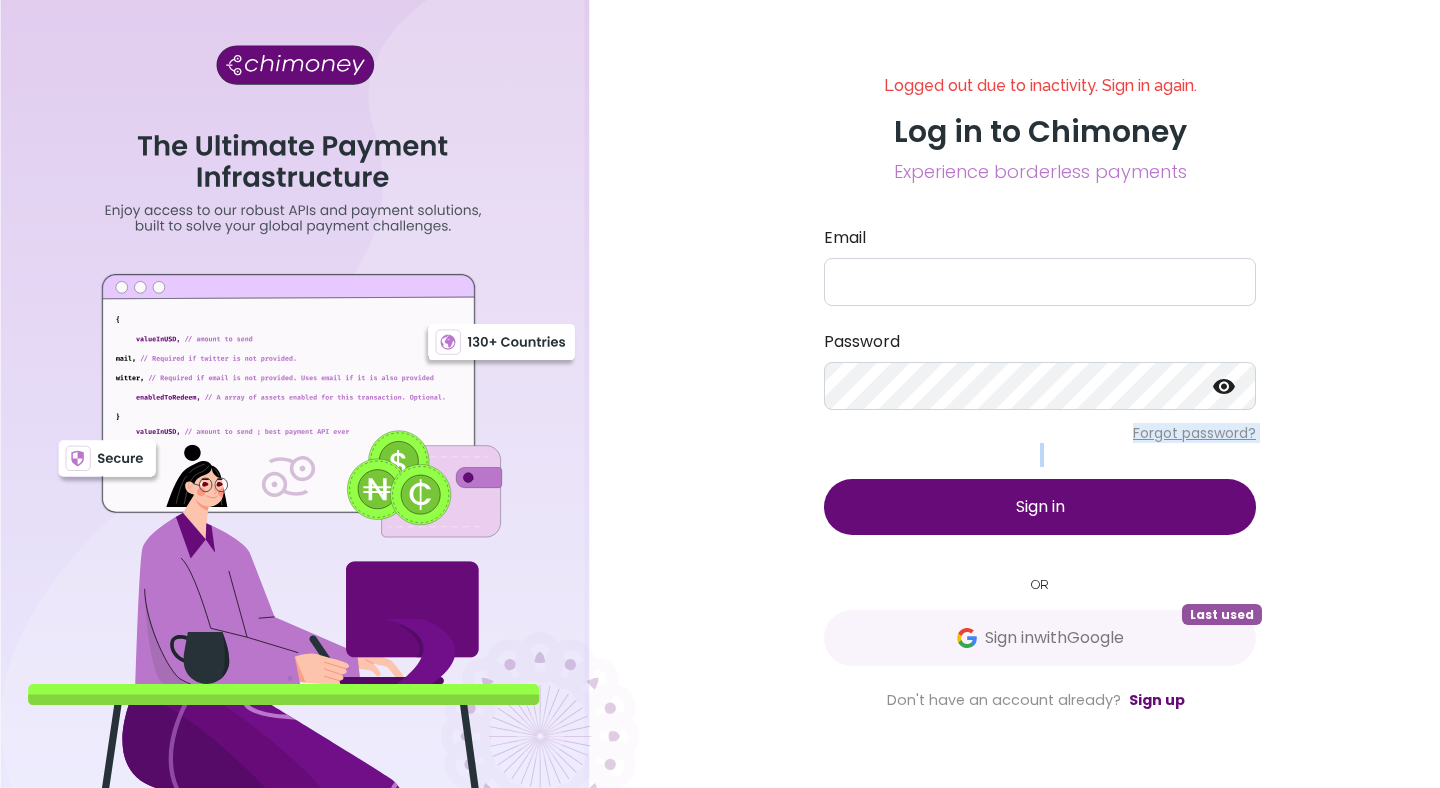 click on "Email Password Forgot password? Sign in" at bounding box center [1040, 380] 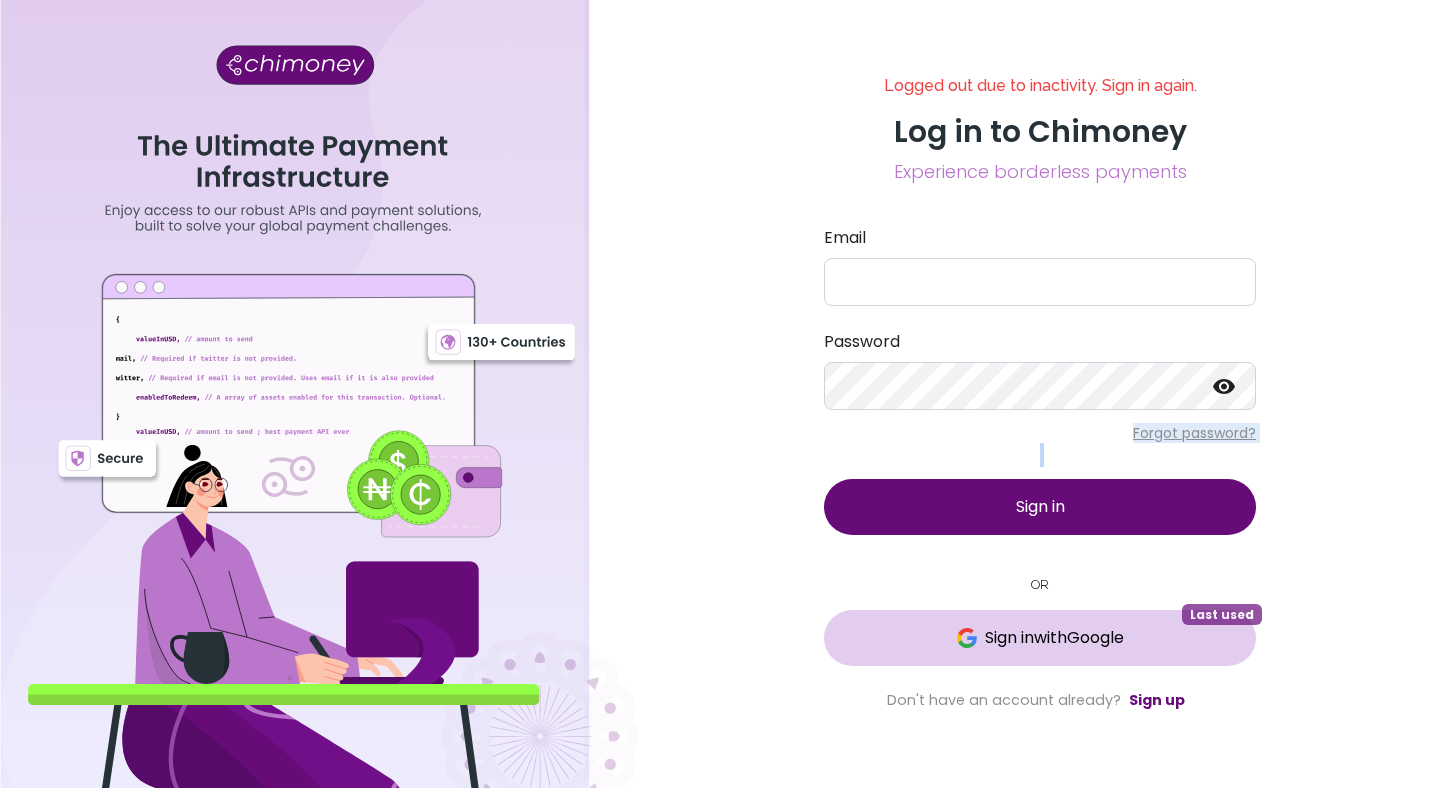 click on "Sign in  with  Google Last used" at bounding box center [1040, 638] 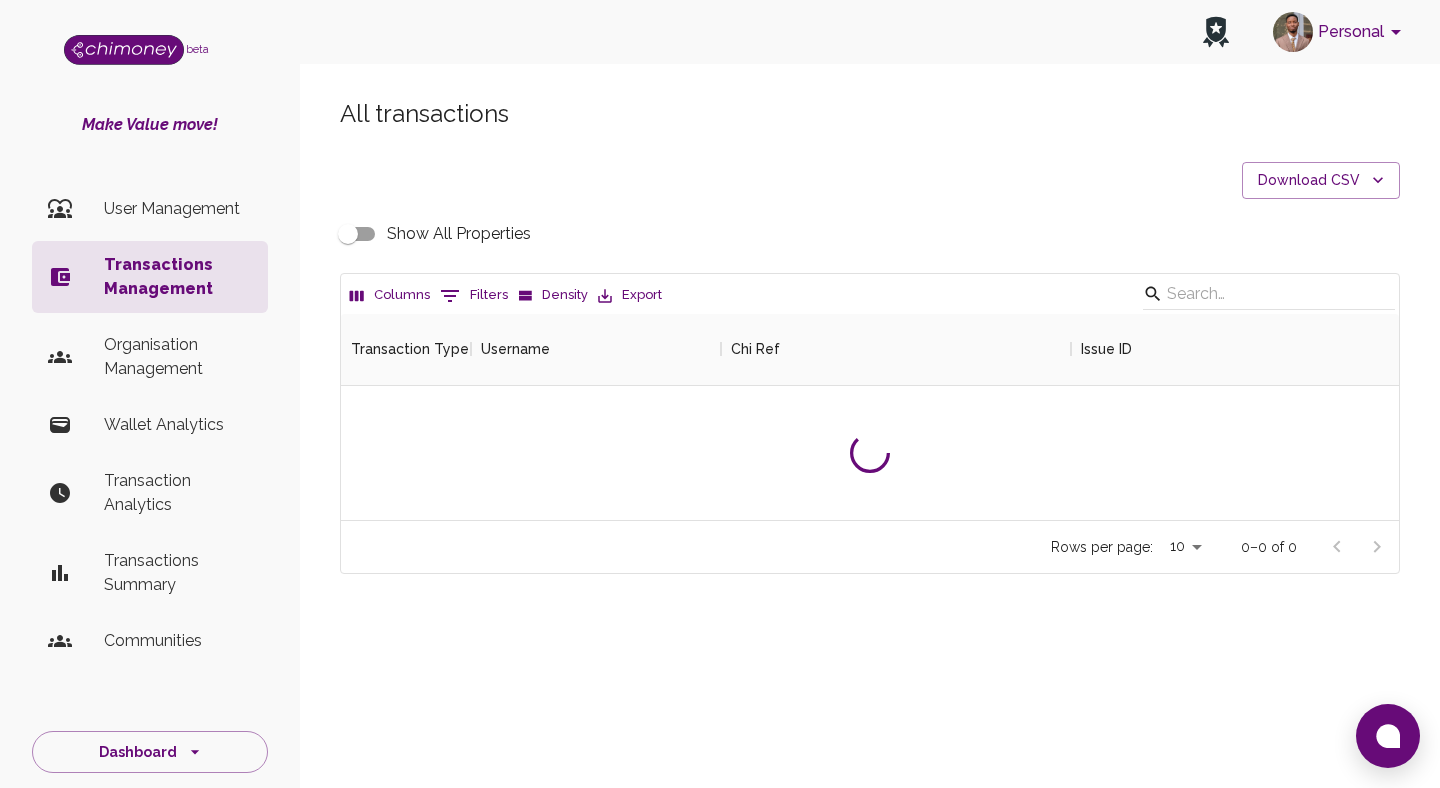scroll, scrollTop: 1, scrollLeft: 1, axis: both 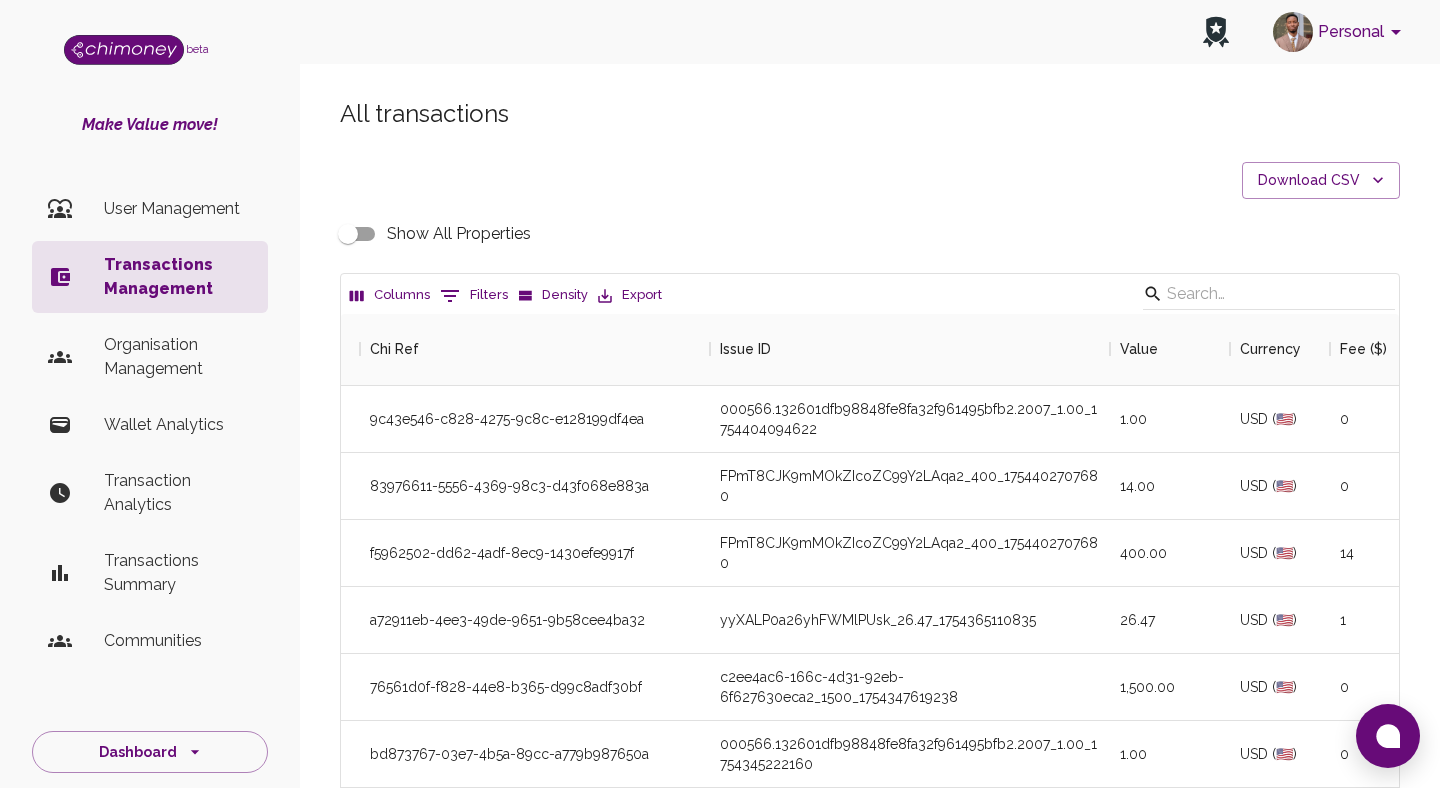click on "0 Filters" at bounding box center [474, 296] 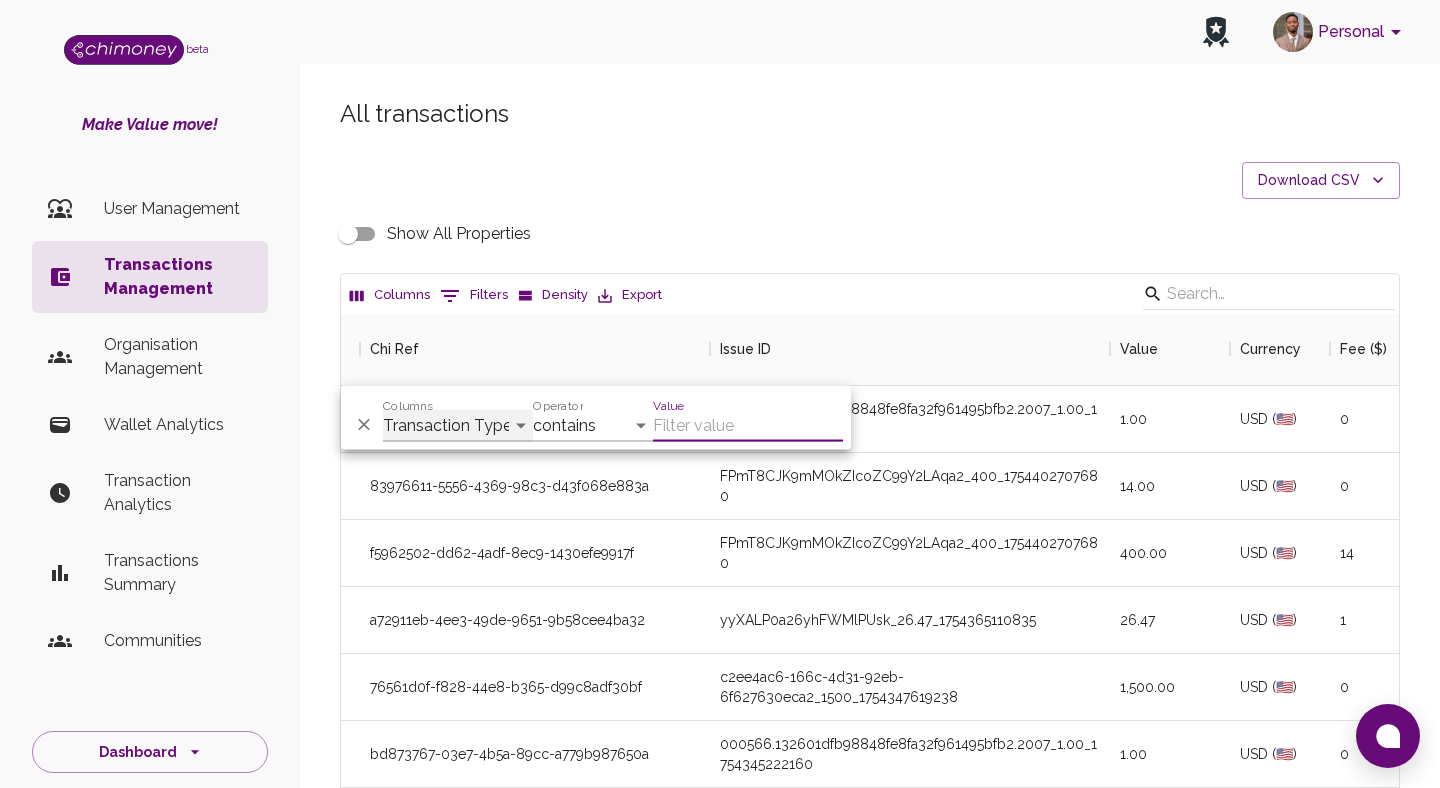 click on "Transaction Type Username Chi Ref Issue ID Value Amount Currency Fee ($) FX Rate Initiator Reciever Status Delivery Status Transaction Date Transaction payment Method Order Number - Corpay Actions" at bounding box center (458, 426) 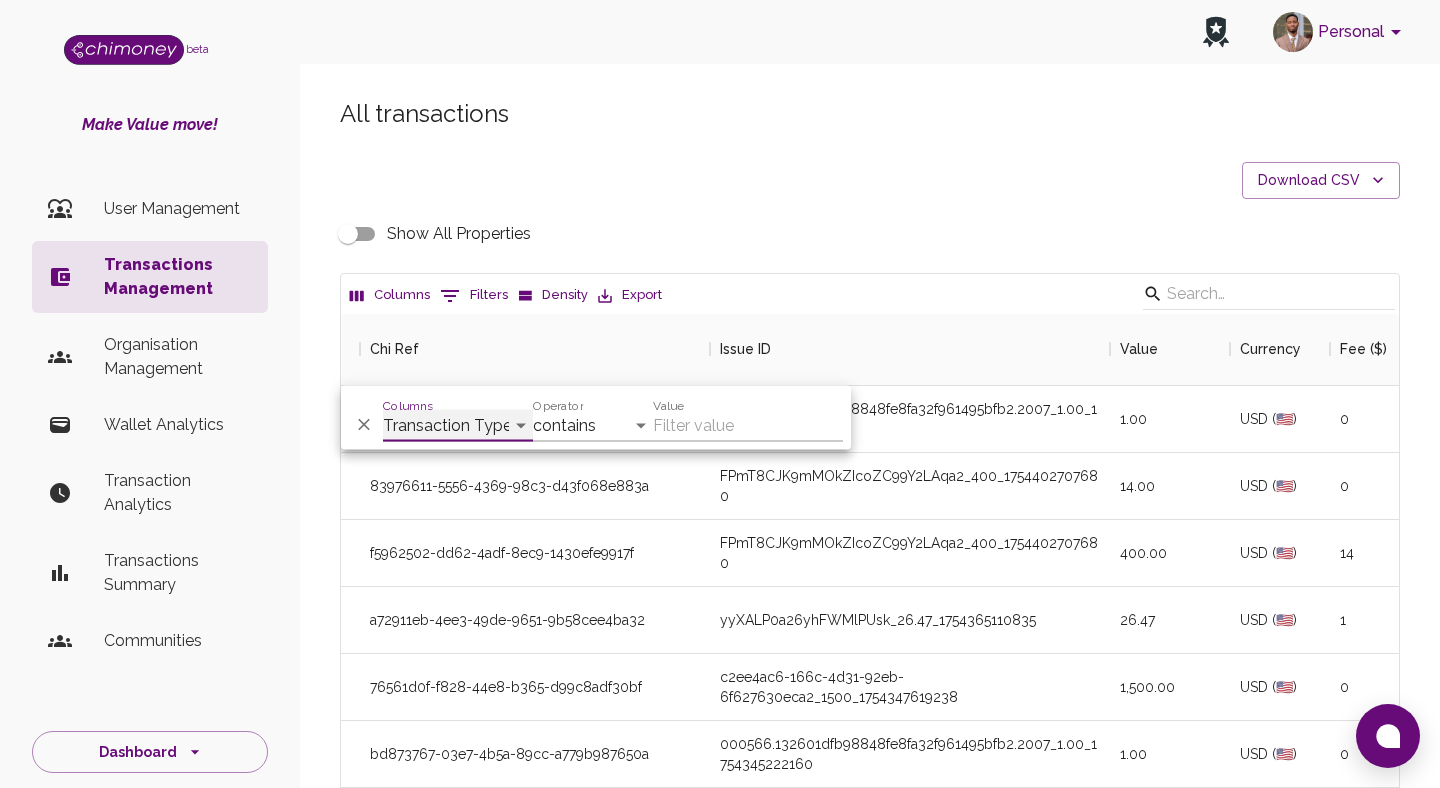 select on "email" 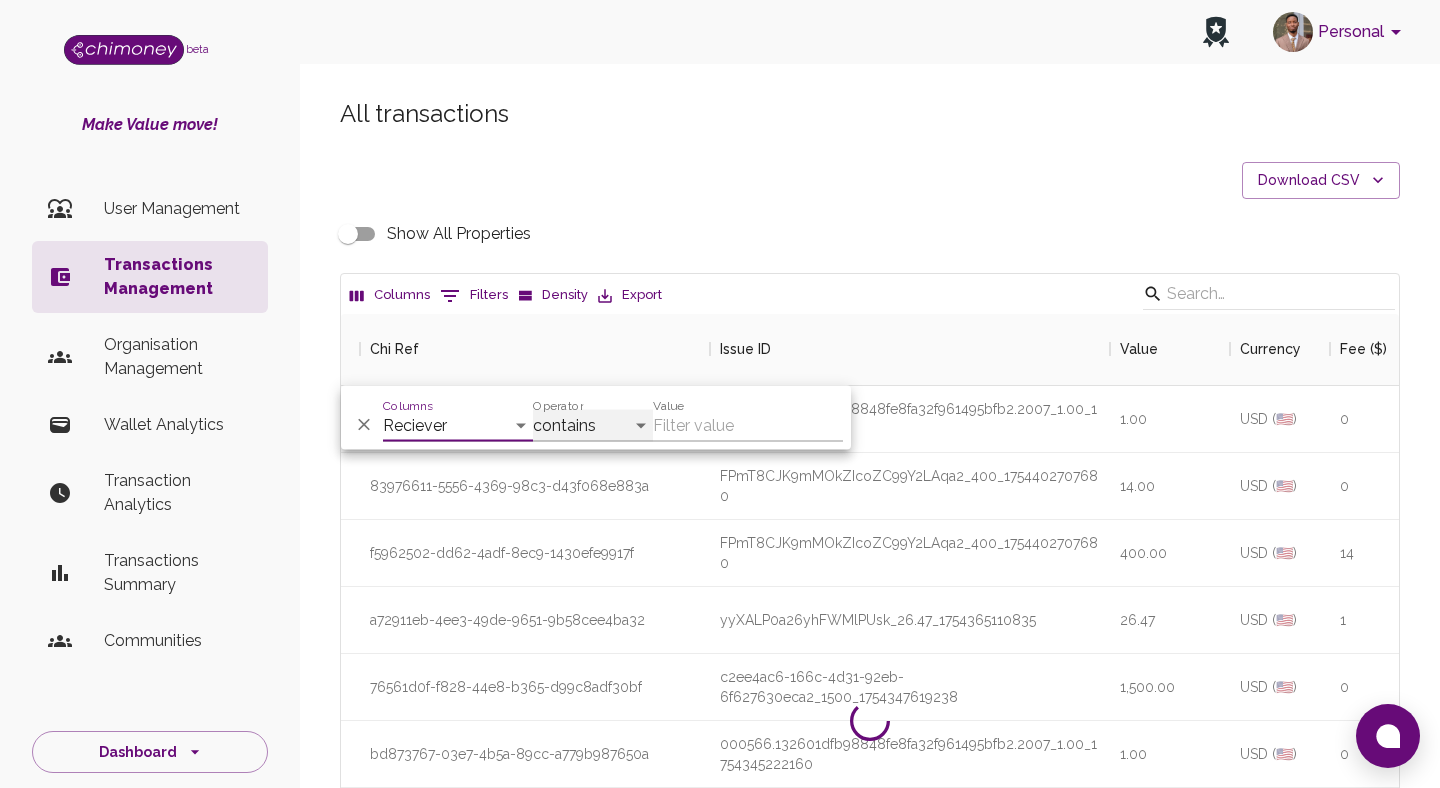 click on "contains equals starts with ends with is empty is not empty is any of" at bounding box center (593, 426) 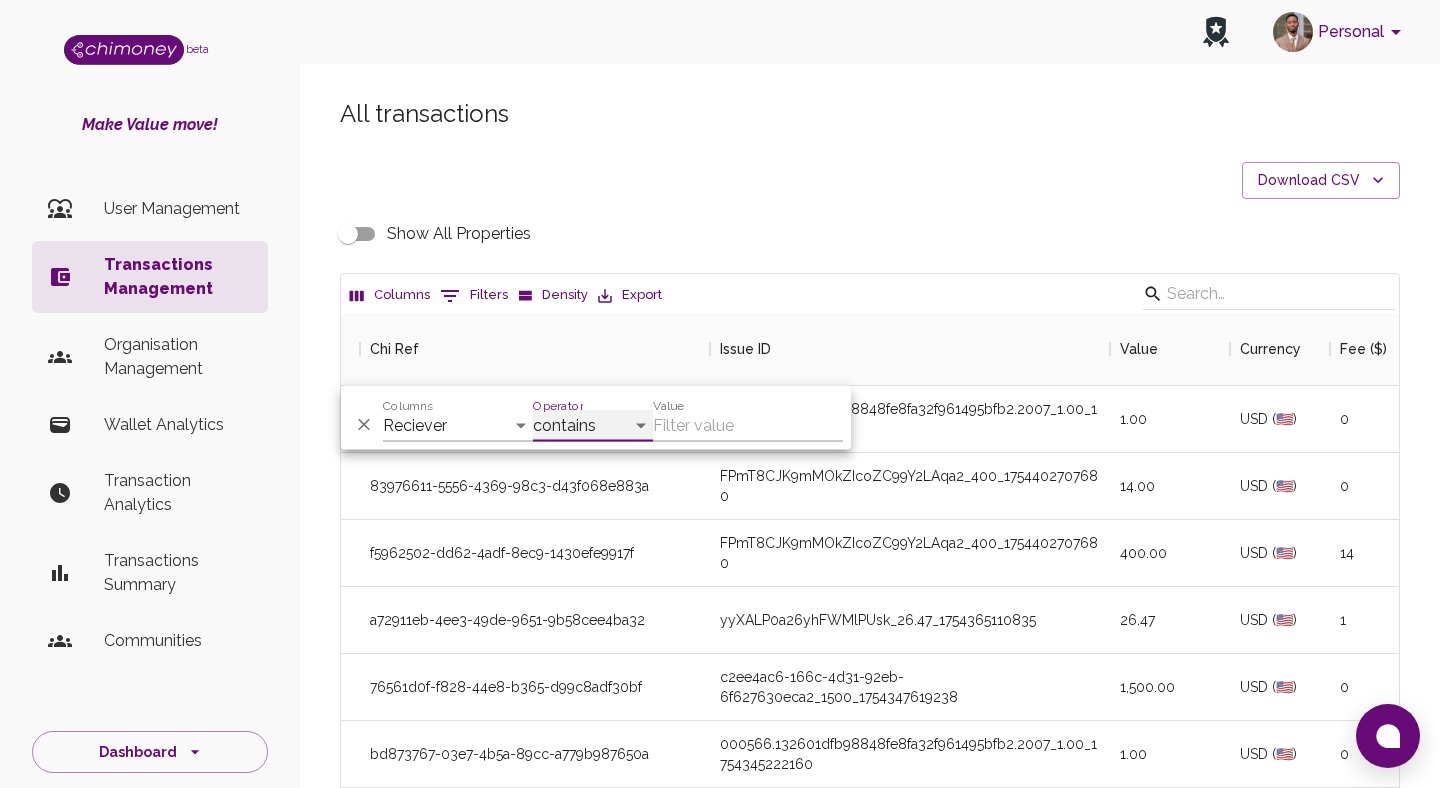 select on "equals" 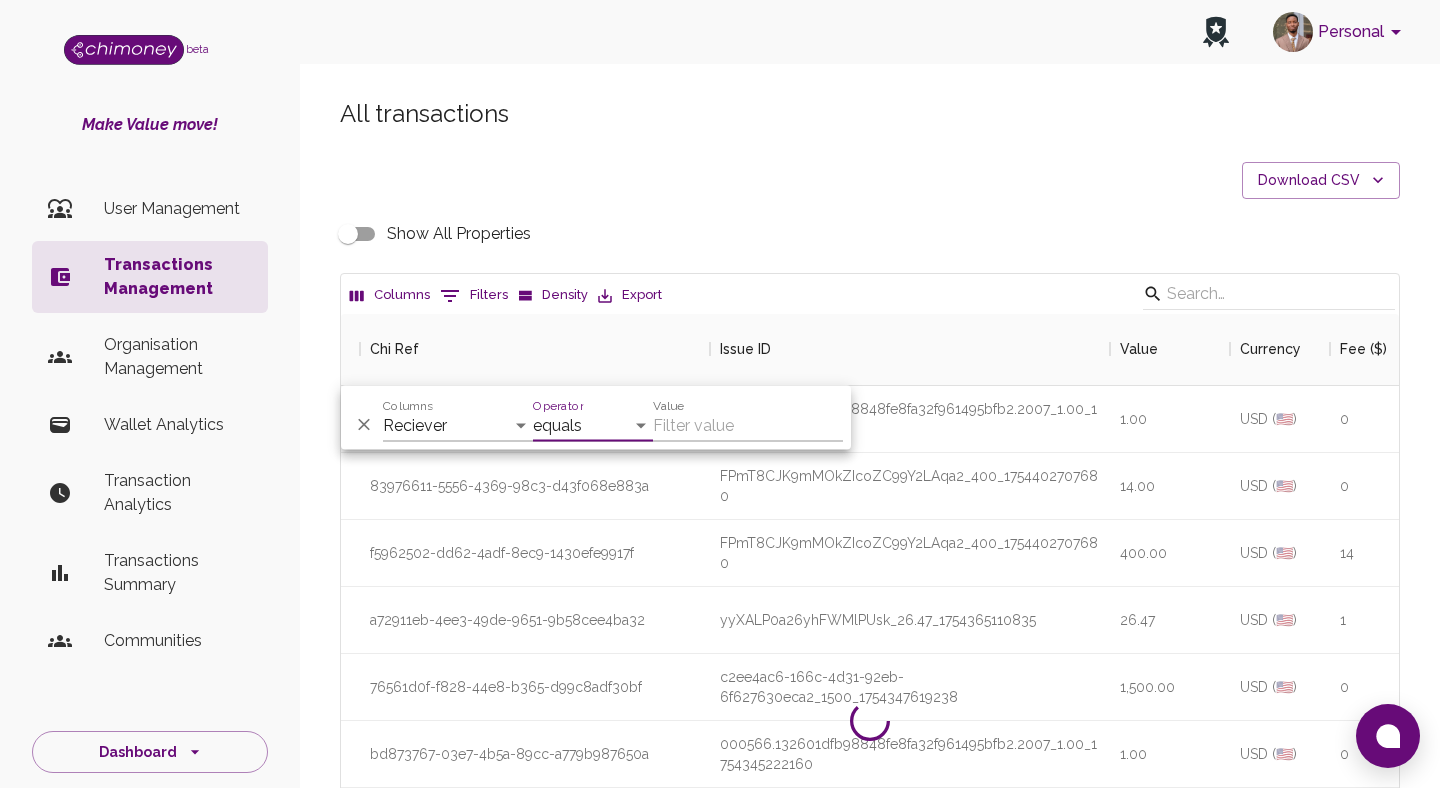 click on "Value" at bounding box center [748, 426] 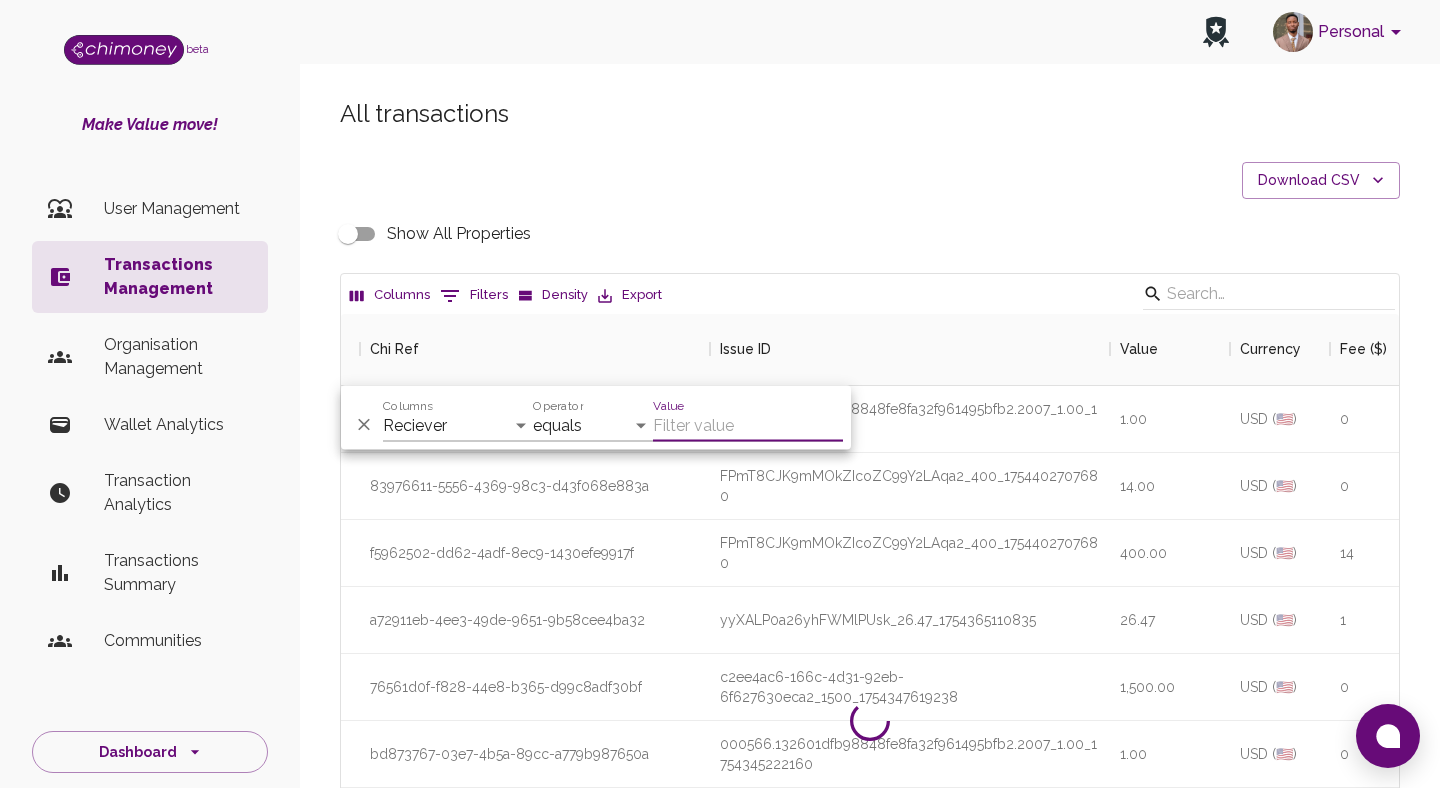 paste on "filbert@goodwall.org" 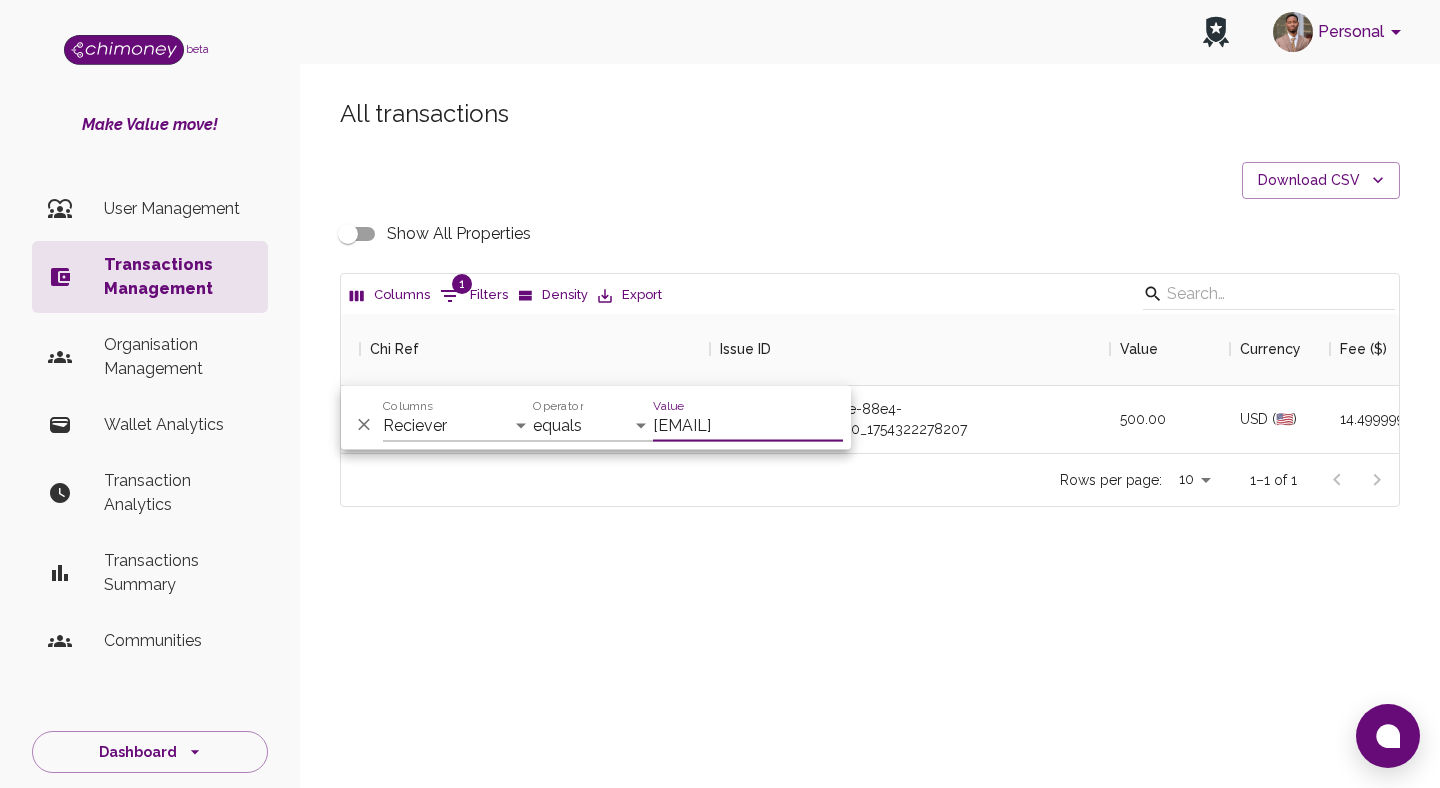 scroll, scrollTop: 139, scrollLeft: 1058, axis: both 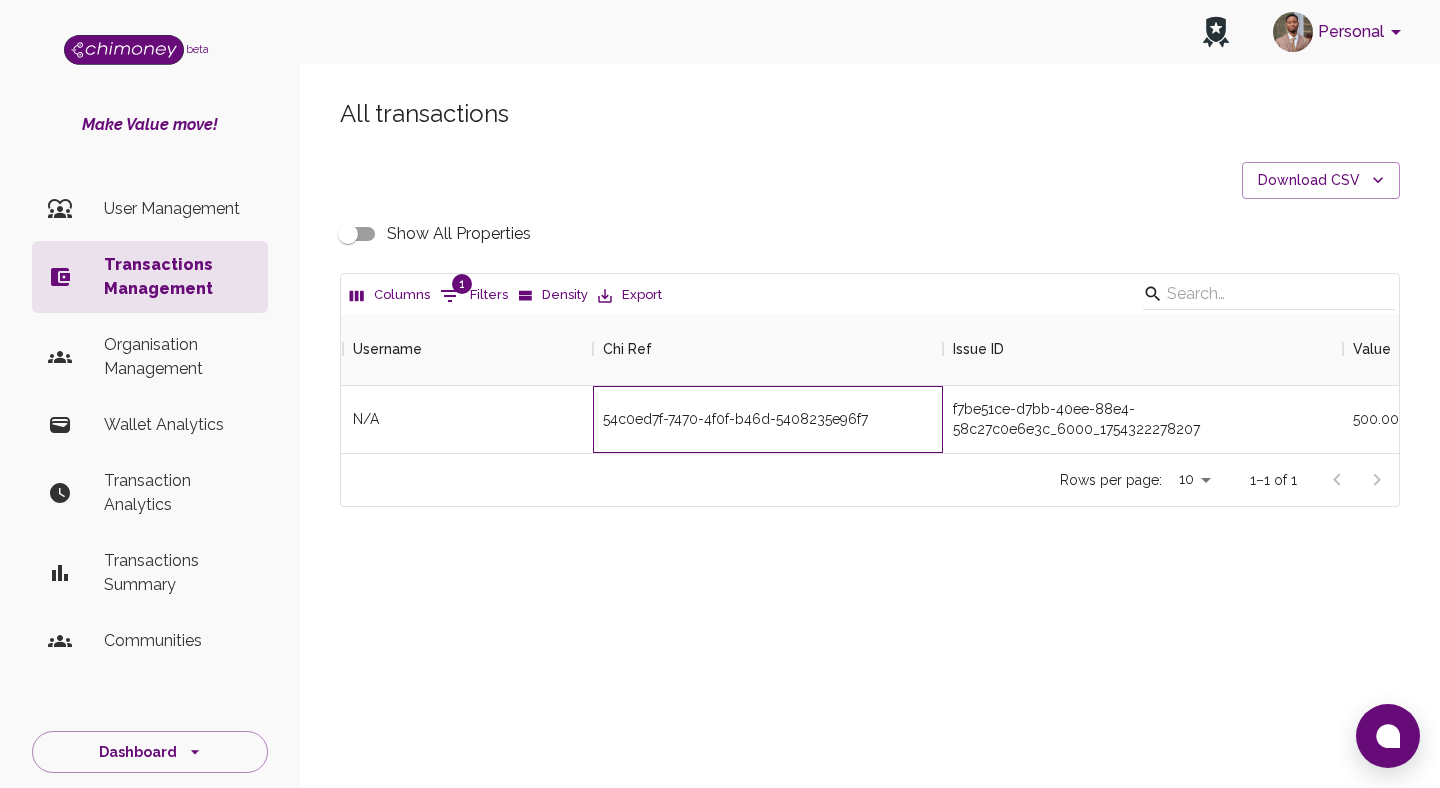 click on "54c0ed7f-7470-4f0f-b46d-5408235e96f7" at bounding box center (735, 419) 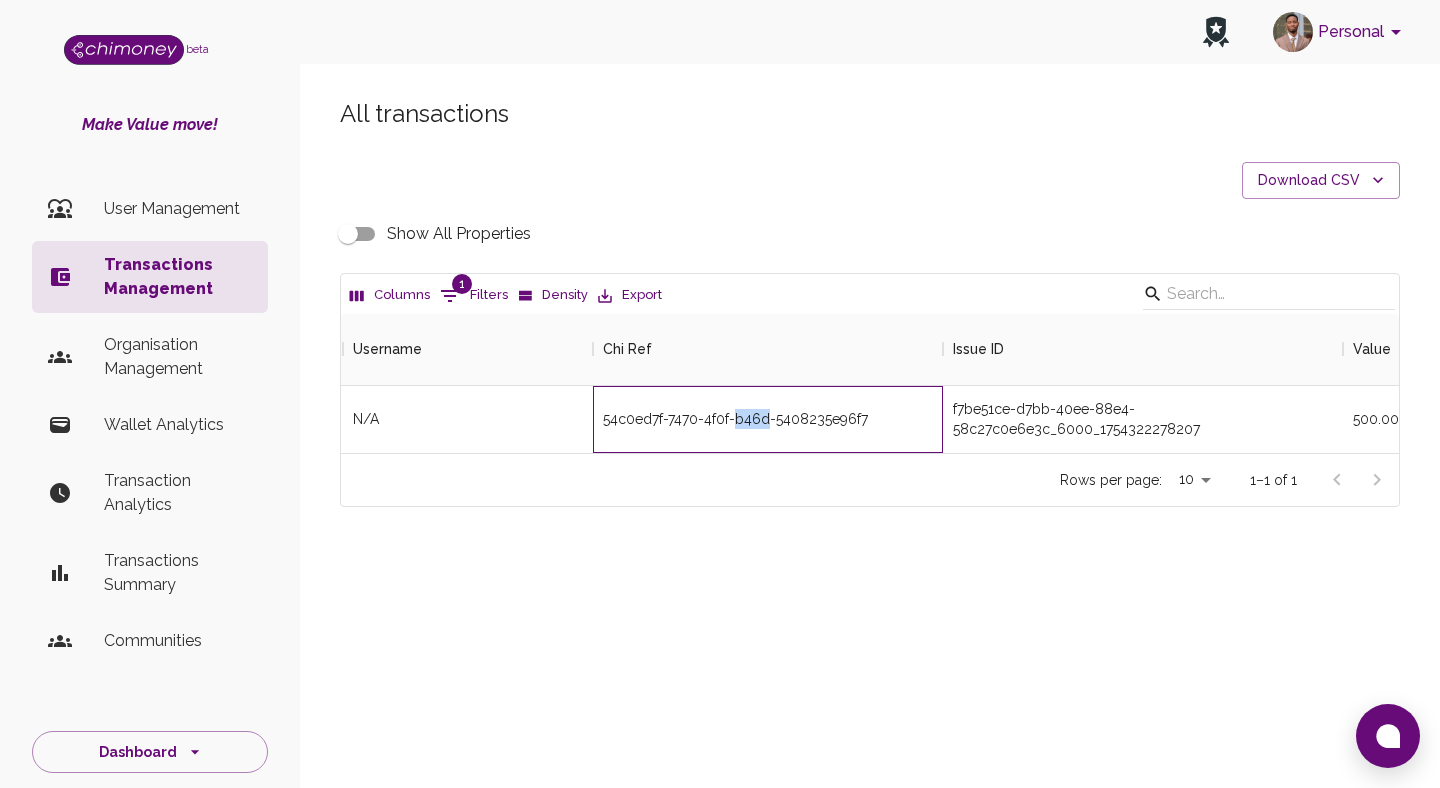 click on "54c0ed7f-7470-4f0f-b46d-5408235e96f7" at bounding box center [735, 419] 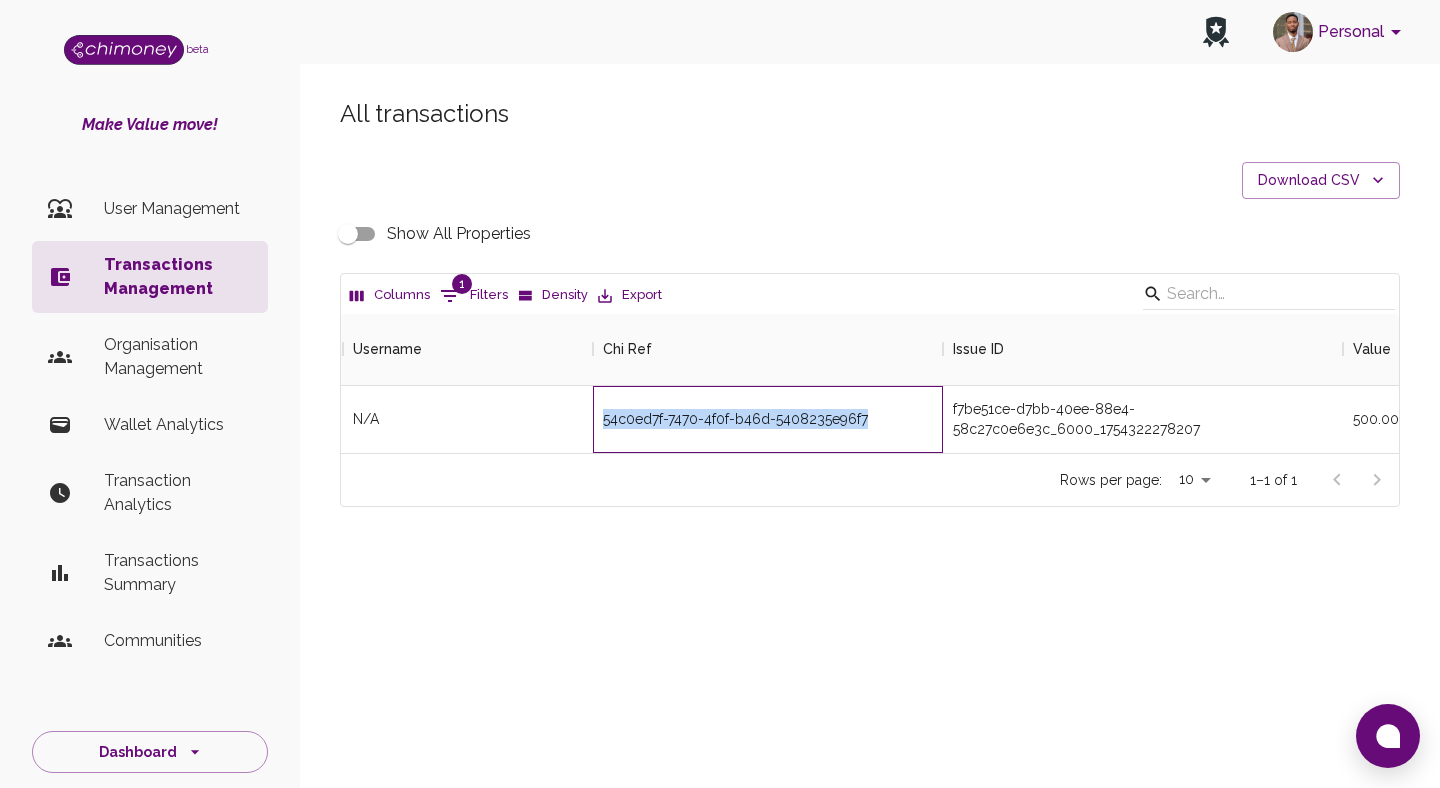 copy on "54c0ed7f-7470-4f0f-b46d-5408235e96f7" 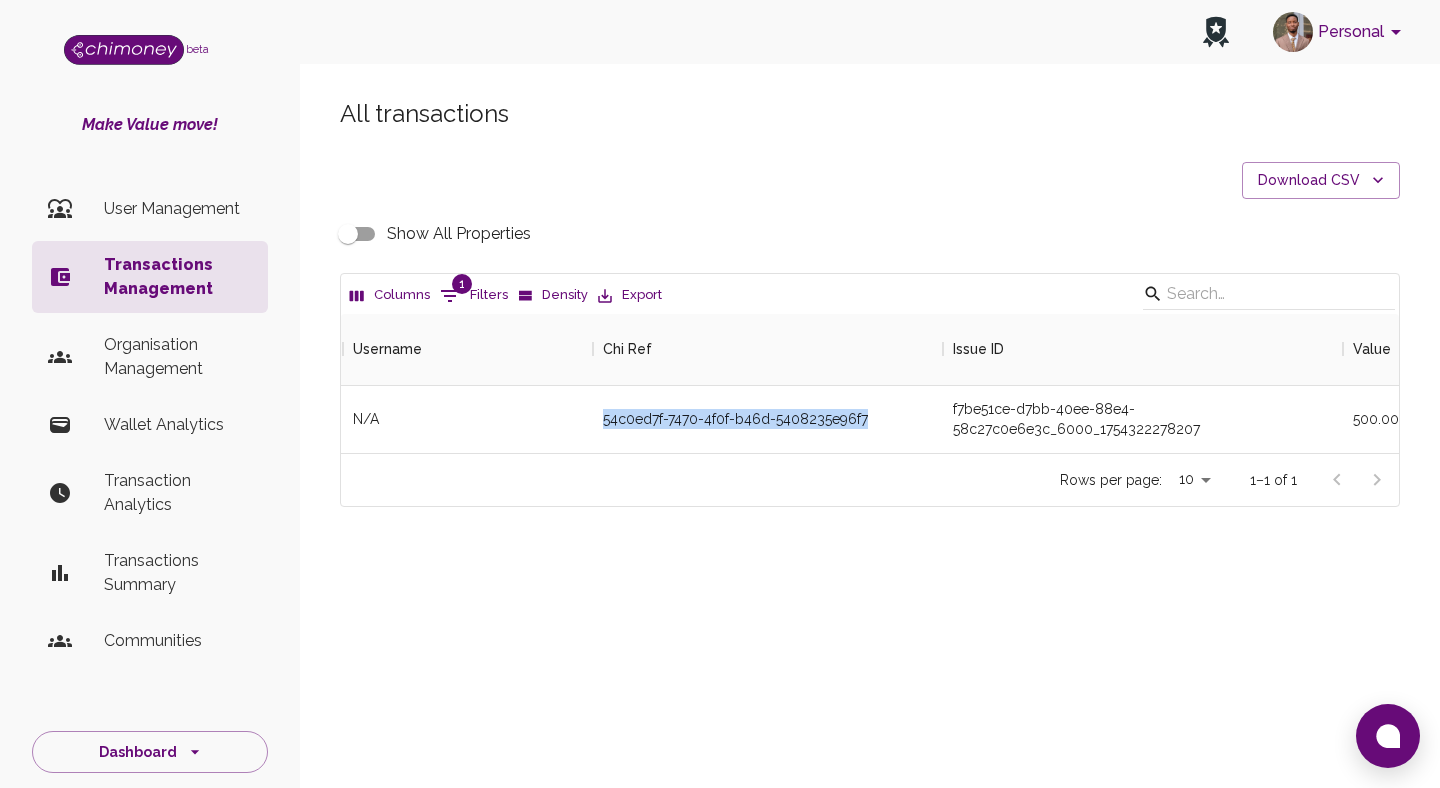 click on "User Management Transactions Management Organisation Management Wallet Analytics Transaction Analytics Transactions Summary Communities" at bounding box center (150, 429) 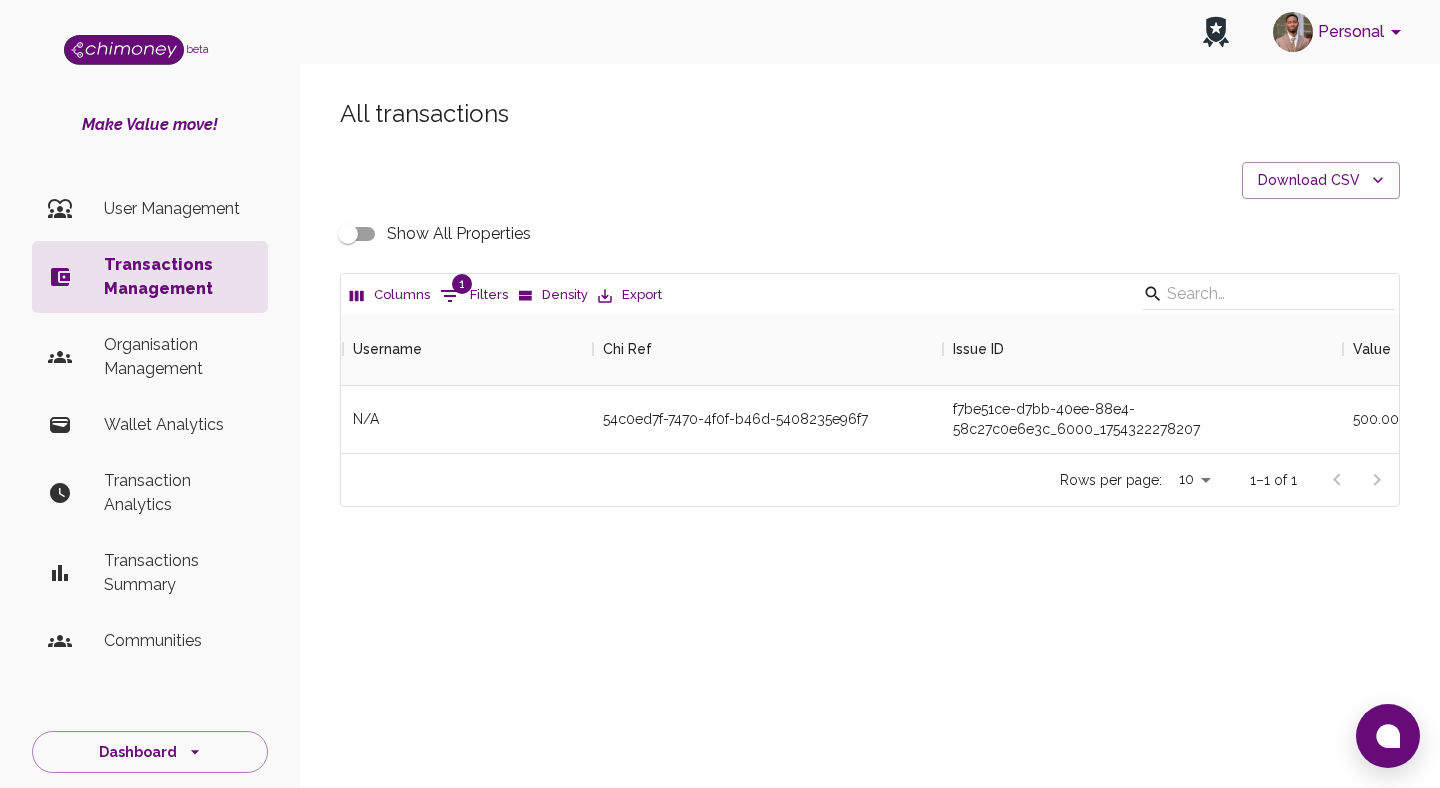 click on "User Management" at bounding box center [178, 209] 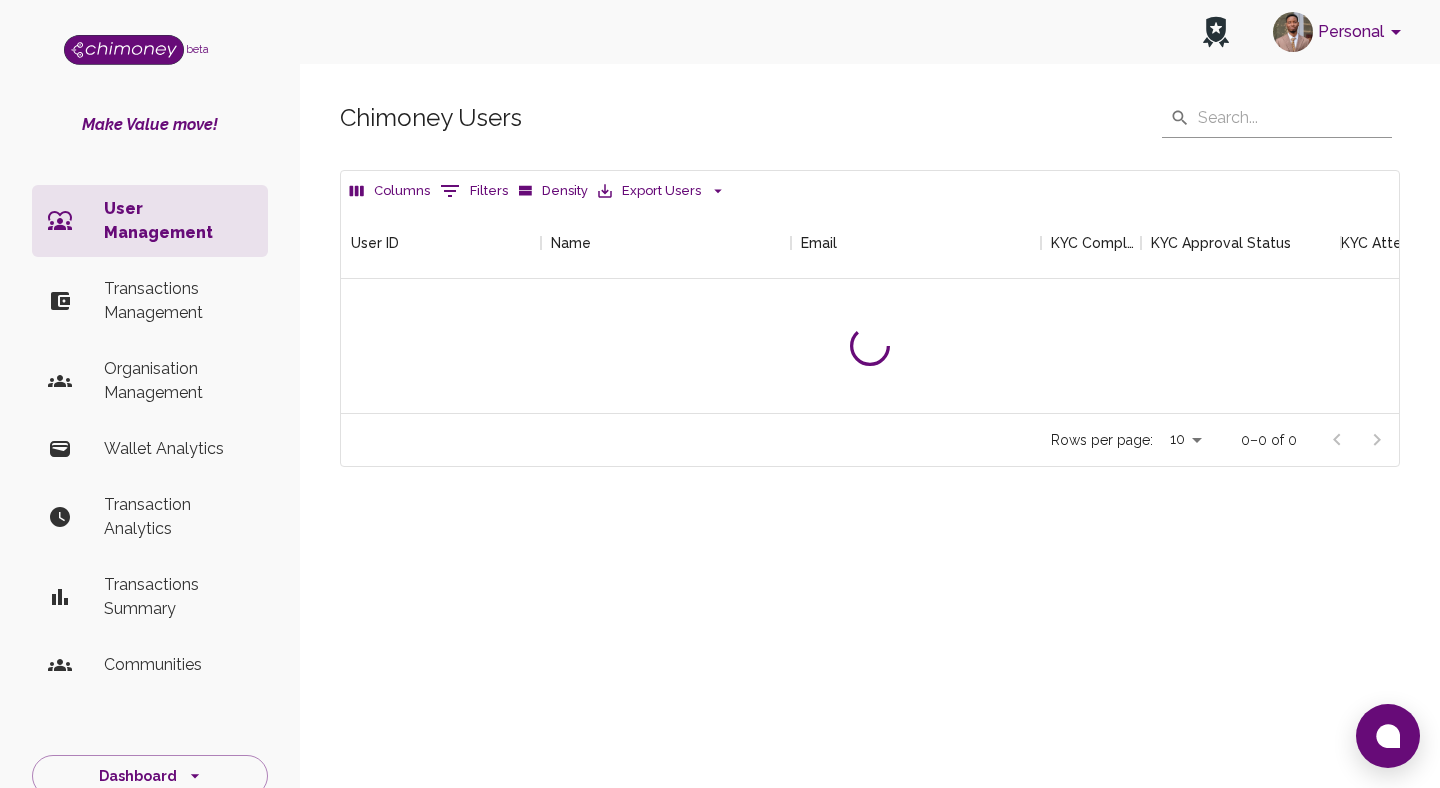 scroll, scrollTop: 1, scrollLeft: 1, axis: both 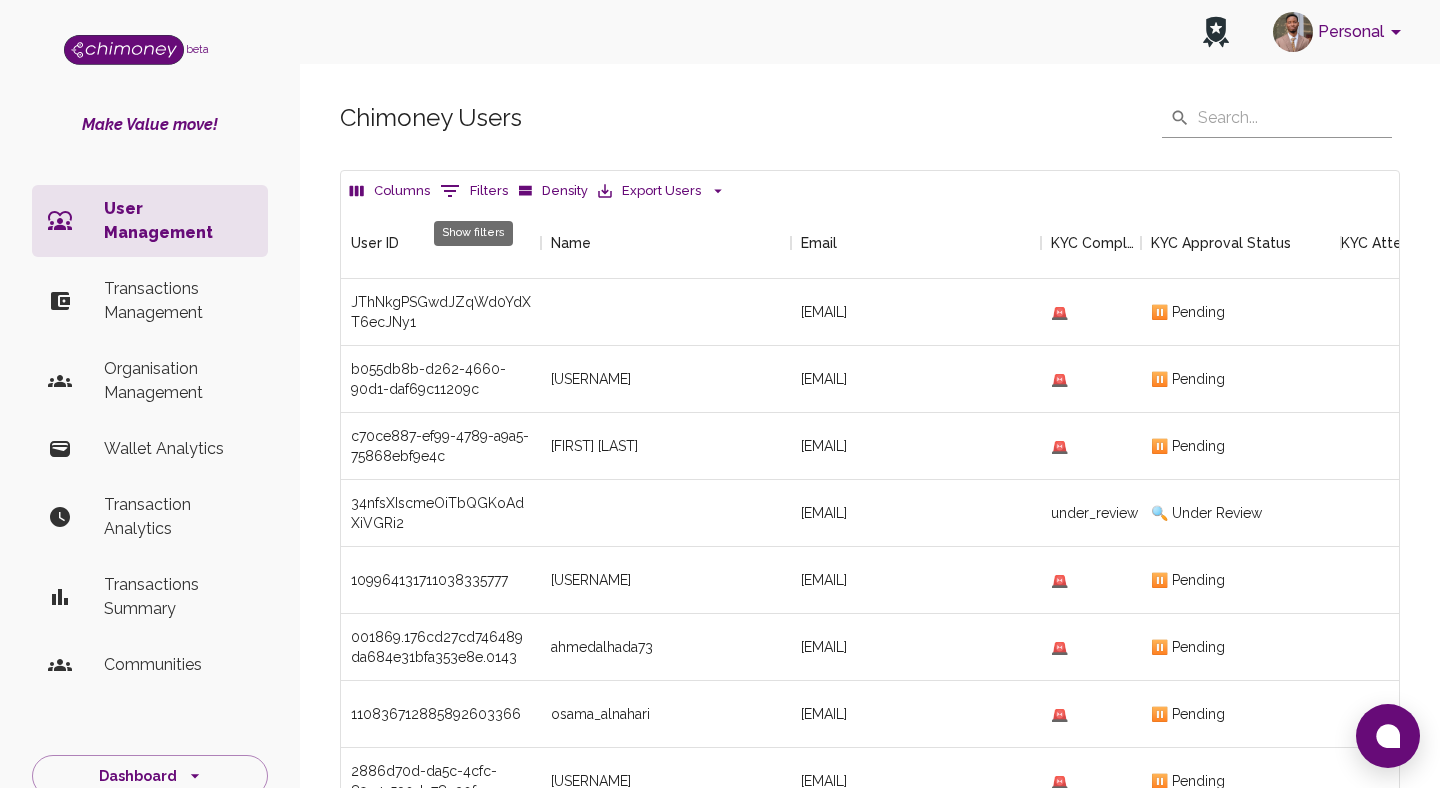 click on "0 Filters" at bounding box center (474, 191) 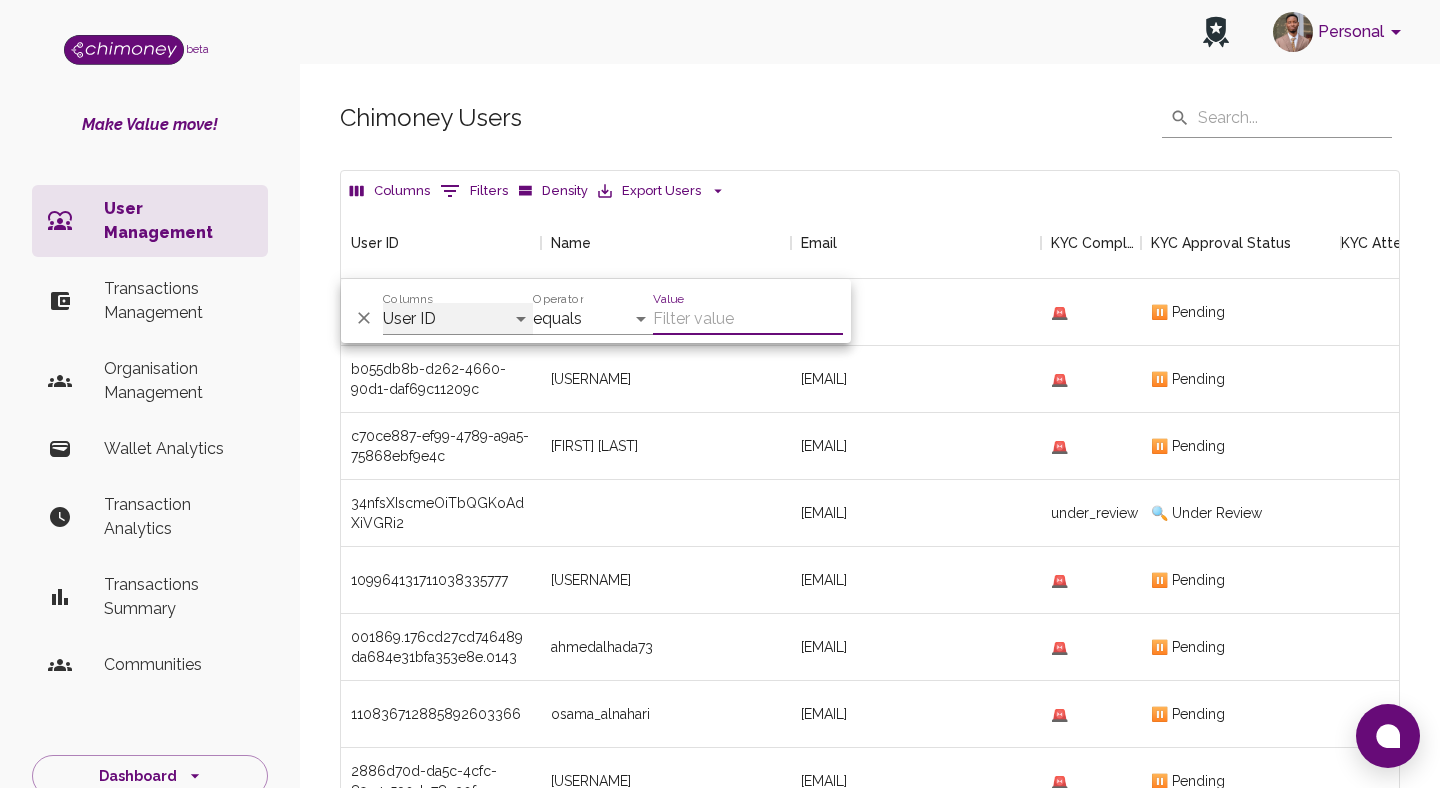 click on "User ID Name Email KYC Completed KYC Approval Status KYC Attempts Join date Update date Account Tier Country Phone Scrim User First Name Last Name Affiliate/Community ID" at bounding box center [458, 319] 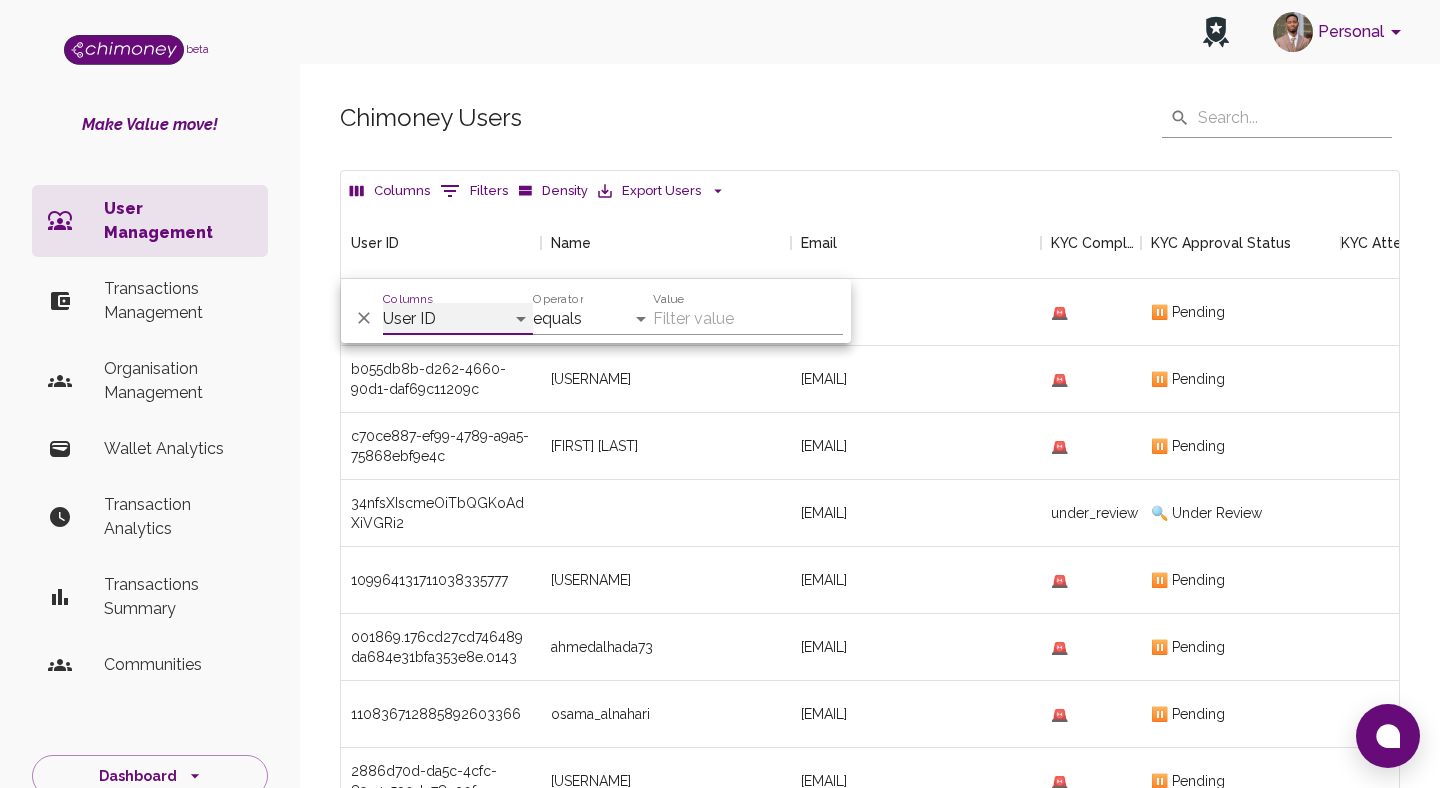 select on "email" 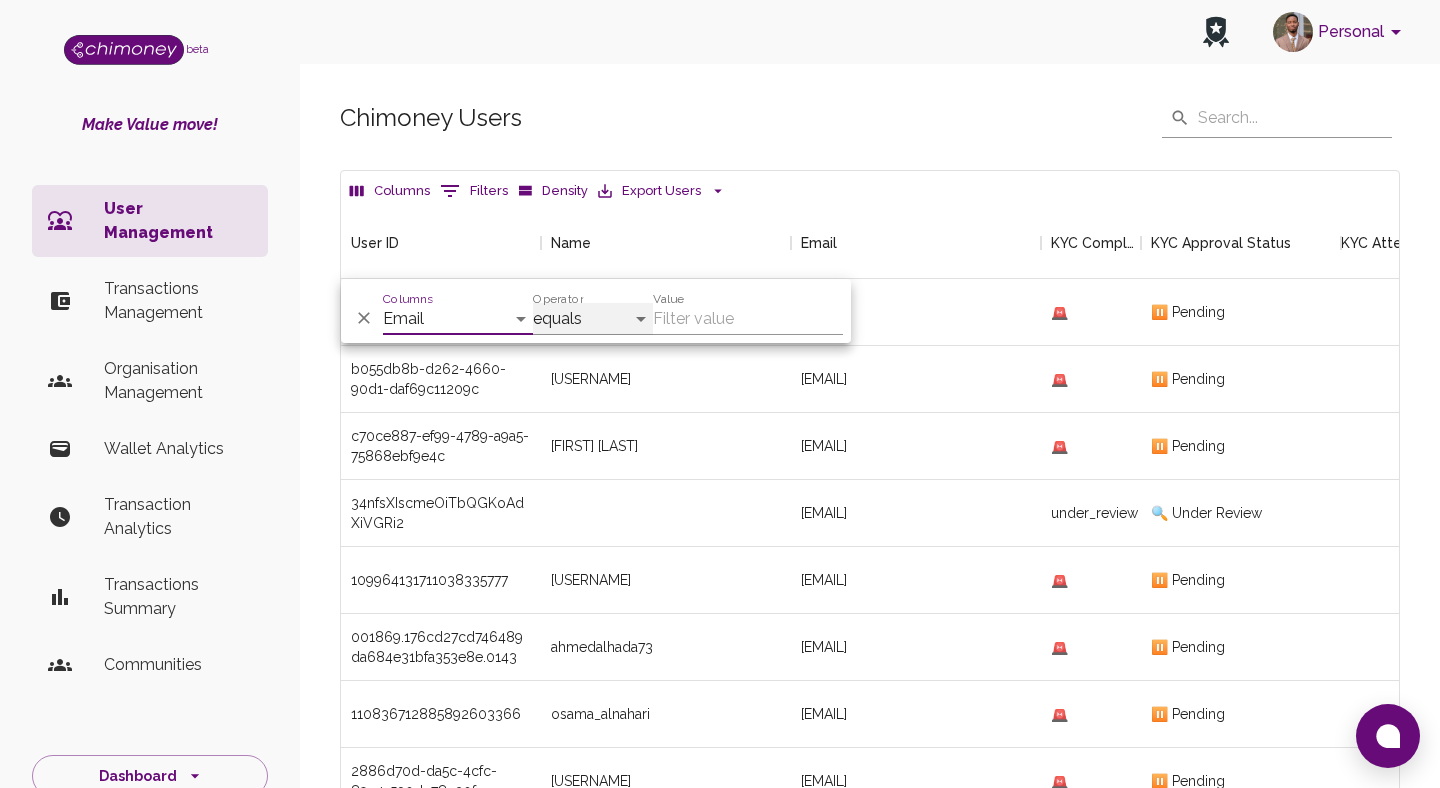 click on "contains equals starts with is any of" at bounding box center (593, 319) 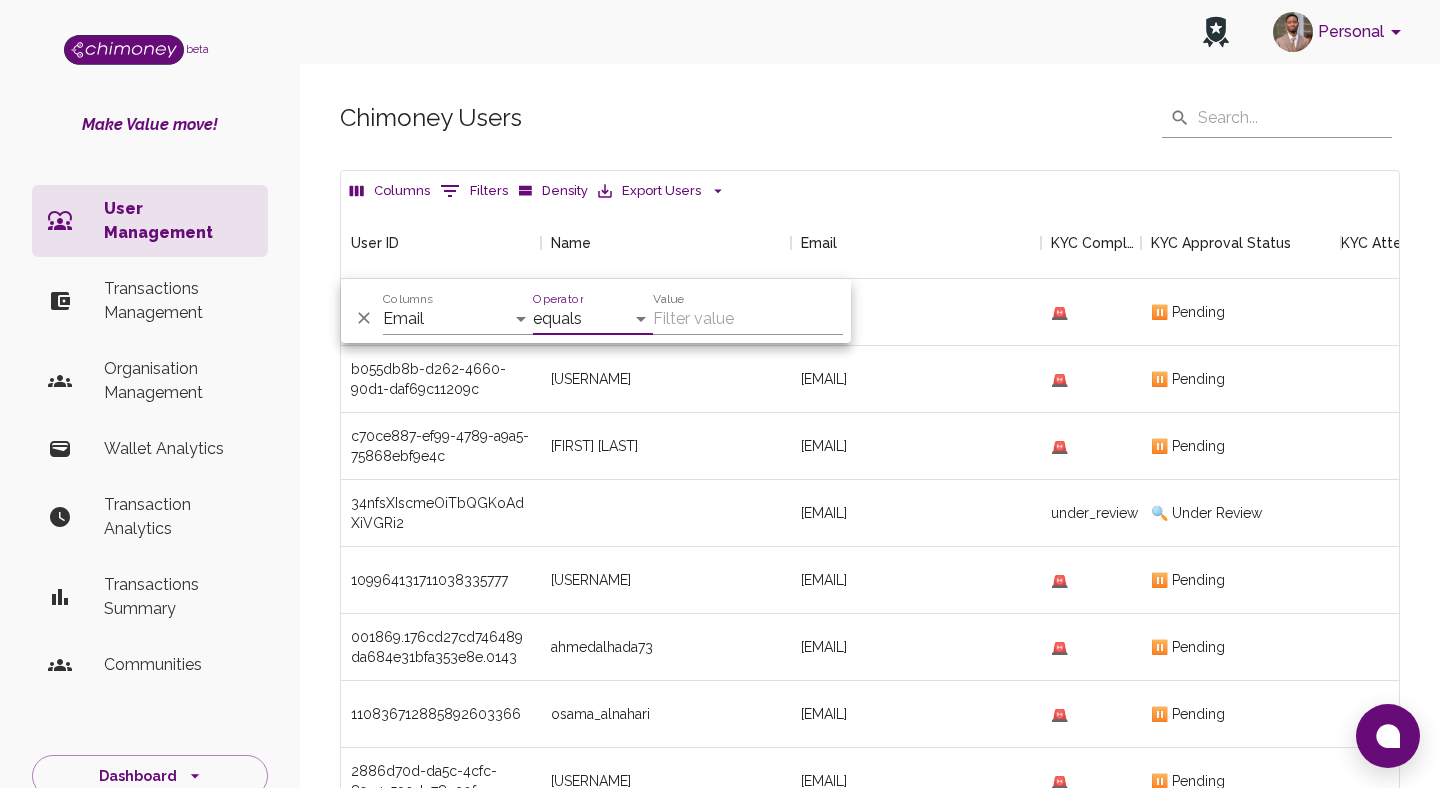 click on "Value" at bounding box center [748, 319] 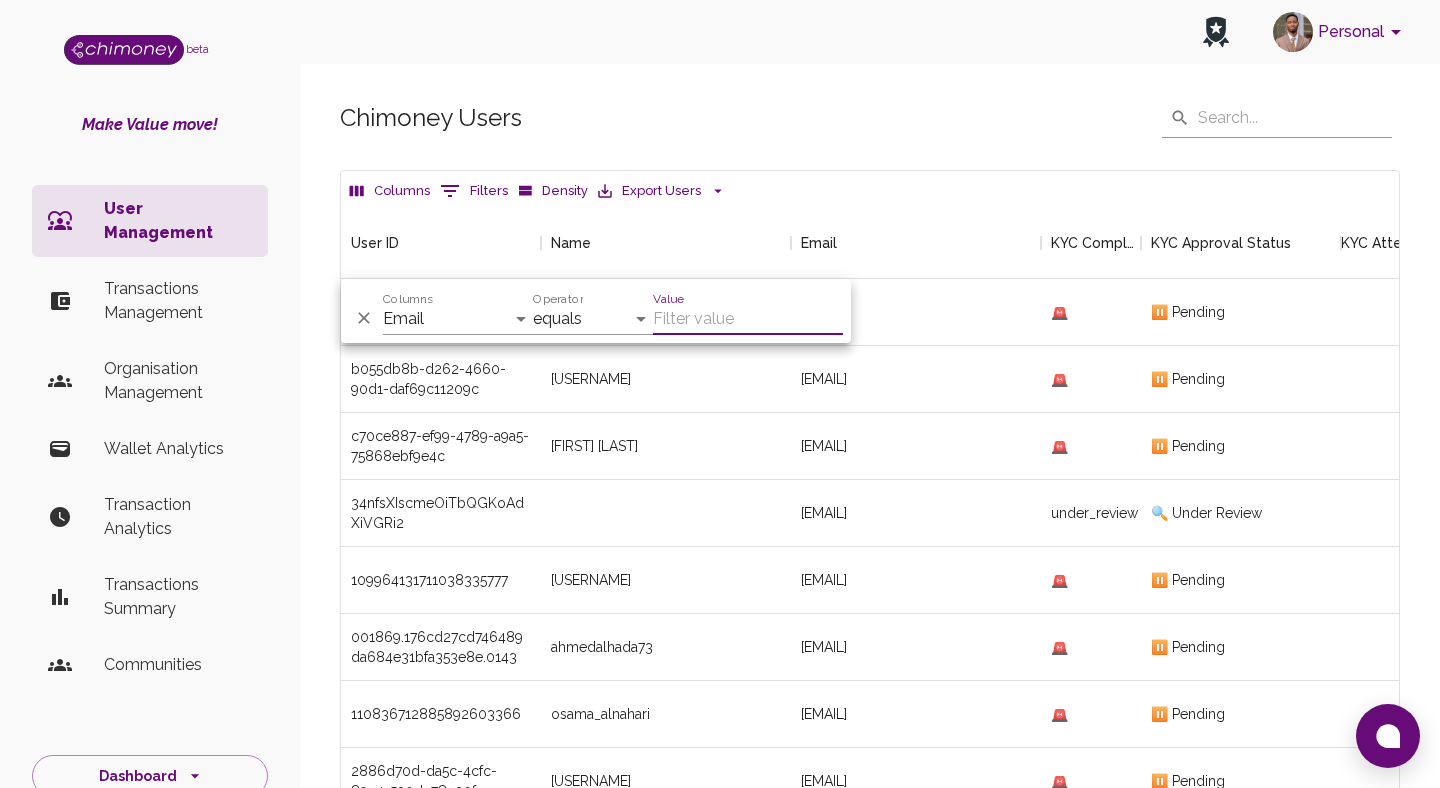 paste on "ruqayyahktn@gmail.com" 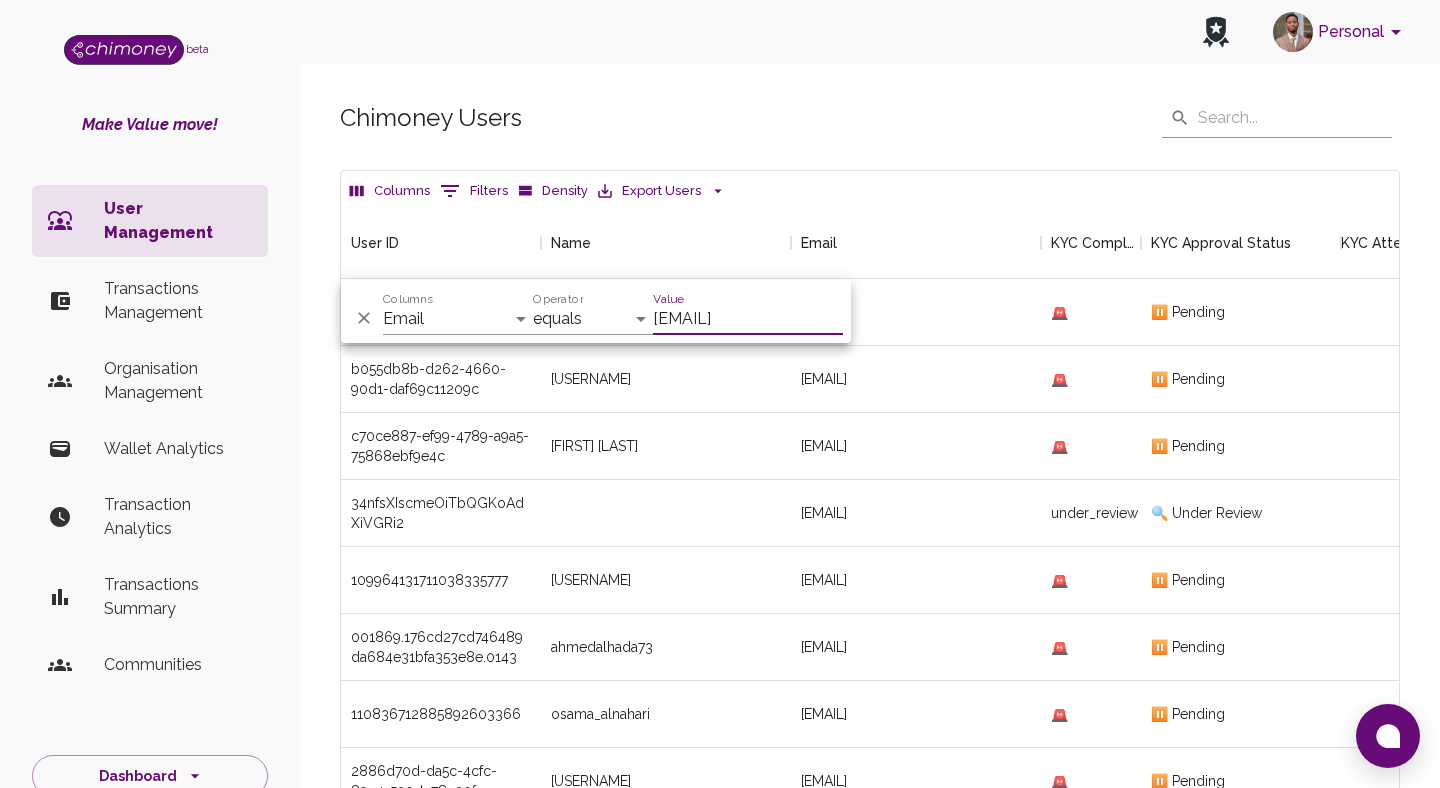 scroll, scrollTop: 0, scrollLeft: 16, axis: horizontal 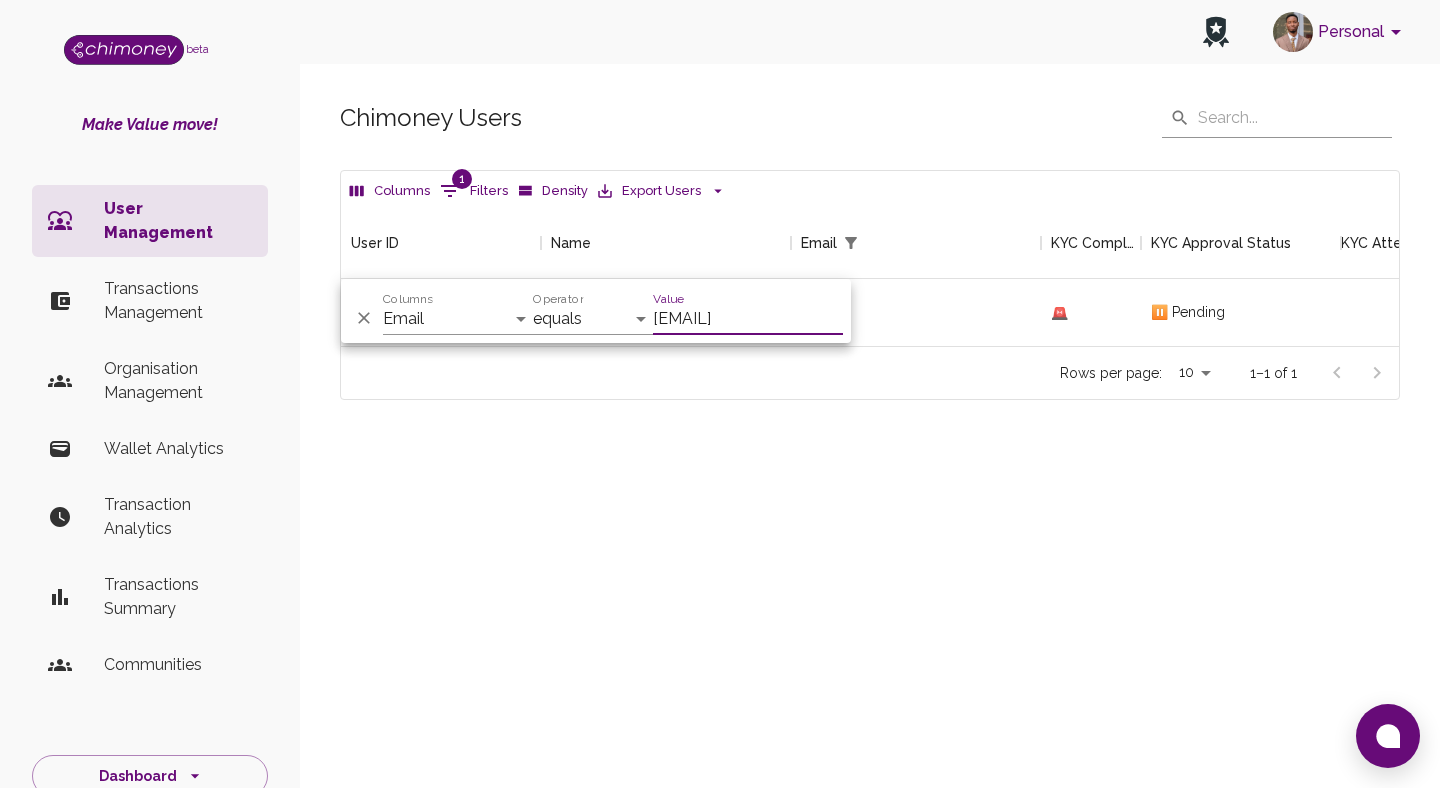 type on "ruqayyahktn@gmail.com" 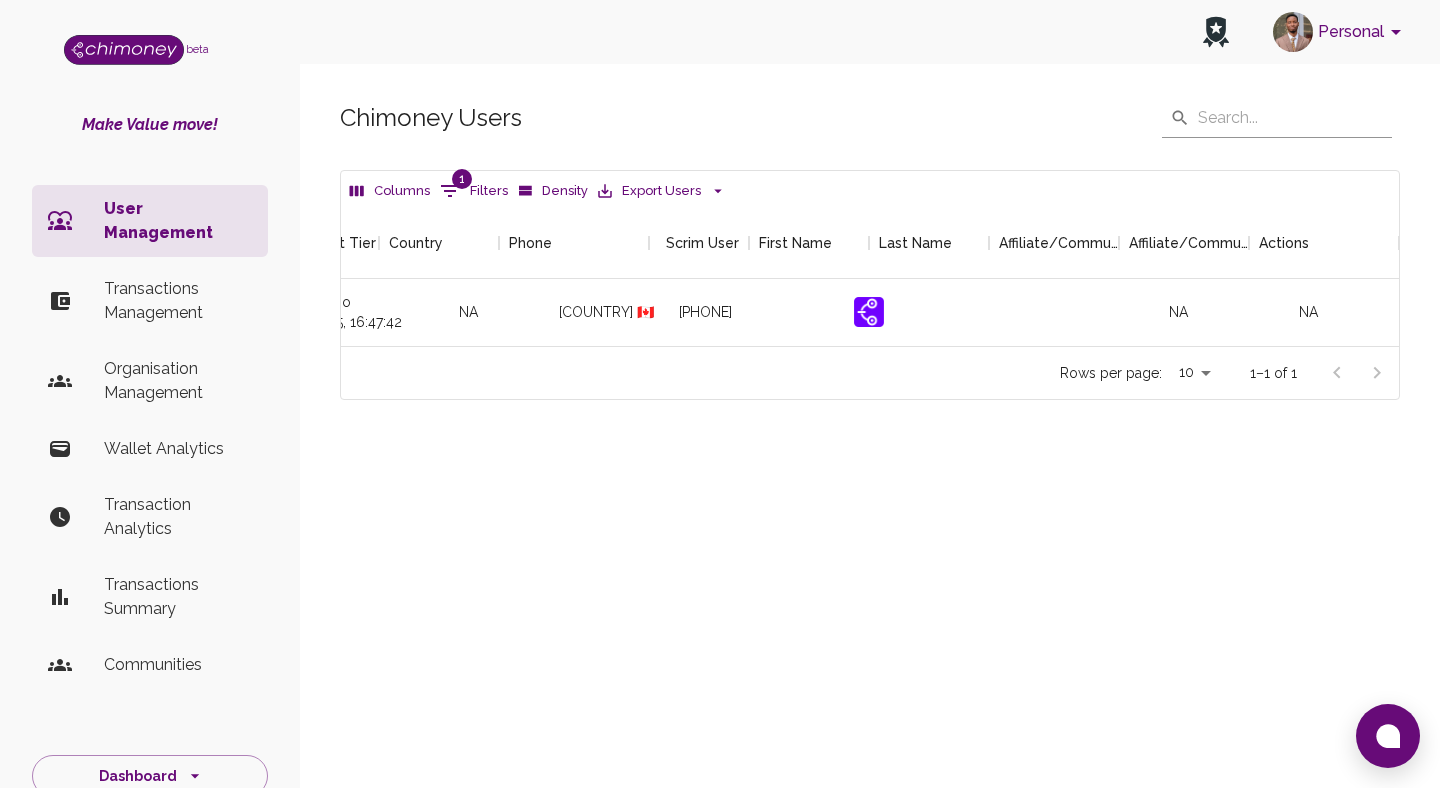 scroll, scrollTop: 0, scrollLeft: 2362, axis: horizontal 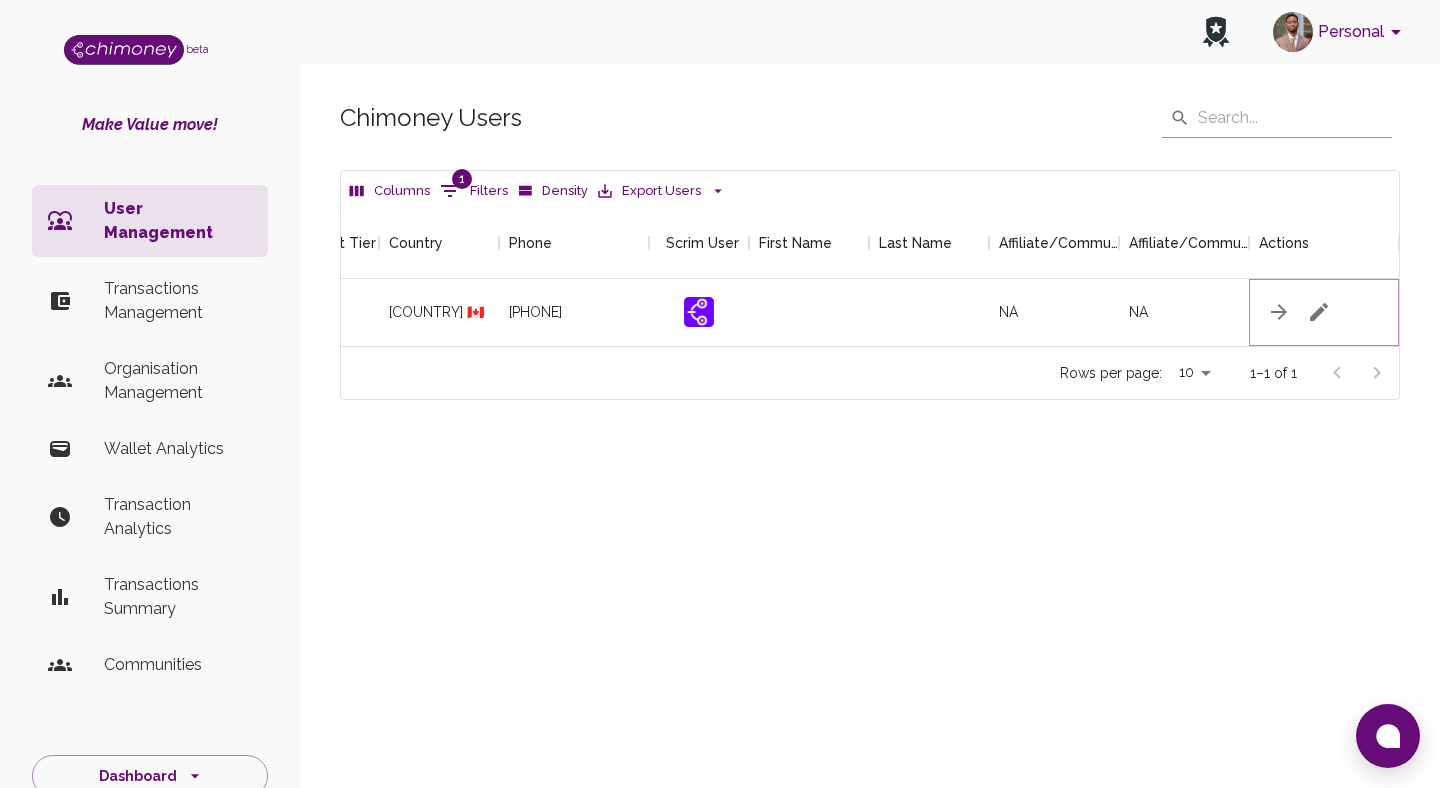 click 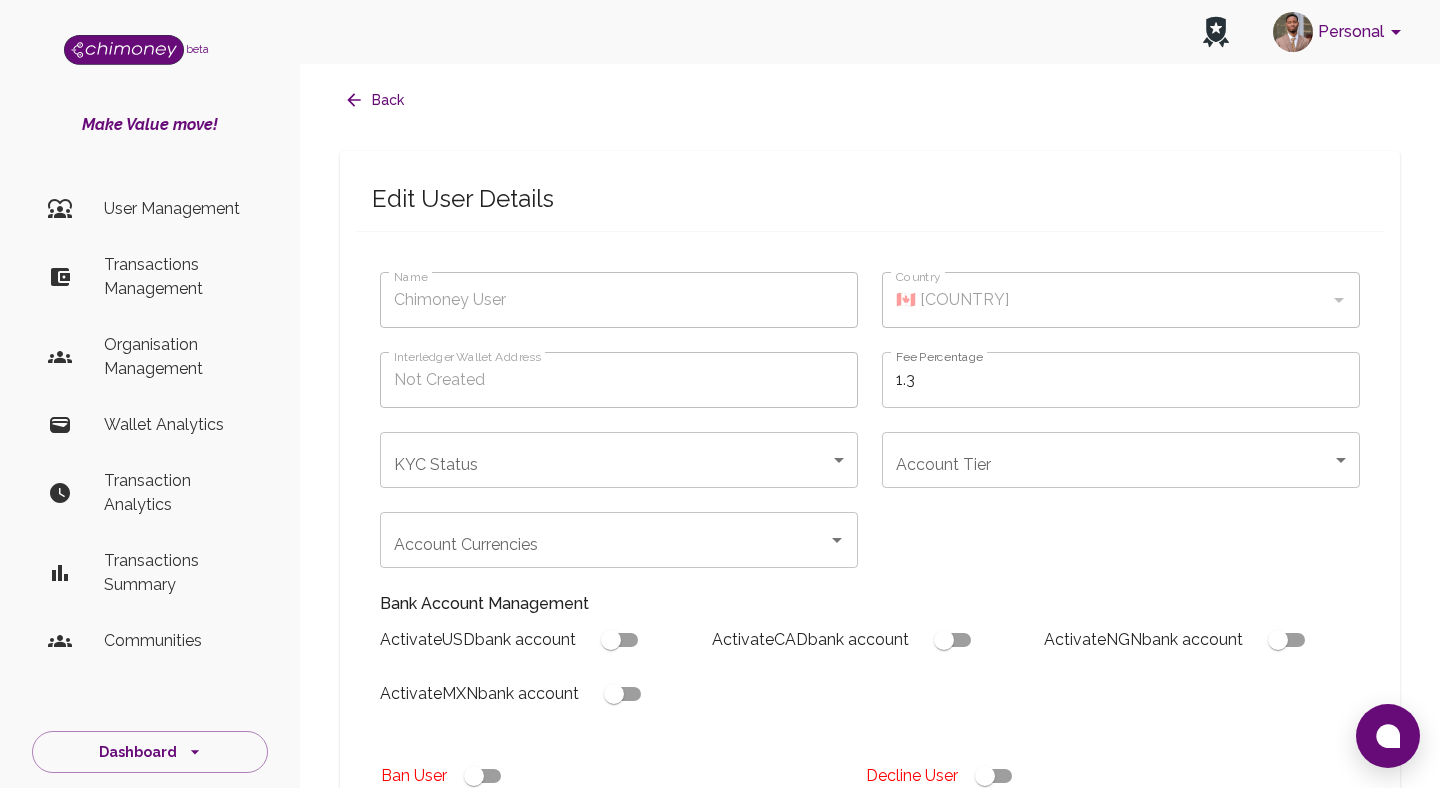 type on "Olabisi Adedo" 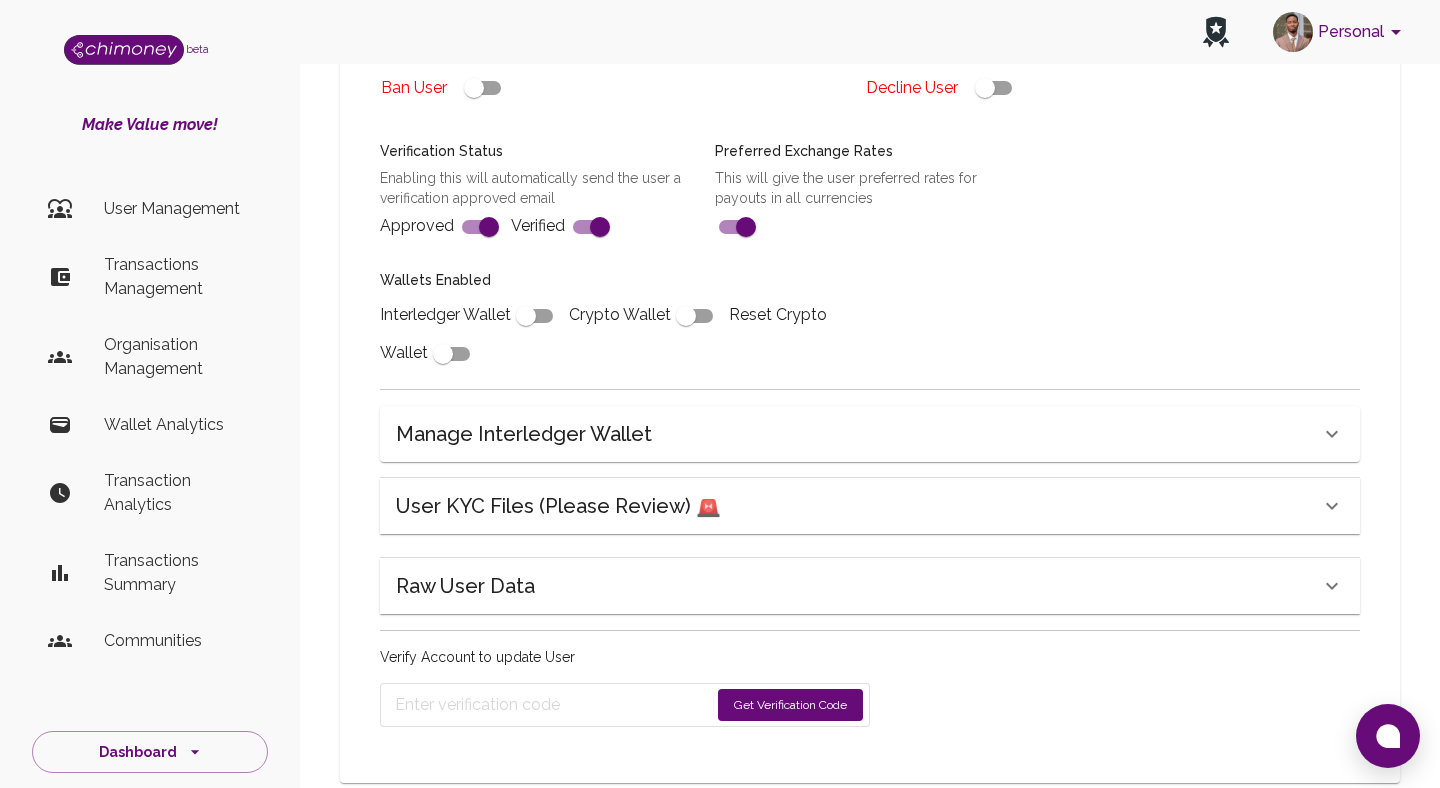 scroll, scrollTop: 698, scrollLeft: 0, axis: vertical 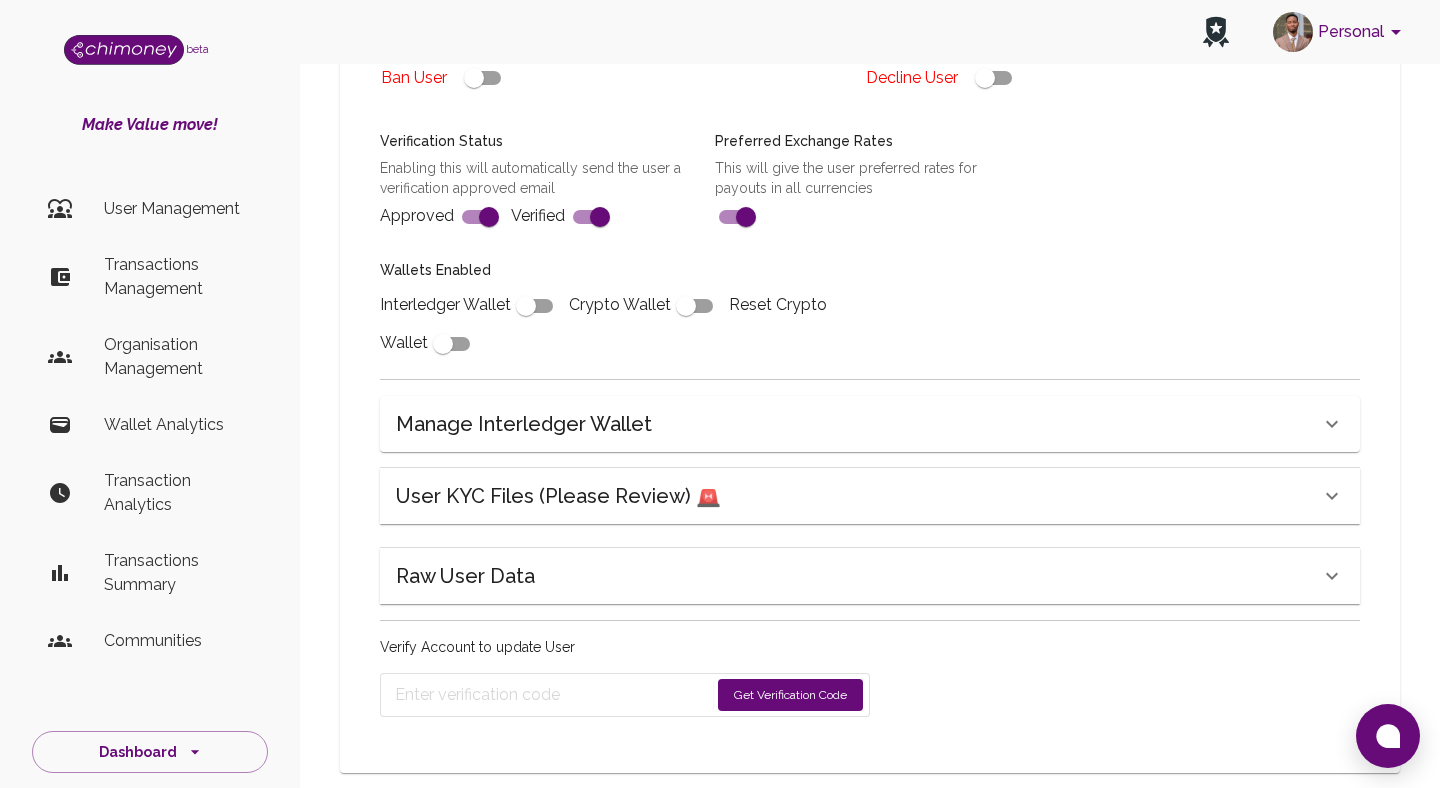 click on "User KYC Files (Please Review) 🚨" at bounding box center [558, 496] 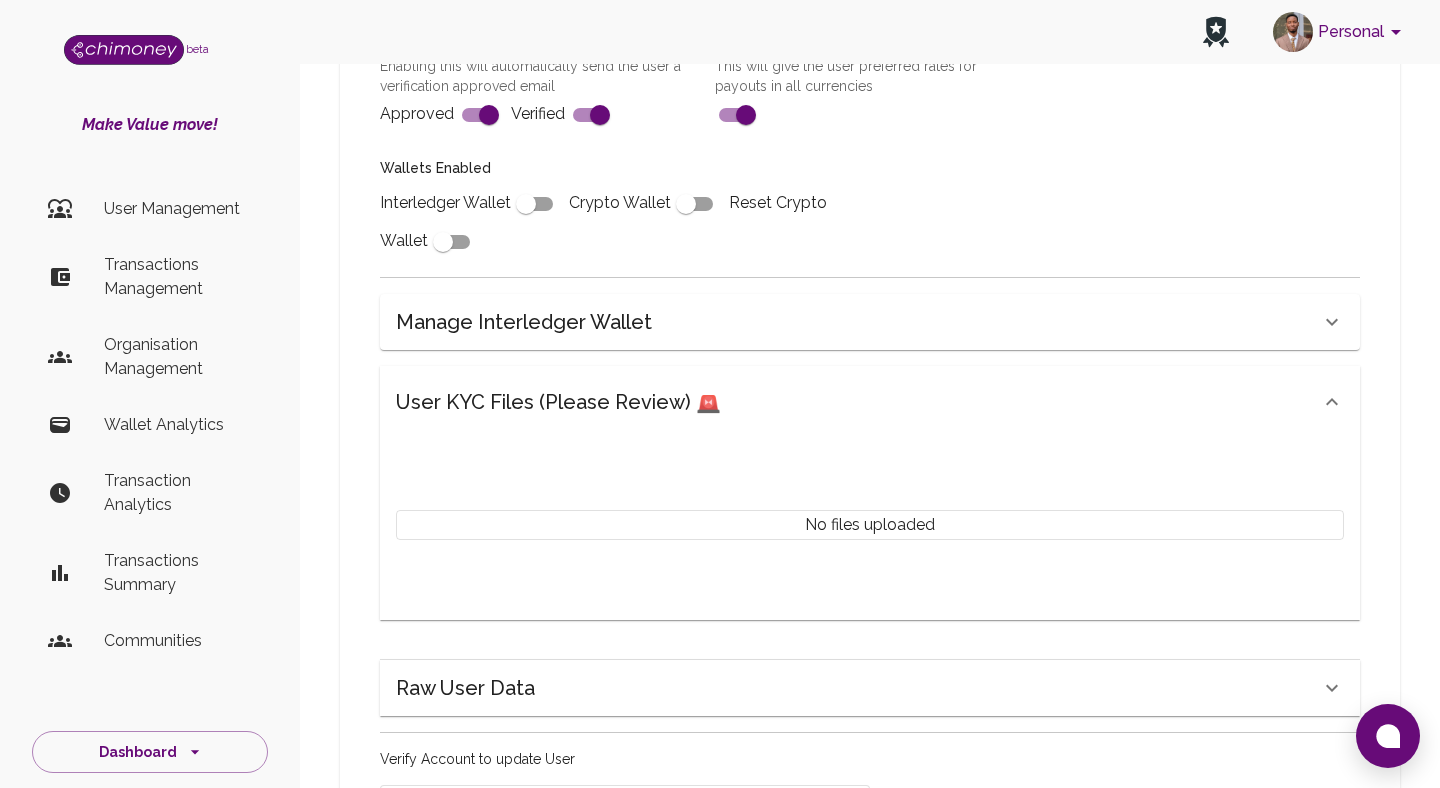 scroll, scrollTop: 945, scrollLeft: 0, axis: vertical 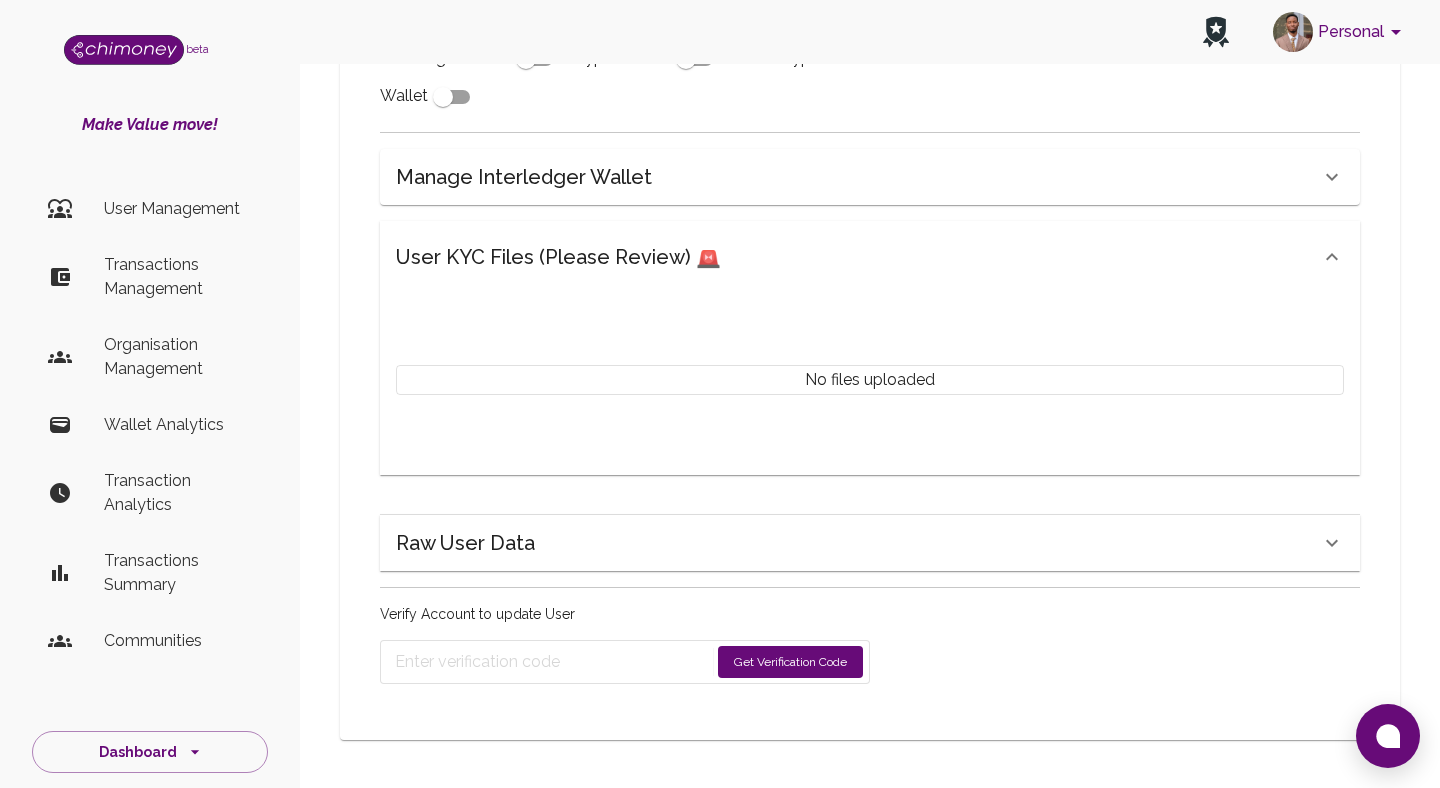 click on "Raw User Data" at bounding box center [858, 257] 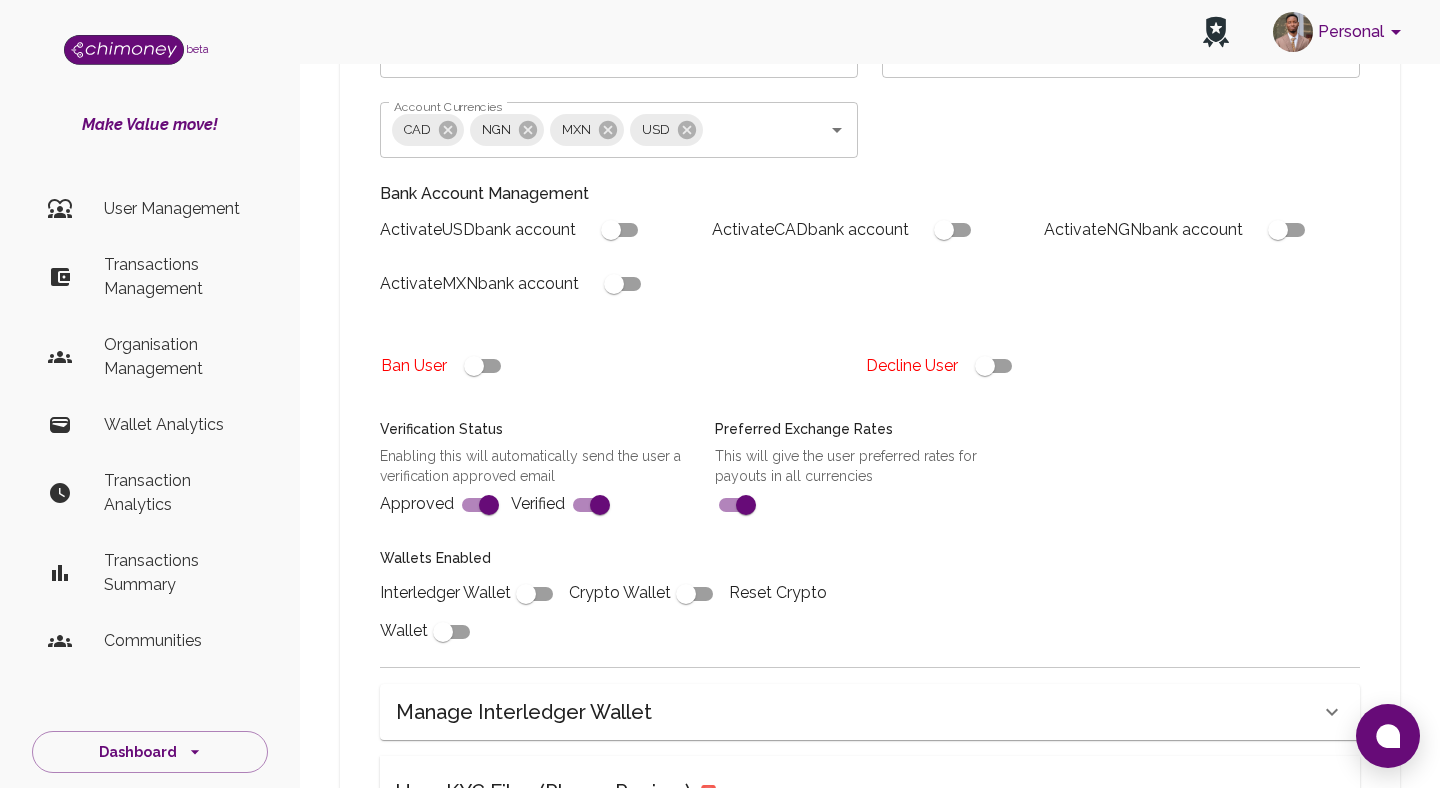 scroll, scrollTop: 406, scrollLeft: 0, axis: vertical 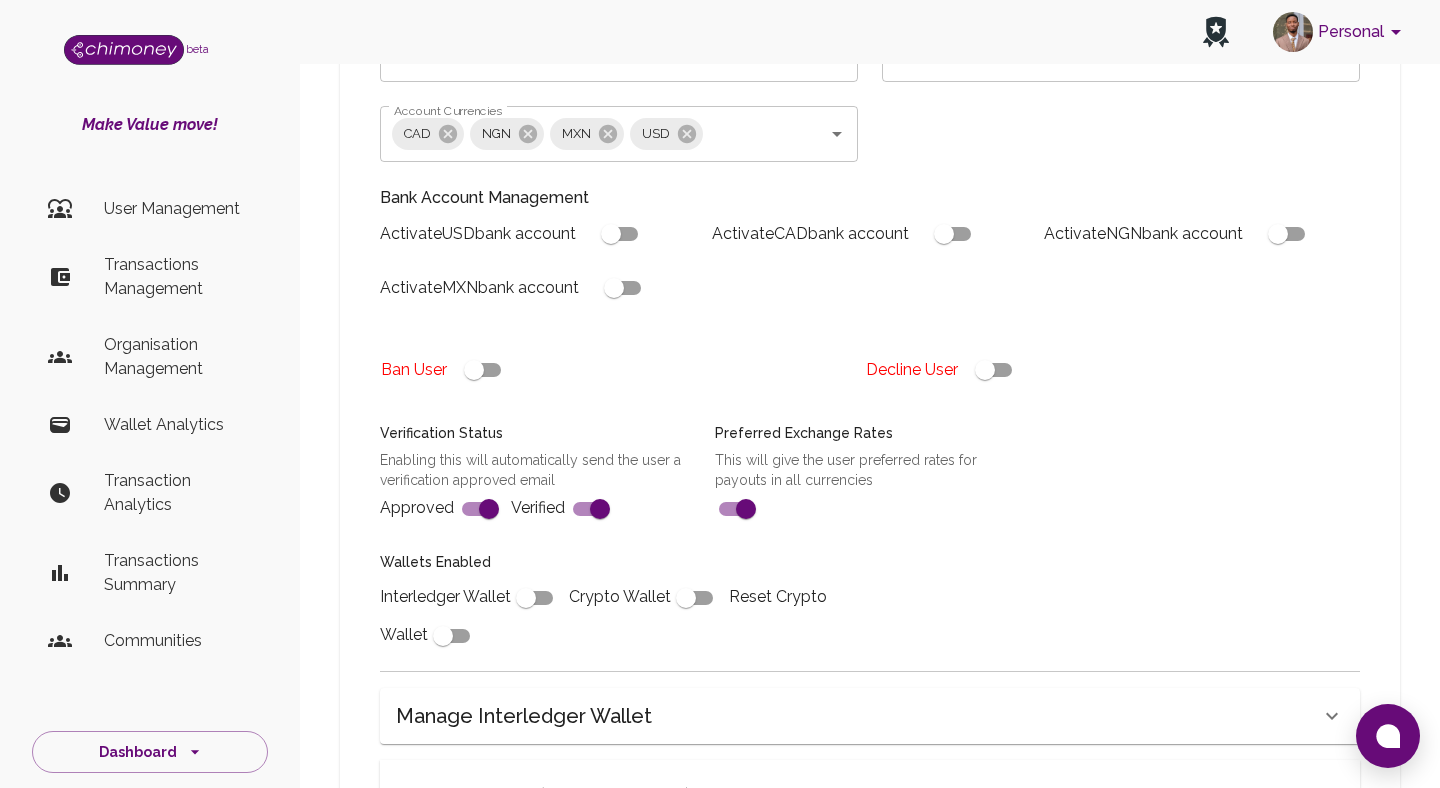 click at bounding box center (985, 370) 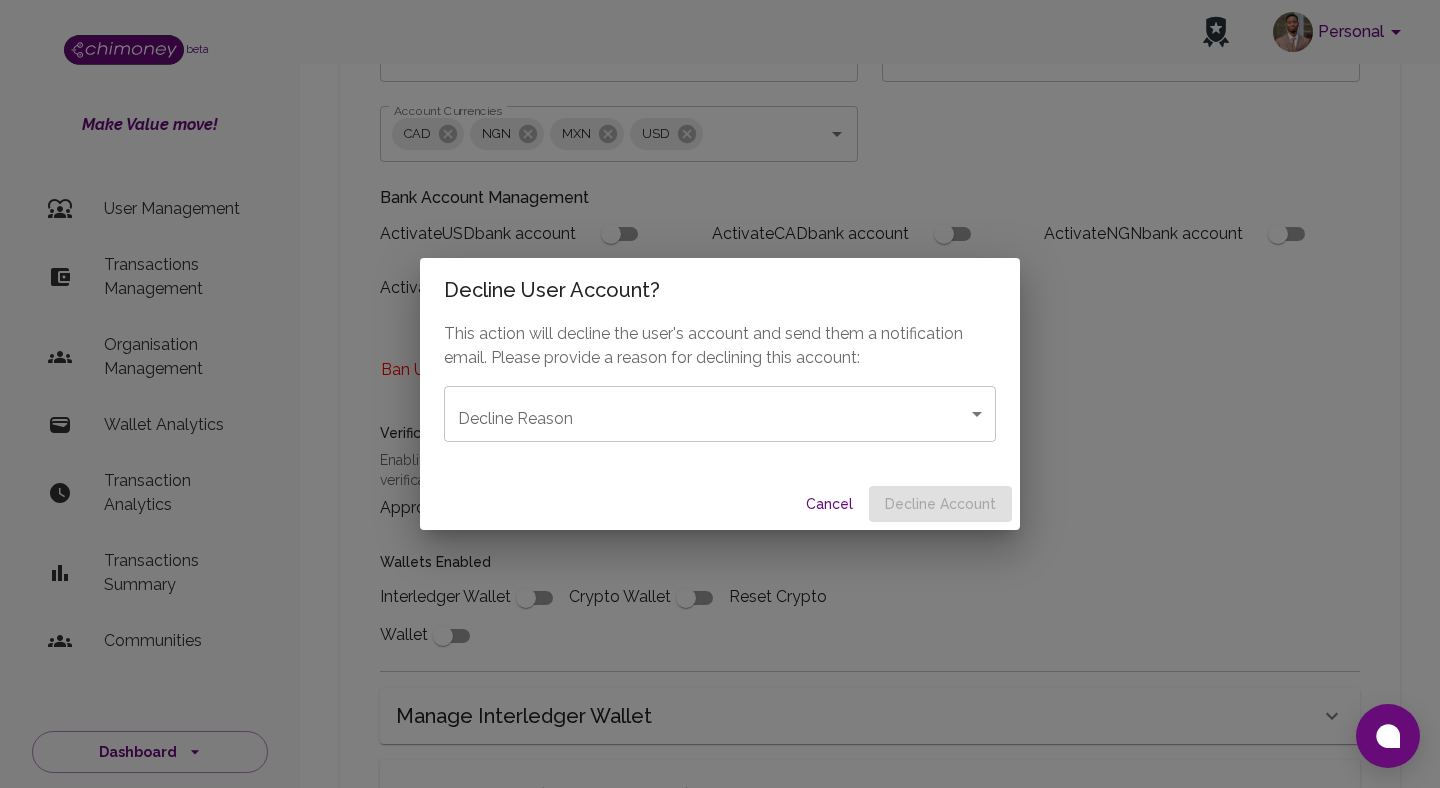 click on "Personal   beta Make Value move! User Management Transactions Management Organisation Management Wallet Analytics Transaction Analytics Transactions Summary Communities Dashboard ©  2025  Chi Technologies Inc.   Back Edit User Details Name Olabisi Adedo Name Country 🇨🇦 Canada Country Interledger Wallet Address Not Created Interledger Wallet Address Fee Percentage 1.3 Fee Percentage KYC Status ​ KYC Status Account Tier ​ Account Tier Account Currencies CAD NGN MXN USD Account Currencies Bank Account Management Activate  USD  bank account Activate  CAD  bank account Activate  NGN  bank account Activate  MXN  bank account Ban User Decline User Verification Status Enabling this will automatically send the user a verification approved email   Approved      Verified     Preferred Exchange Rates This will give the user preferred rates for payouts in all currencies Wallets Enabled Interledger Wallet       Crypto Wallet       Reset Crypto Wallet   Manage Interledger Wallet Generate Interledger Wallet   test" at bounding box center [720, 908] 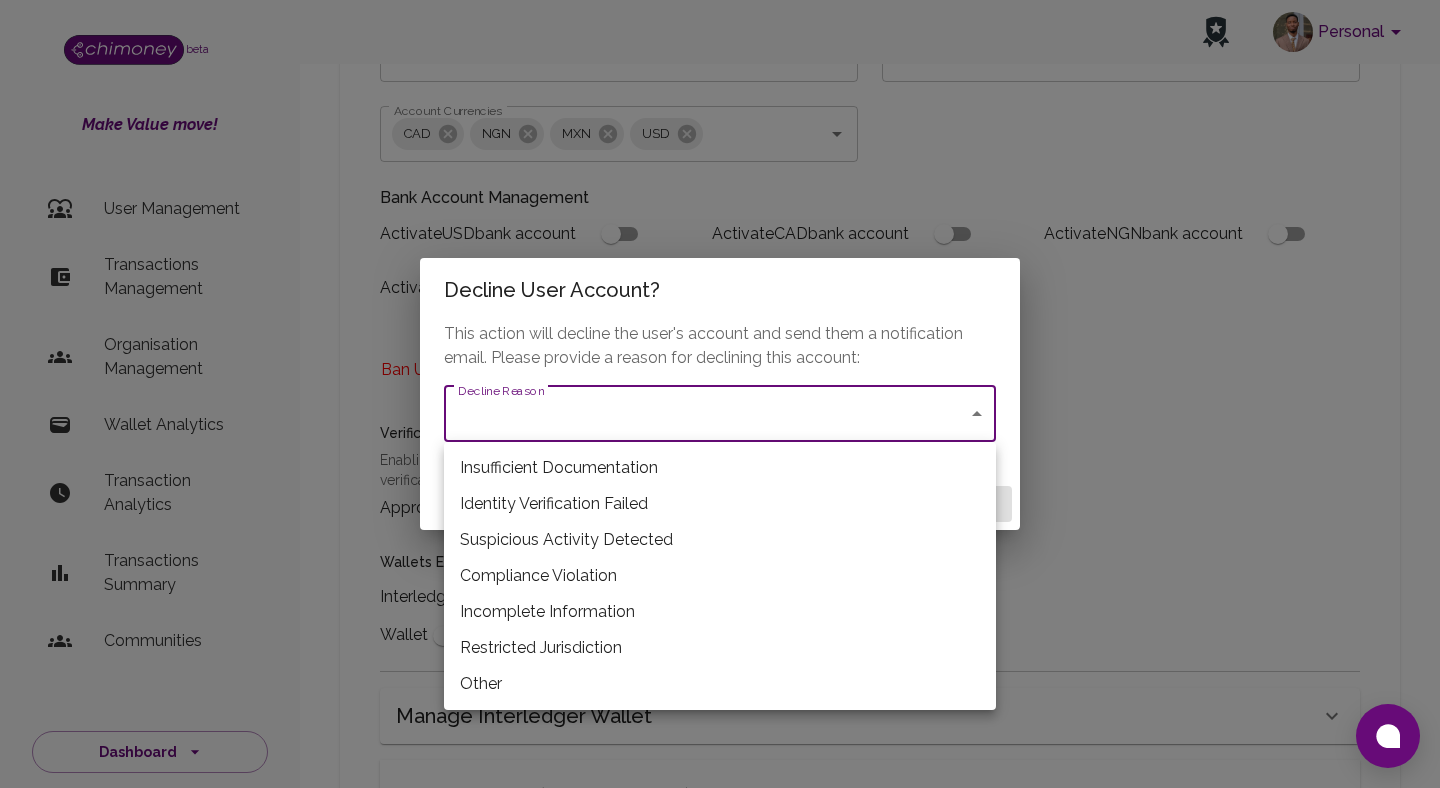 click on "Incomplete Information" at bounding box center [720, 612] 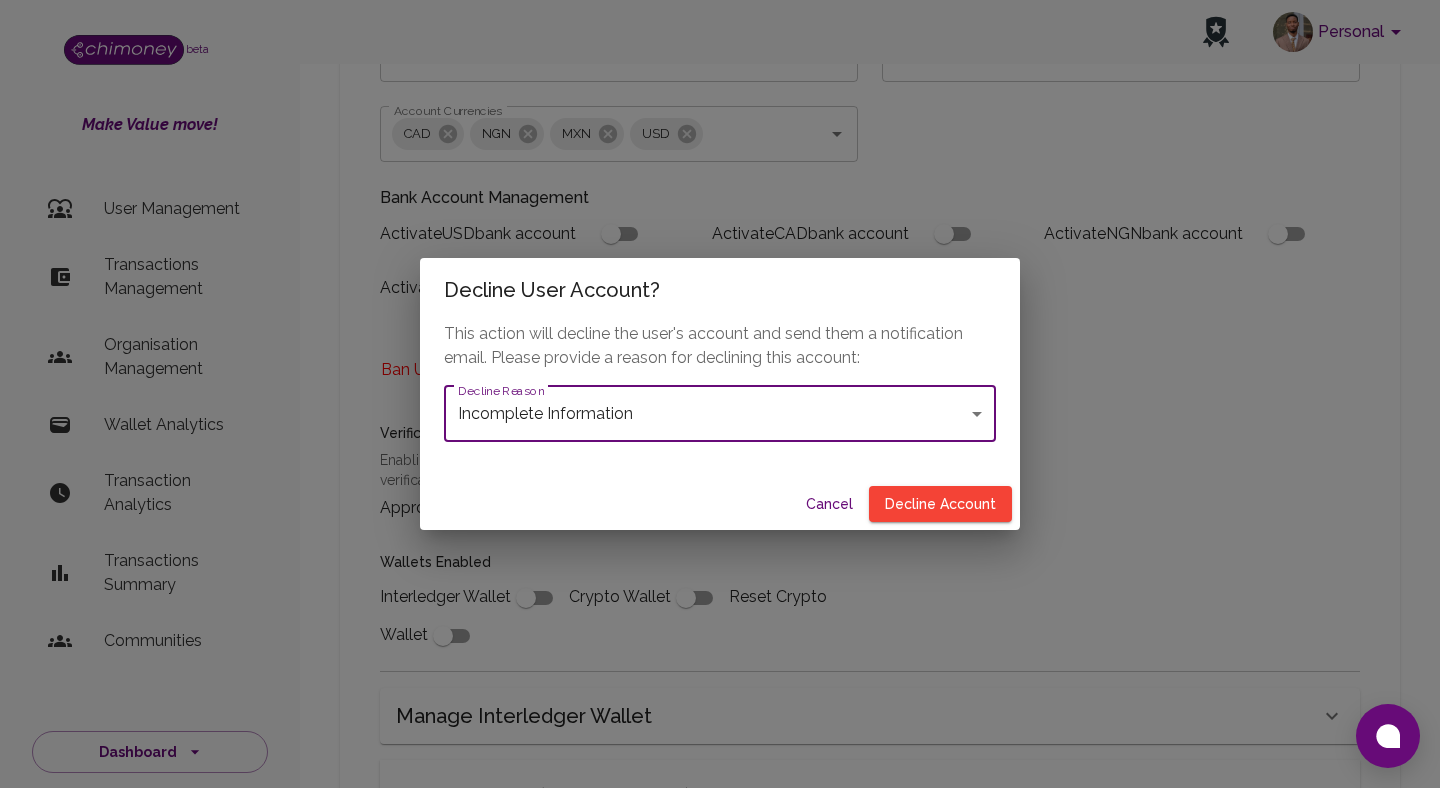 click on "Cancel Decline Account" at bounding box center [720, 504] 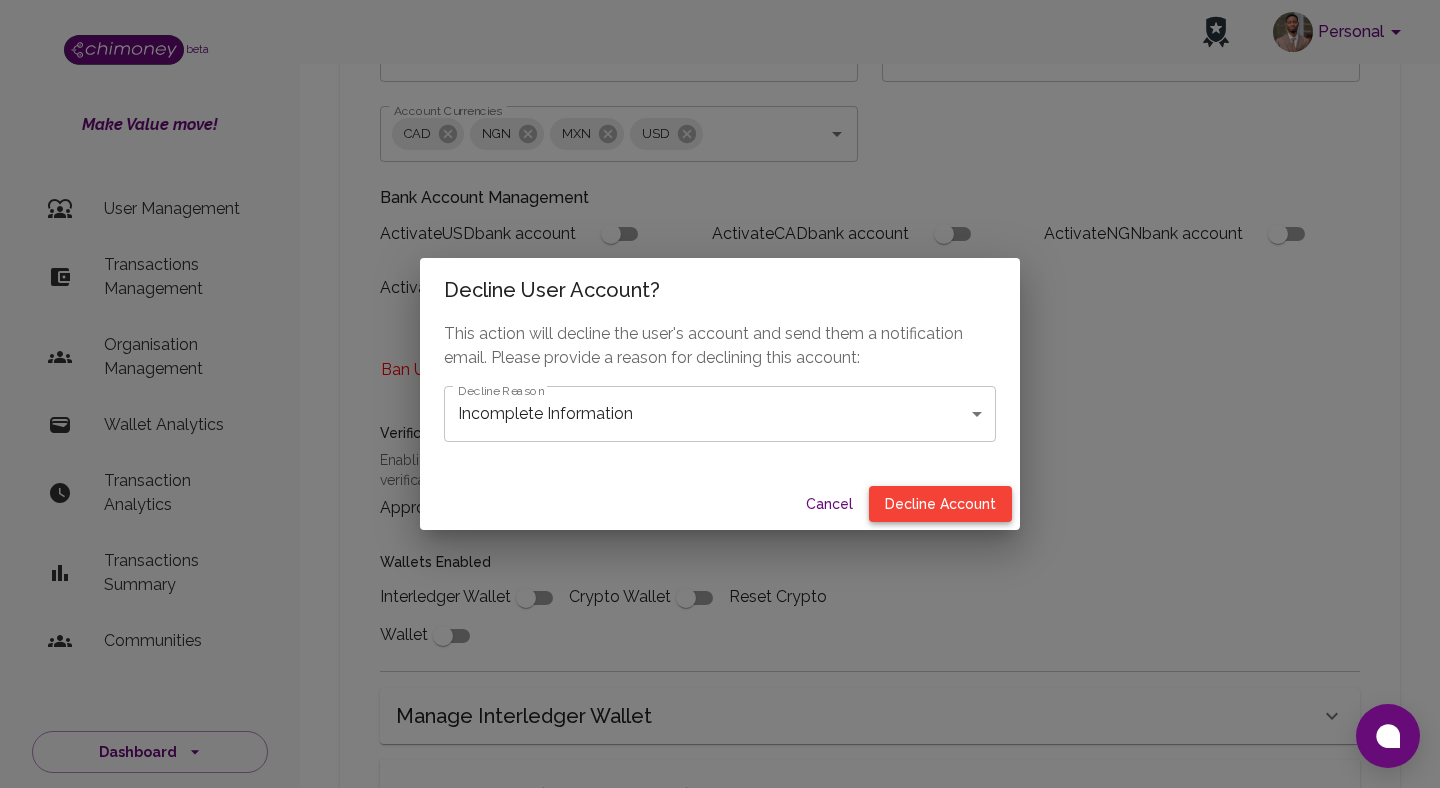 click on "Decline Account" at bounding box center (940, 504) 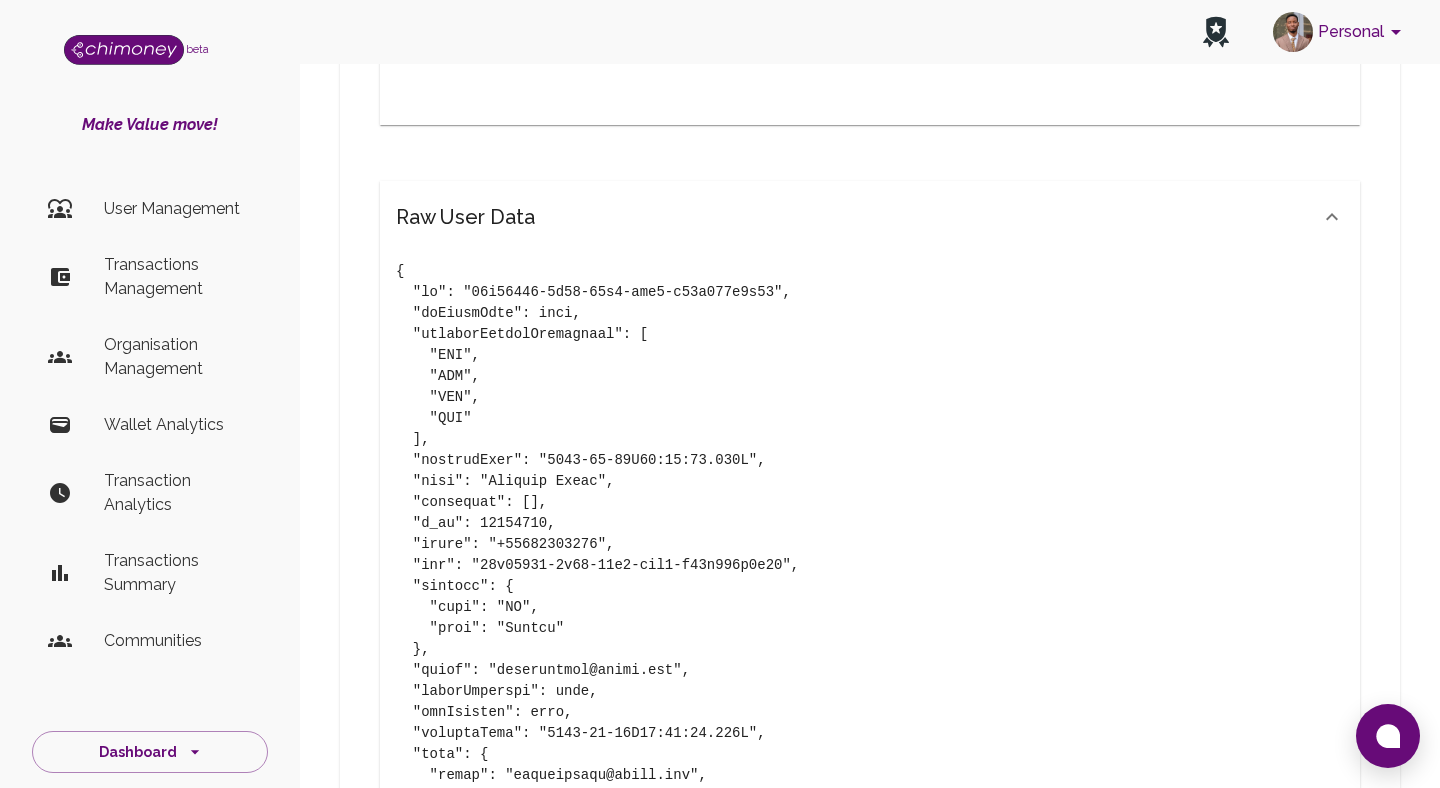 scroll, scrollTop: 1964, scrollLeft: 0, axis: vertical 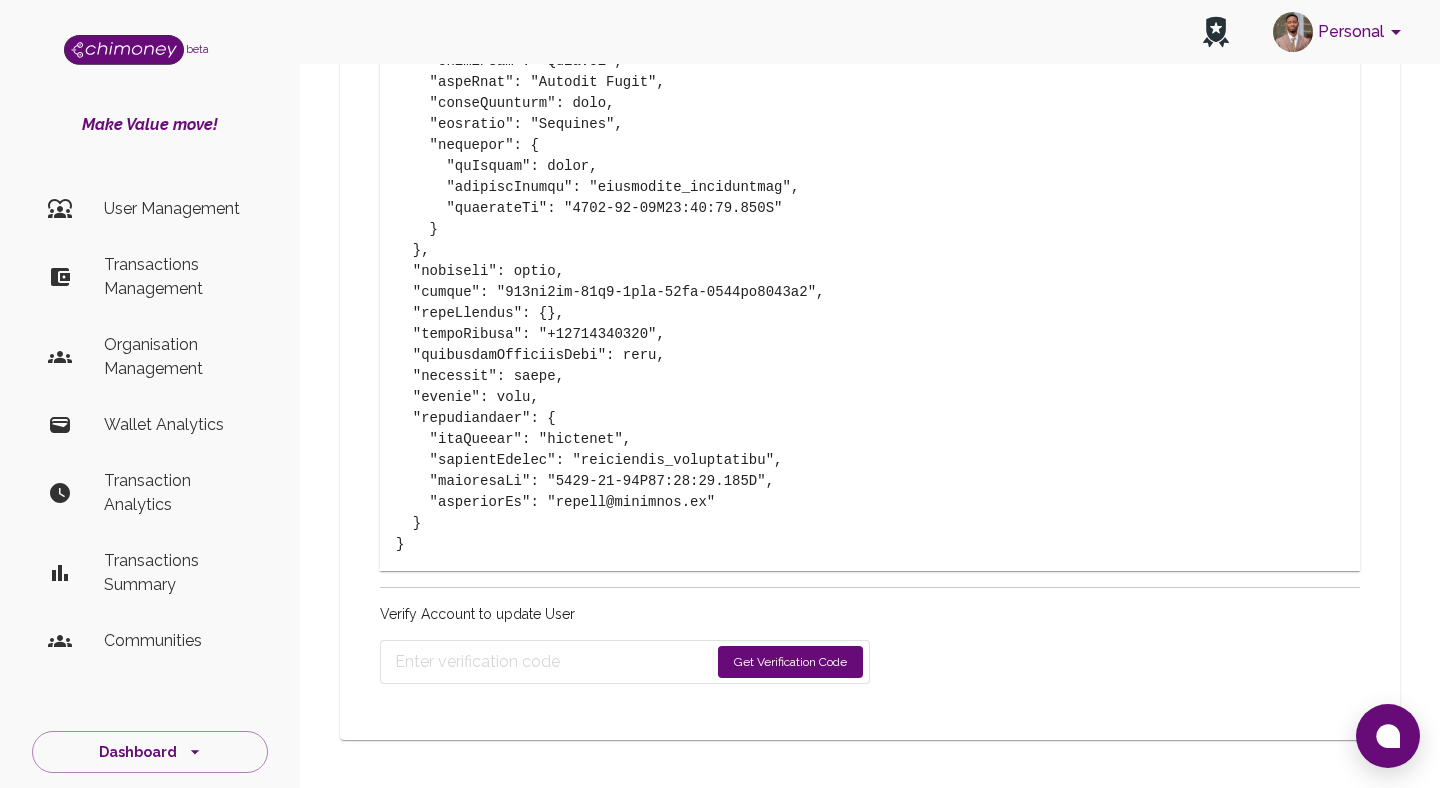 click on "Get Verification Code" at bounding box center (790, 662) 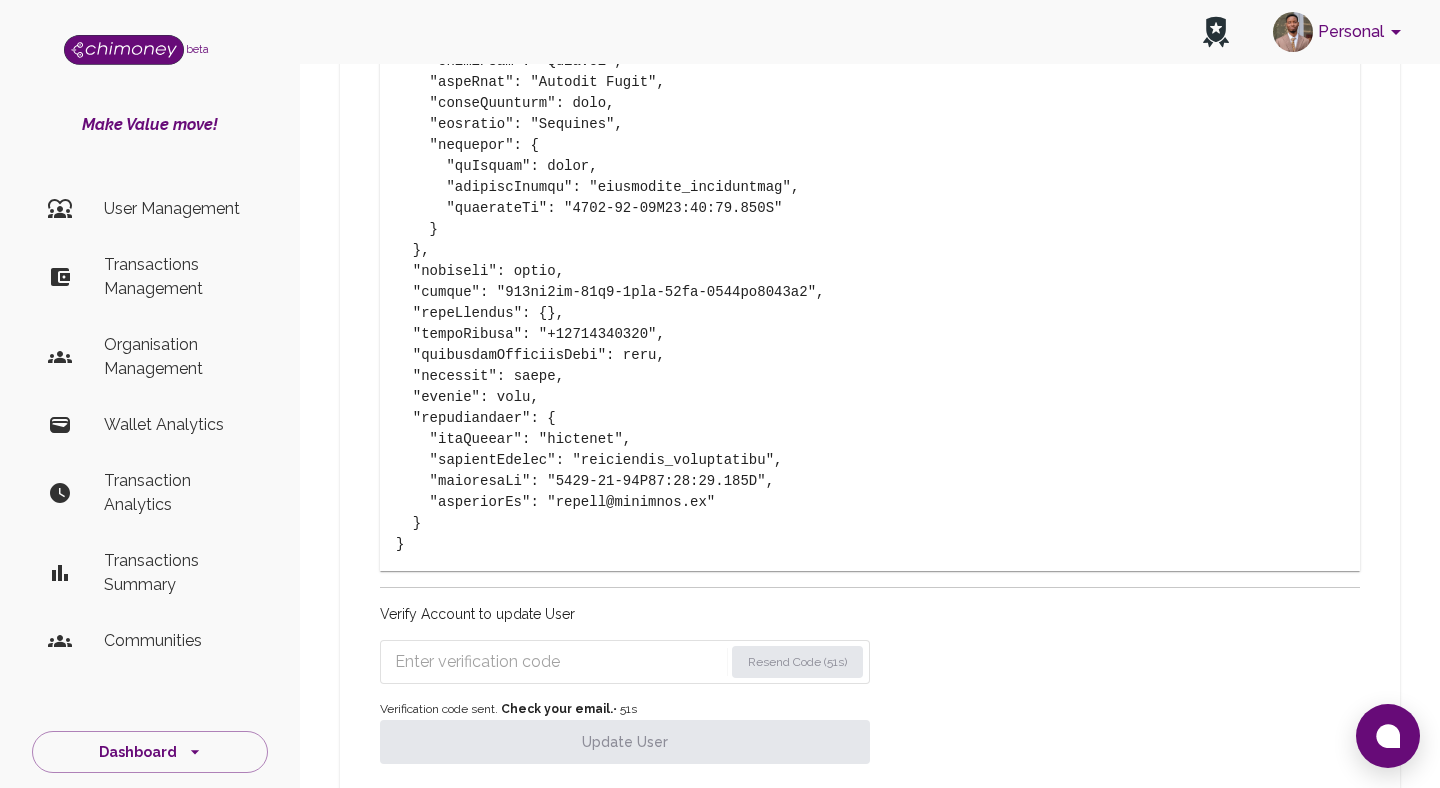 click at bounding box center (559, 662) 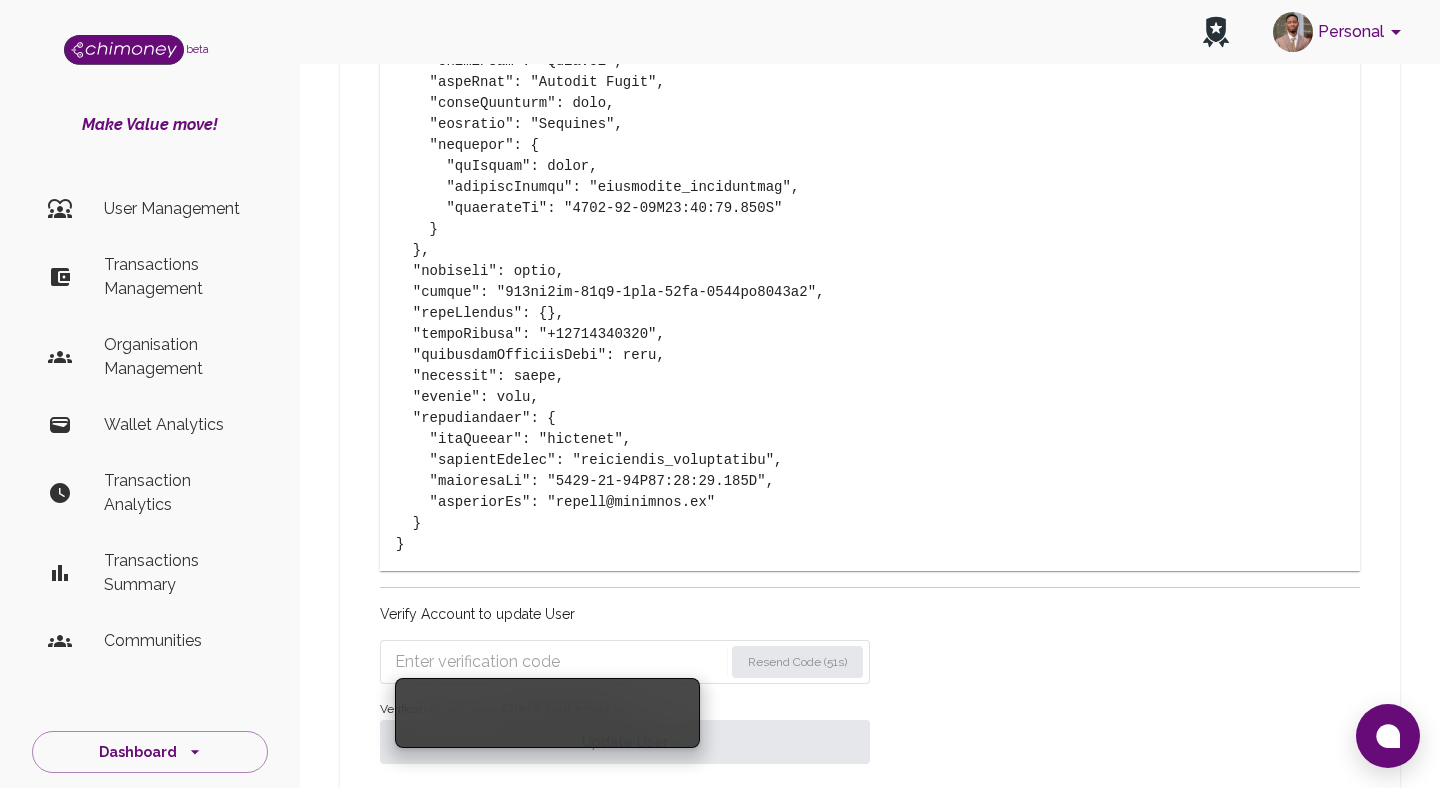paste on "6711" 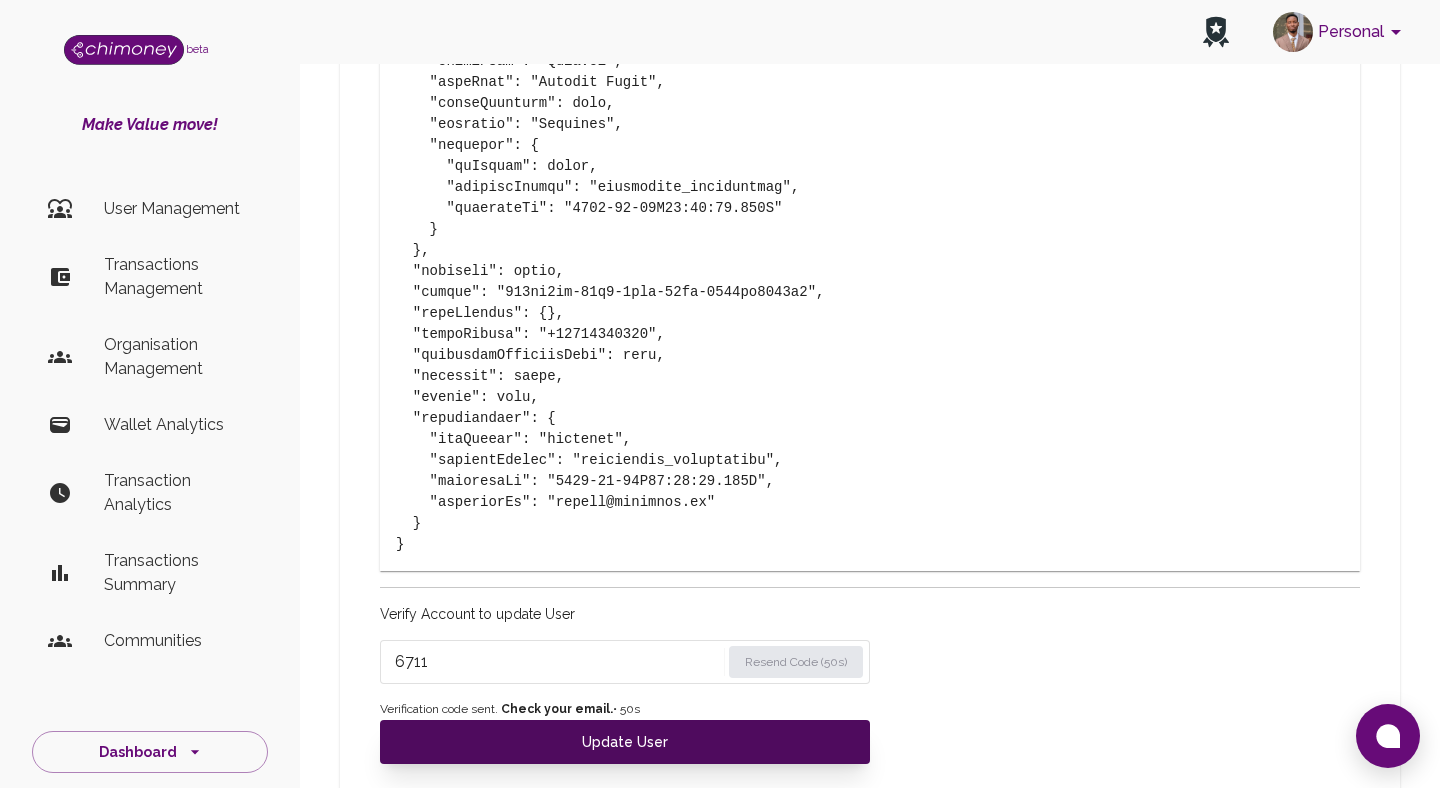 type on "6711" 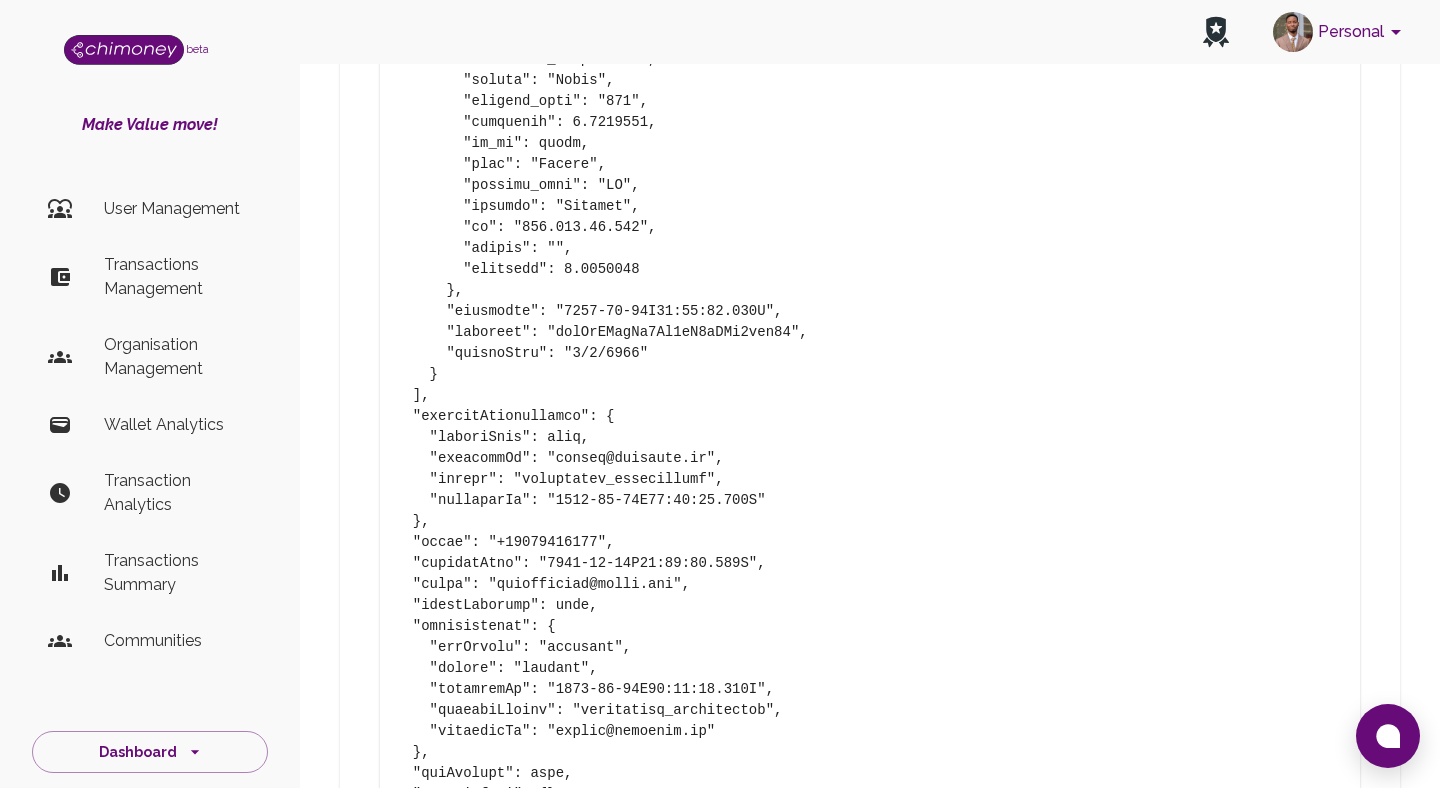 scroll, scrollTop: 2576, scrollLeft: 0, axis: vertical 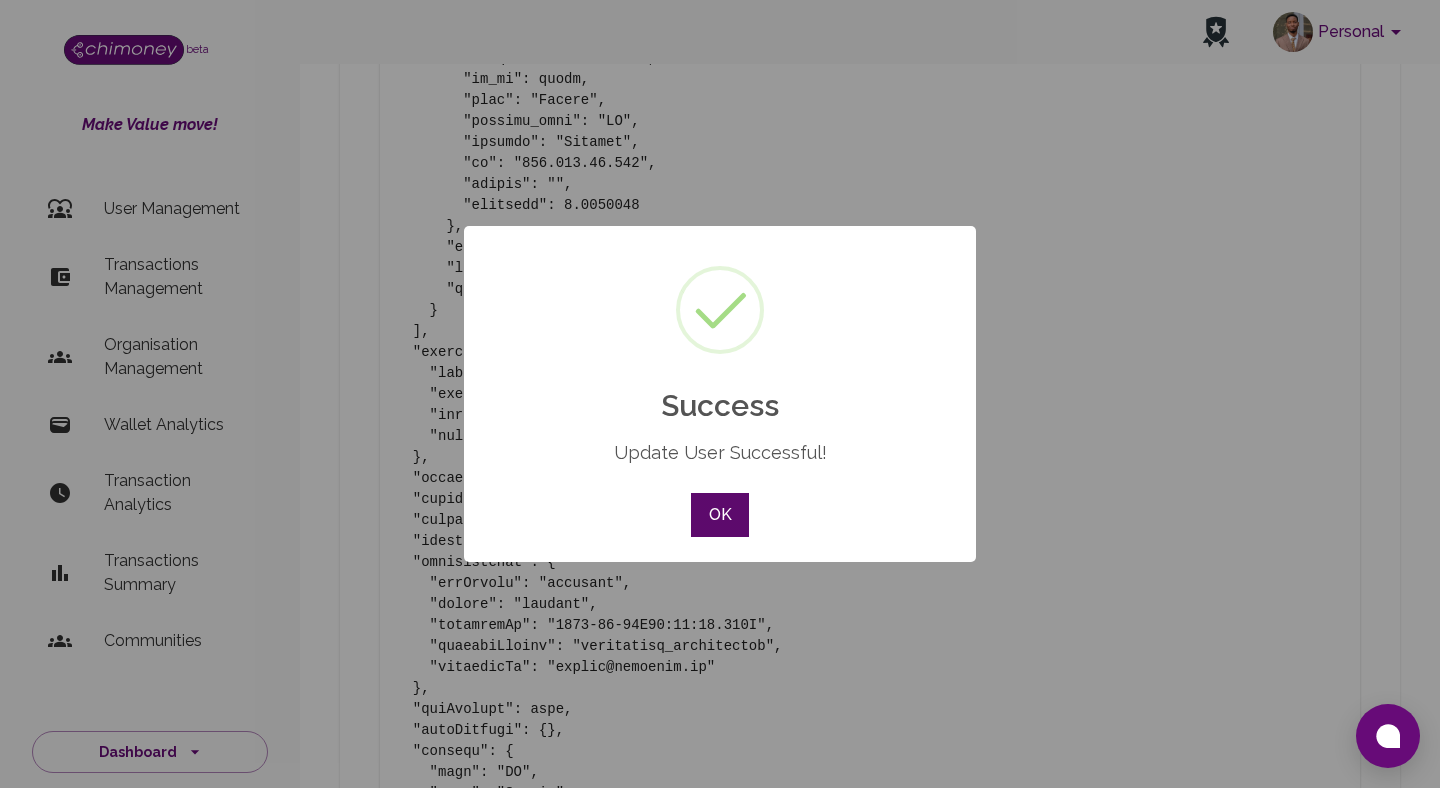click on "OK" at bounding box center (720, 515) 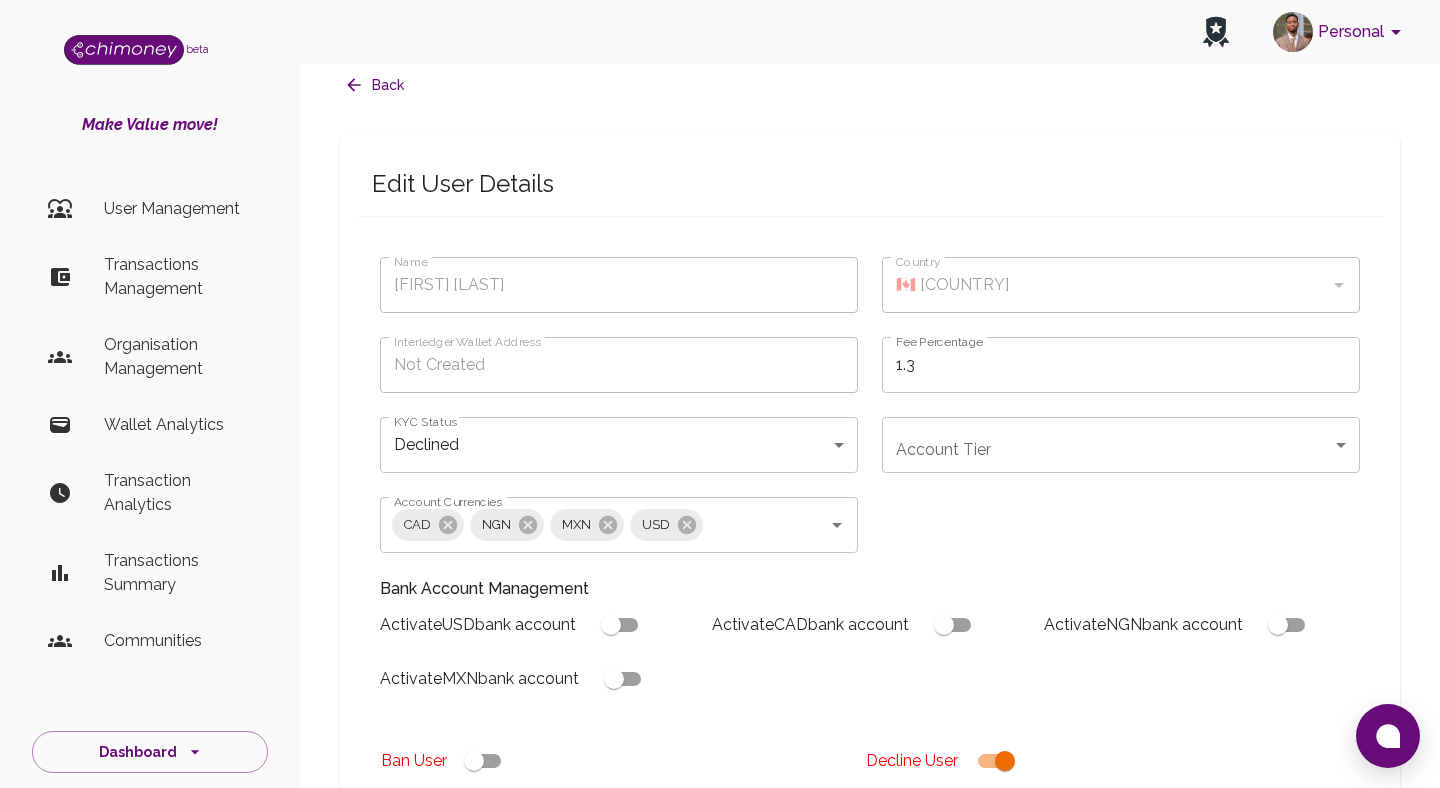 scroll, scrollTop: 0, scrollLeft: 0, axis: both 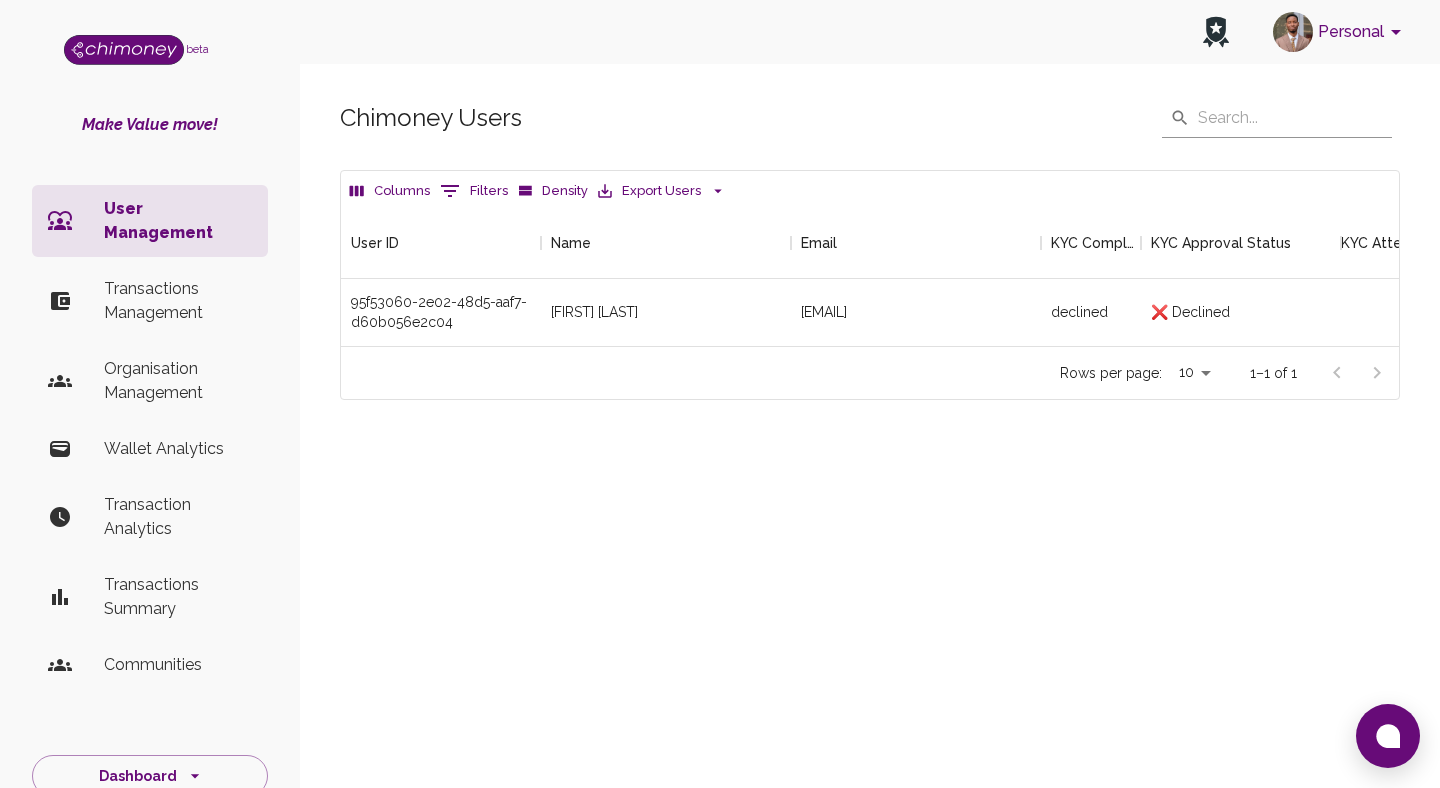 click on "Transactions Management" at bounding box center (178, 301) 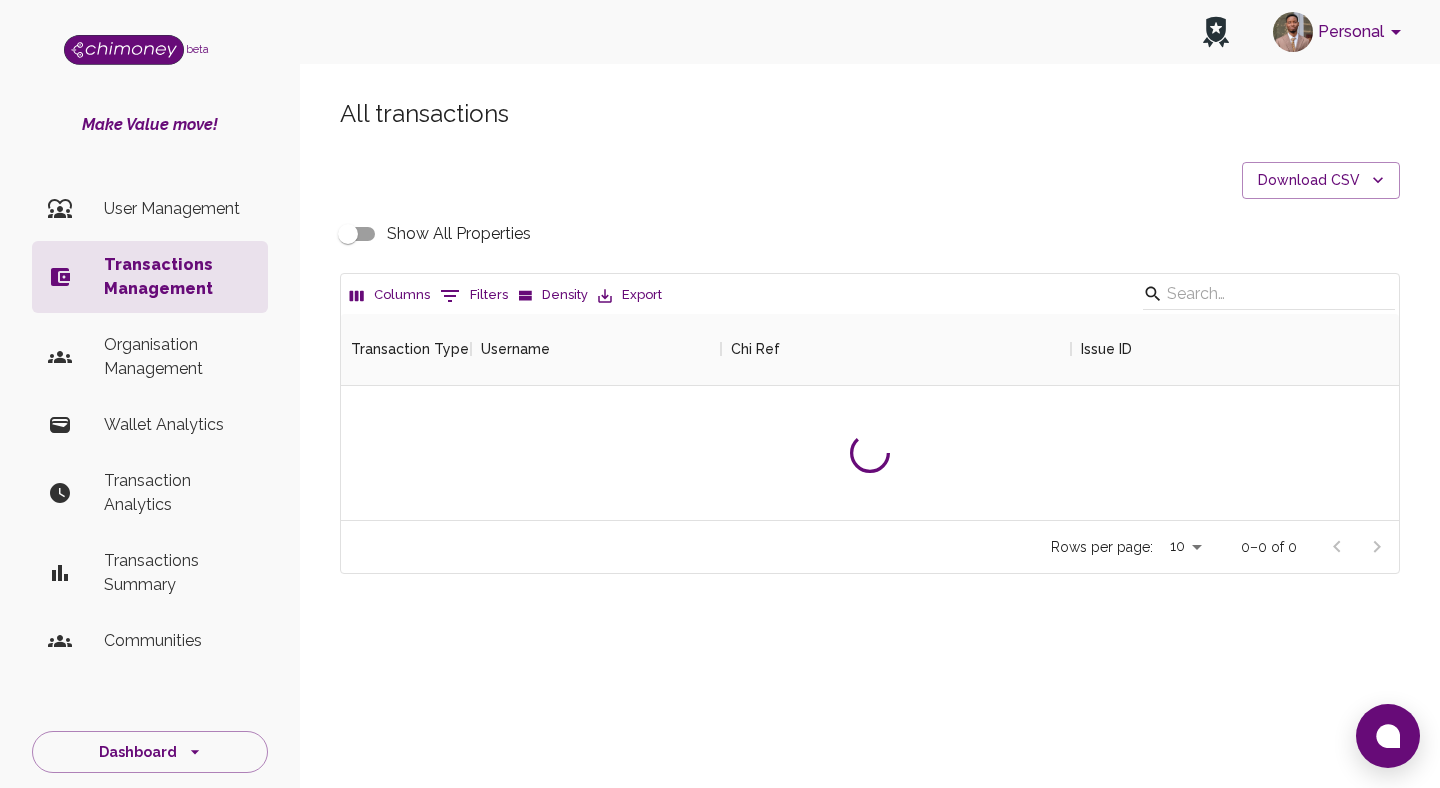 scroll, scrollTop: 1, scrollLeft: 1, axis: both 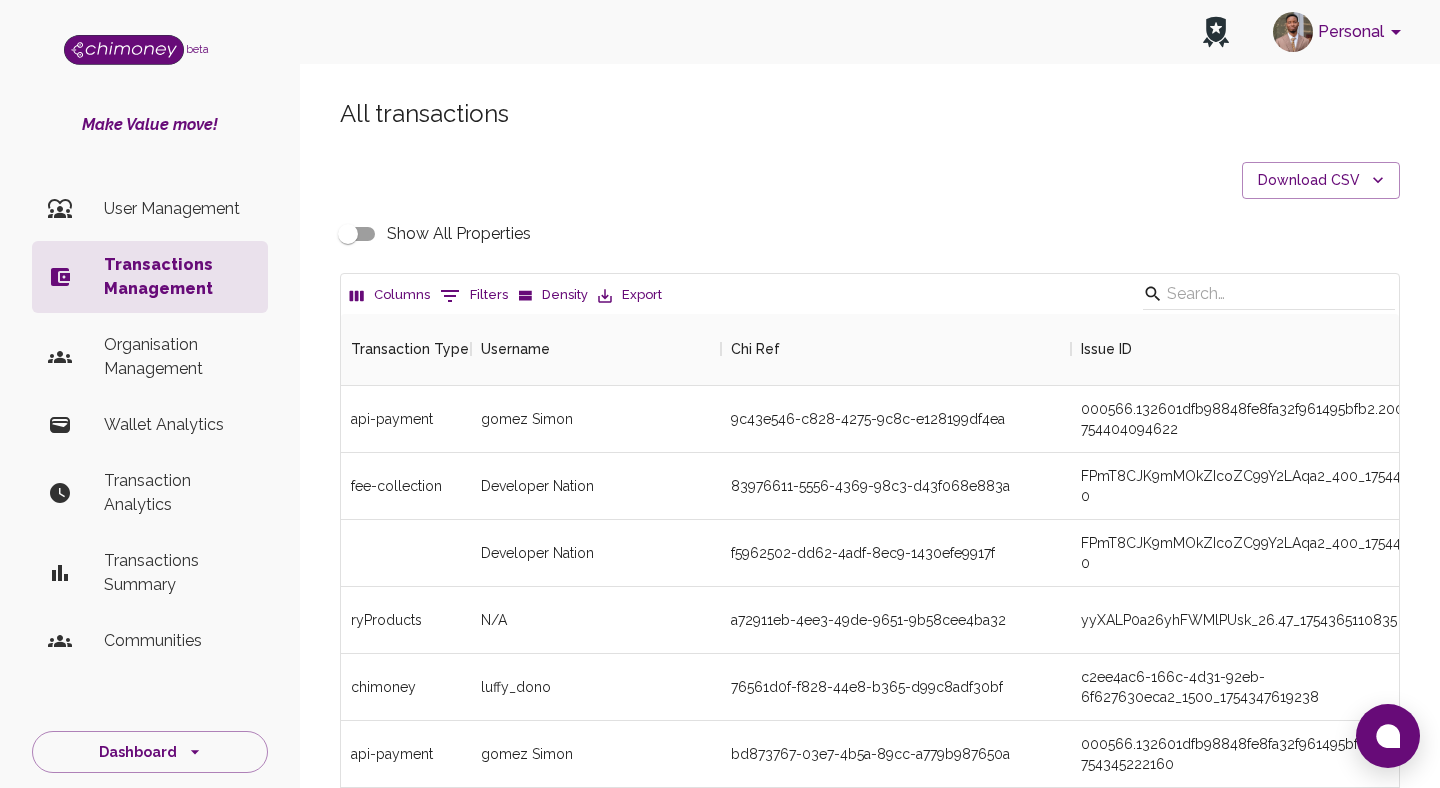 click on "Columns 0 Filters Density Export" at bounding box center (870, 294) 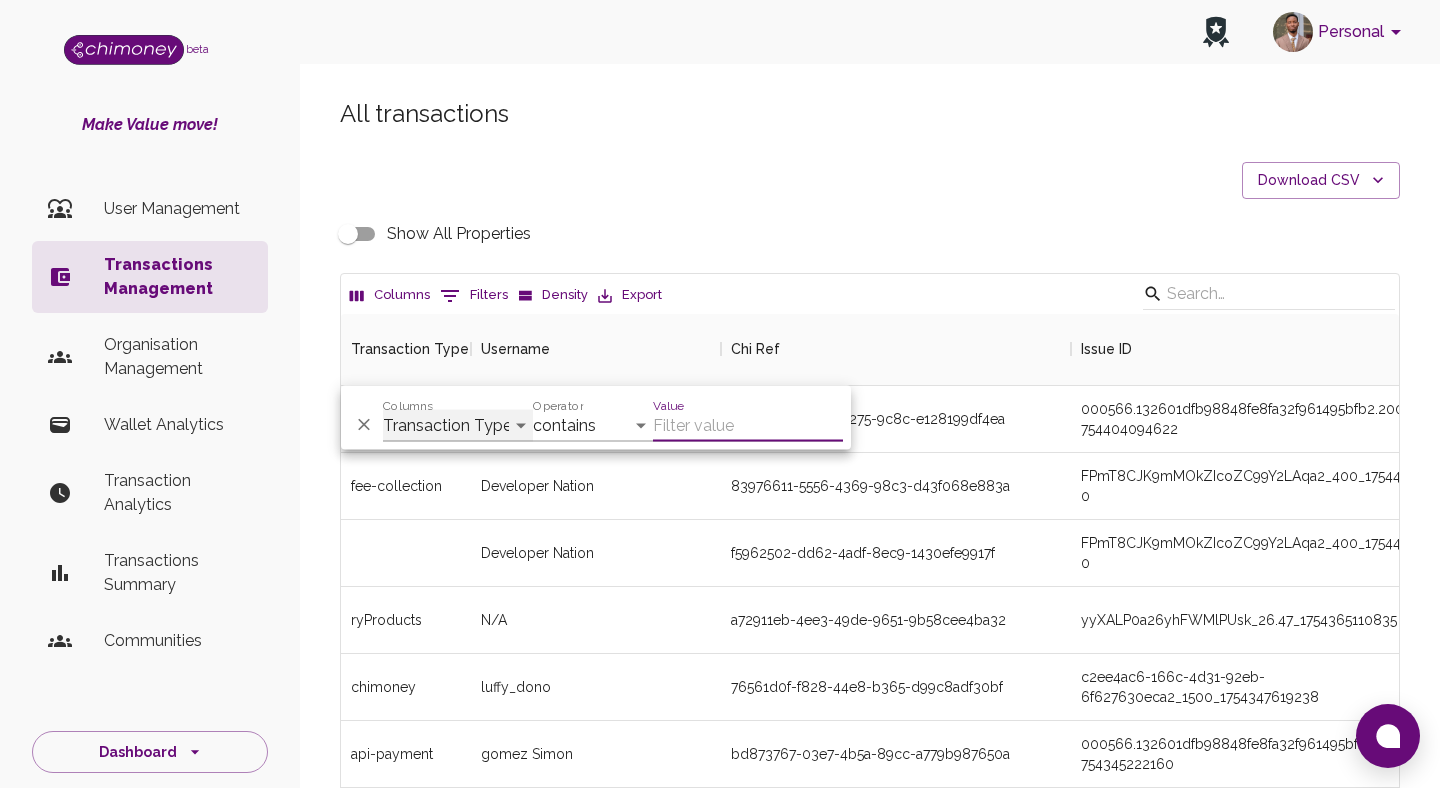 click on "Transaction Type Username Chi Ref Issue ID Value Amount Currency Fee ($) FX Rate Initiator Reciever Status Delivery Status Transaction Date Transaction payment Method Order Number - Corpay Actions" at bounding box center (458, 426) 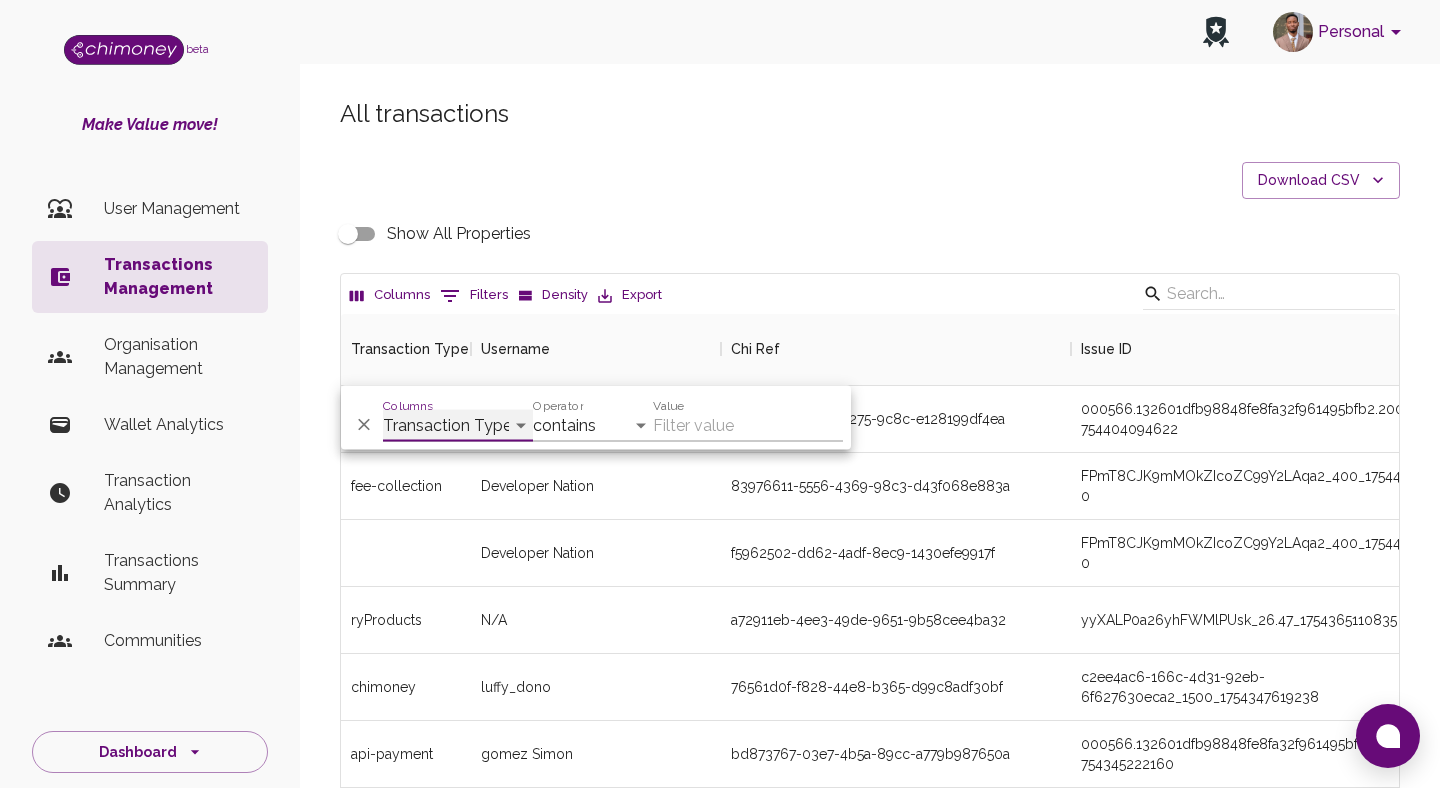select on "email" 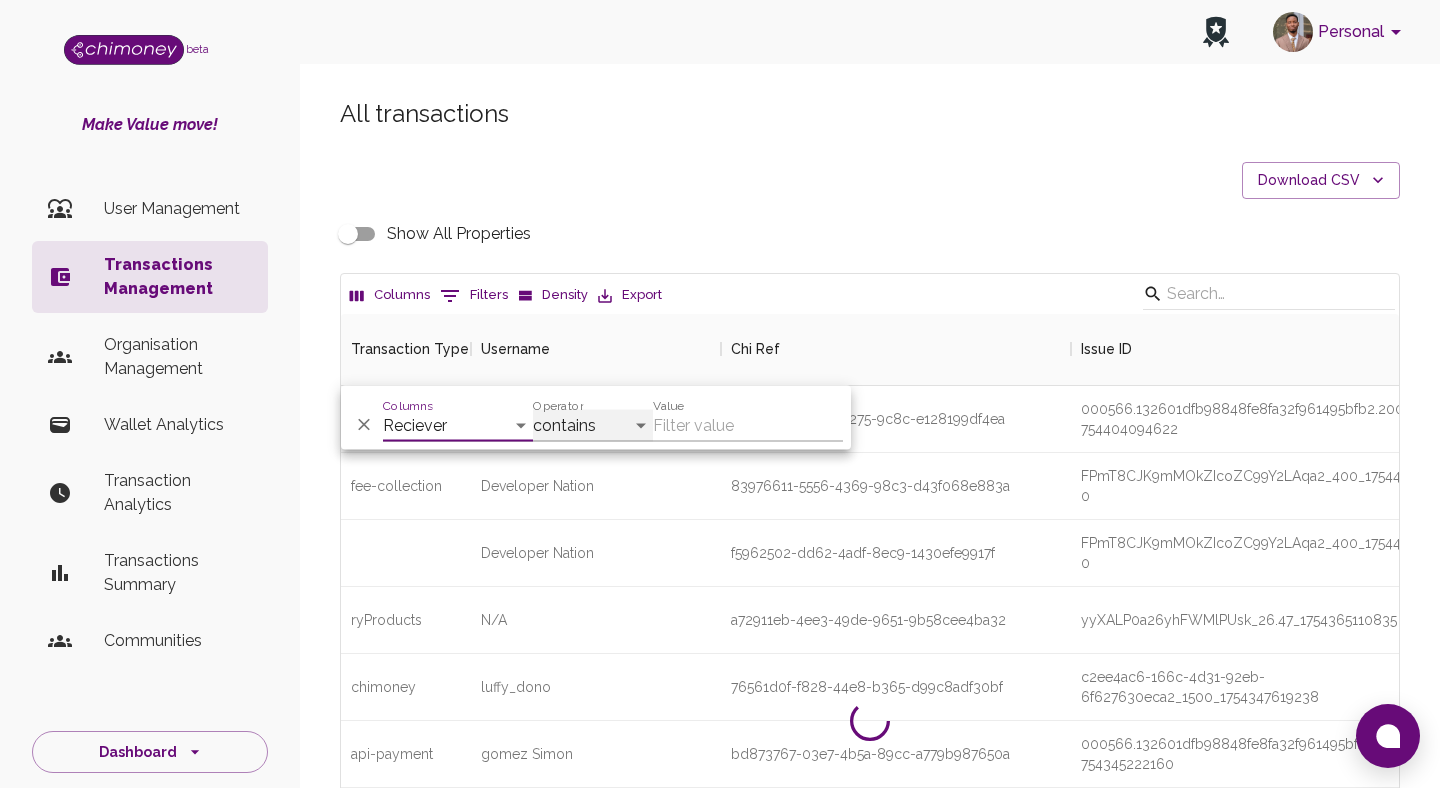 click on "contains equals starts with ends with is empty is not empty is any of" at bounding box center (593, 426) 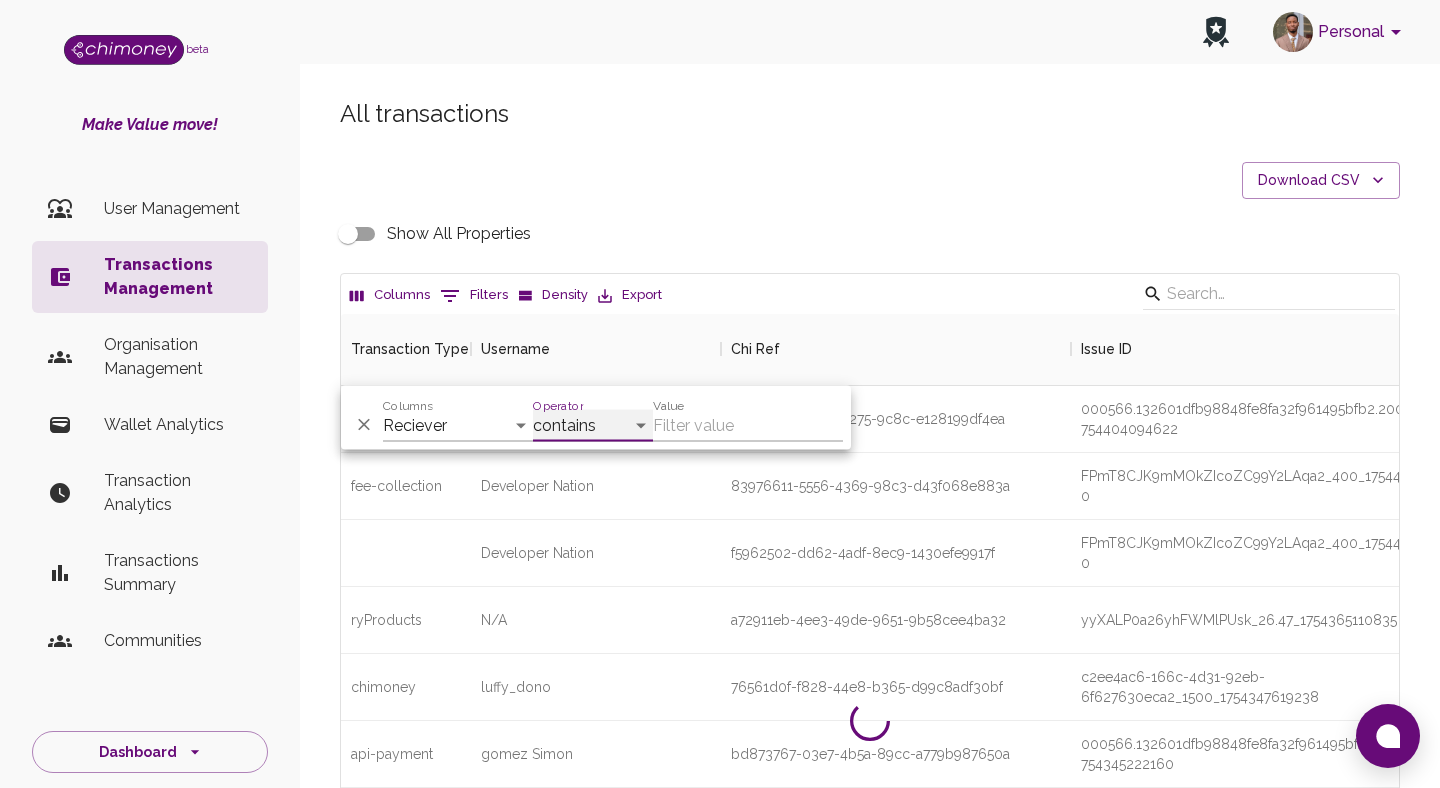 select on "equals" 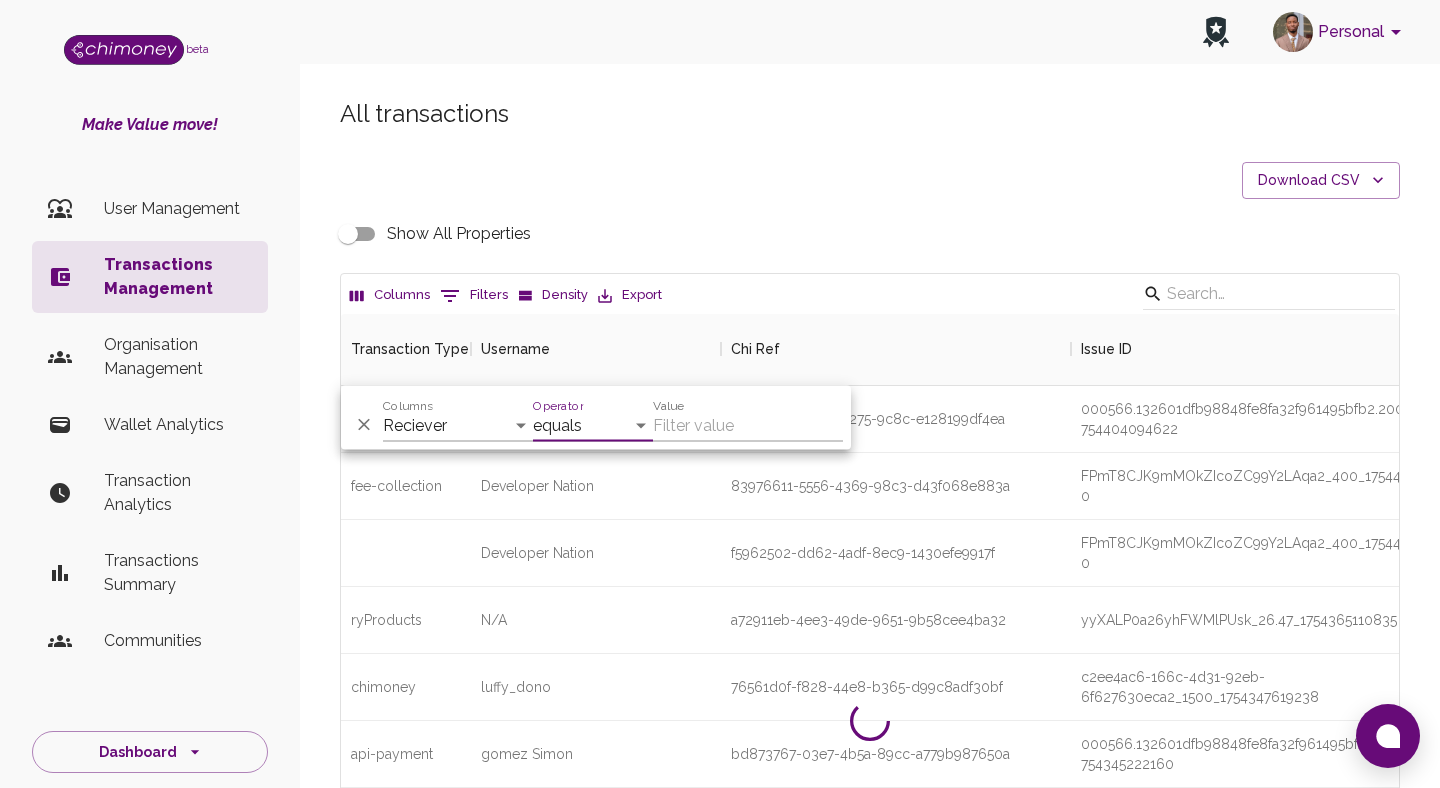 click on "Value" at bounding box center (748, 426) 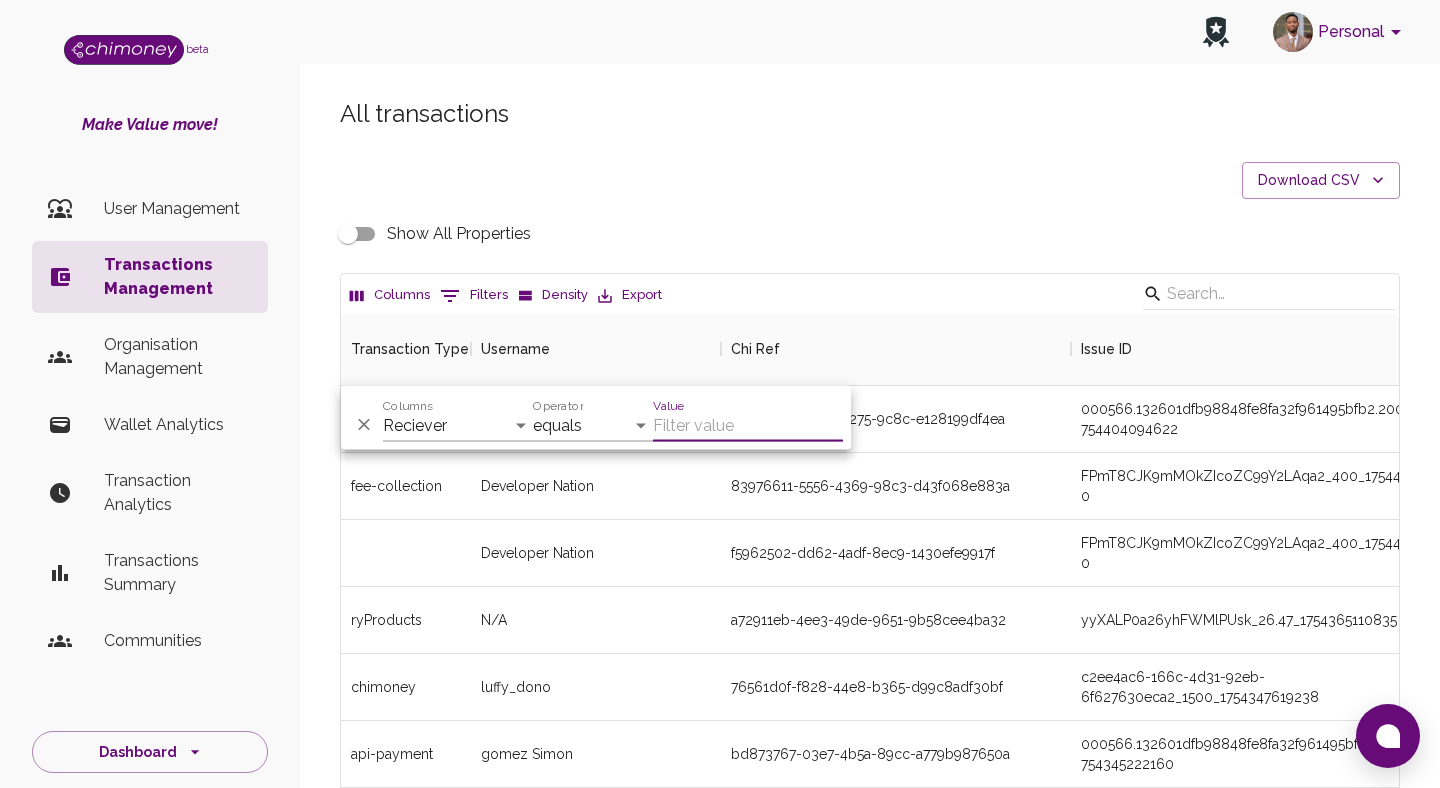 paste on "hydrallyalhsyn91@gmail.com" 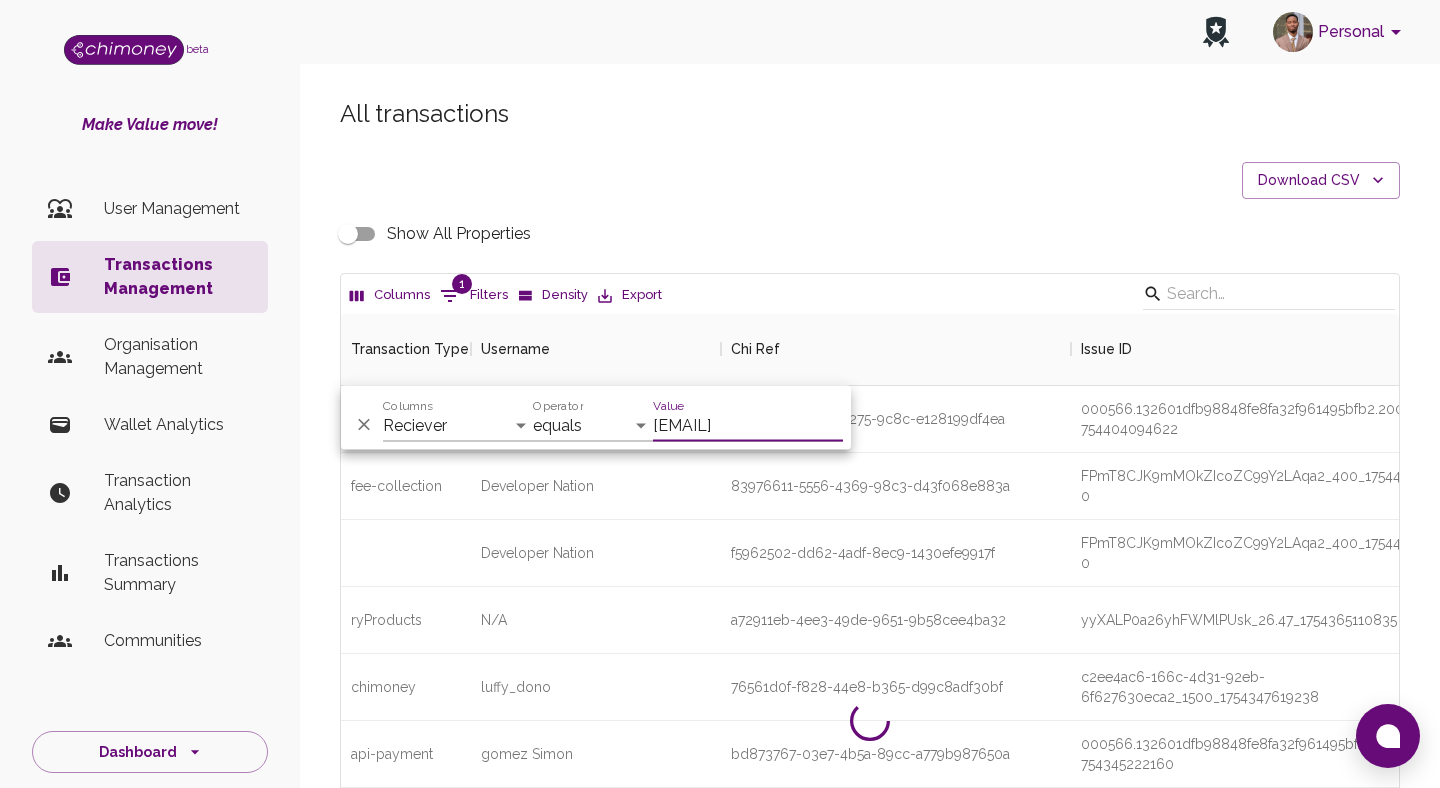 scroll, scrollTop: 0, scrollLeft: 23, axis: horizontal 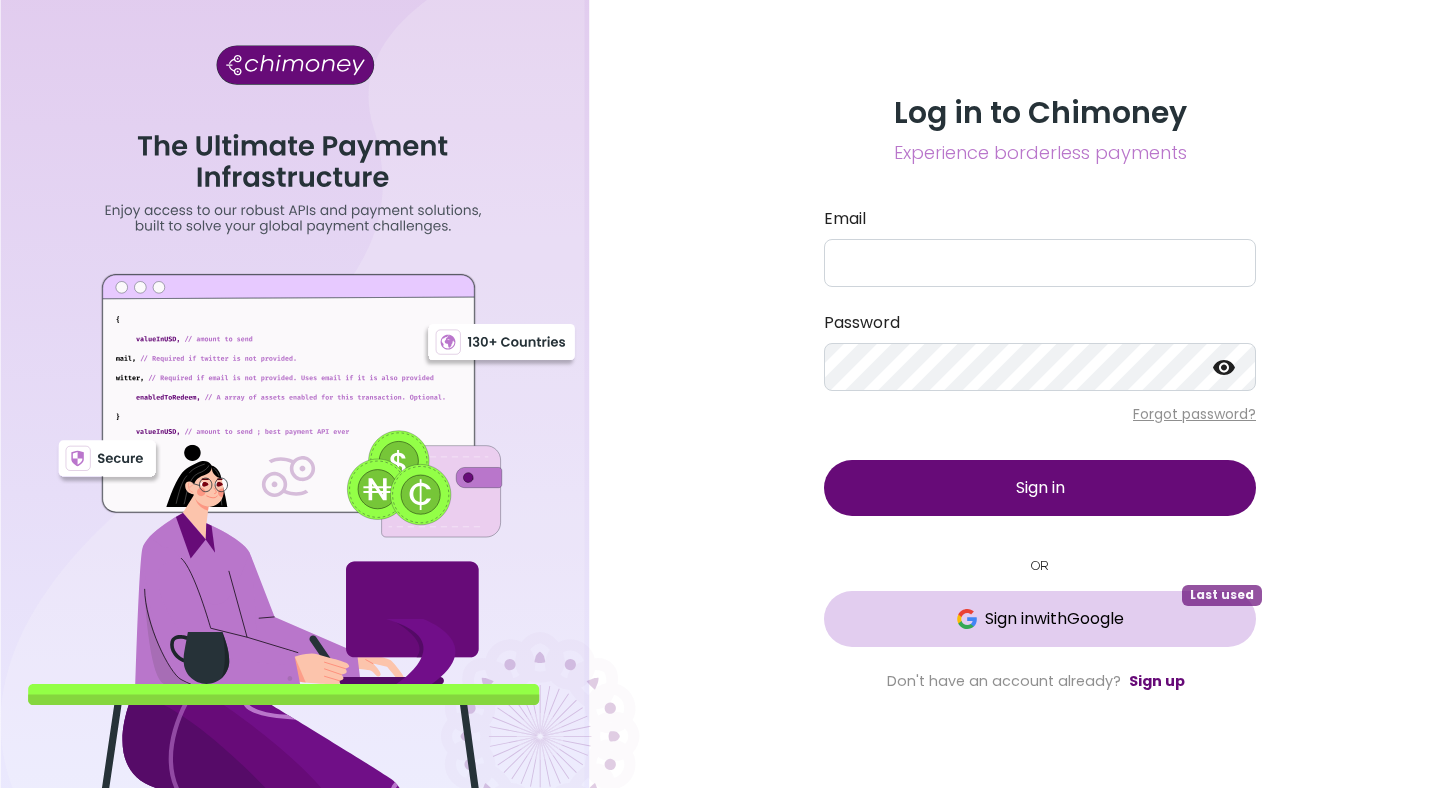 click on "Sign in  with  Google Last used" at bounding box center (1040, 619) 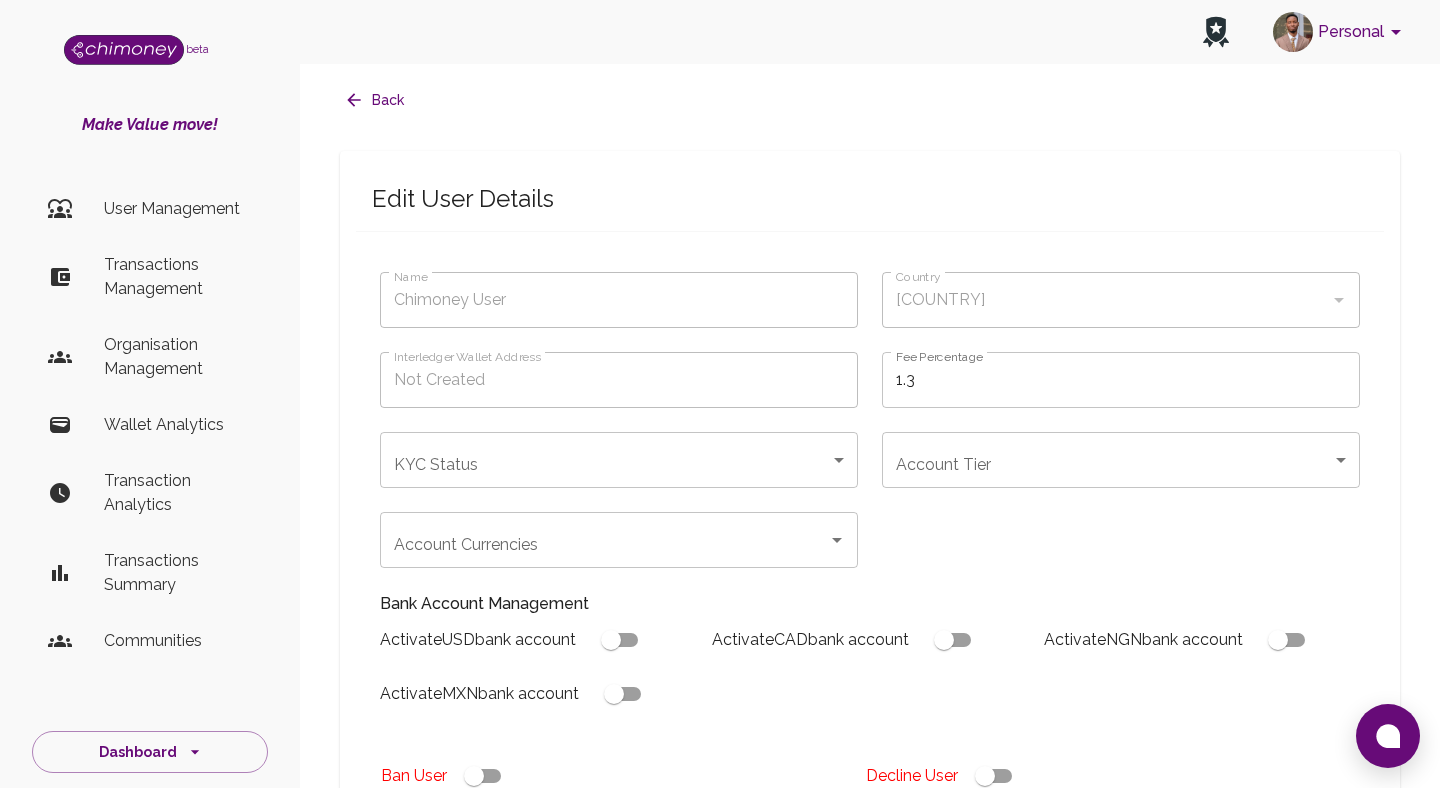 type on "[FIRST] [LAST]" 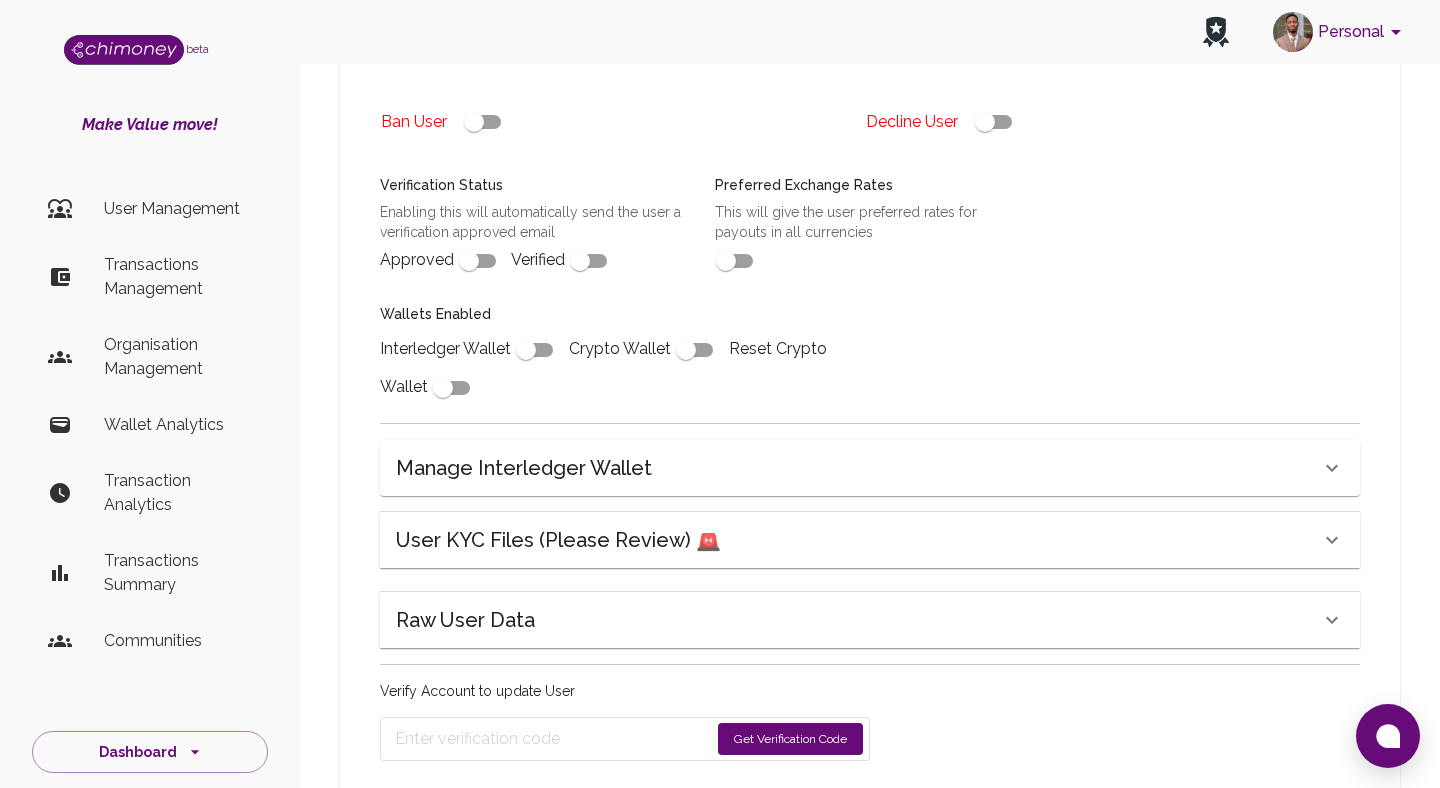 scroll, scrollTop: 731, scrollLeft: 0, axis: vertical 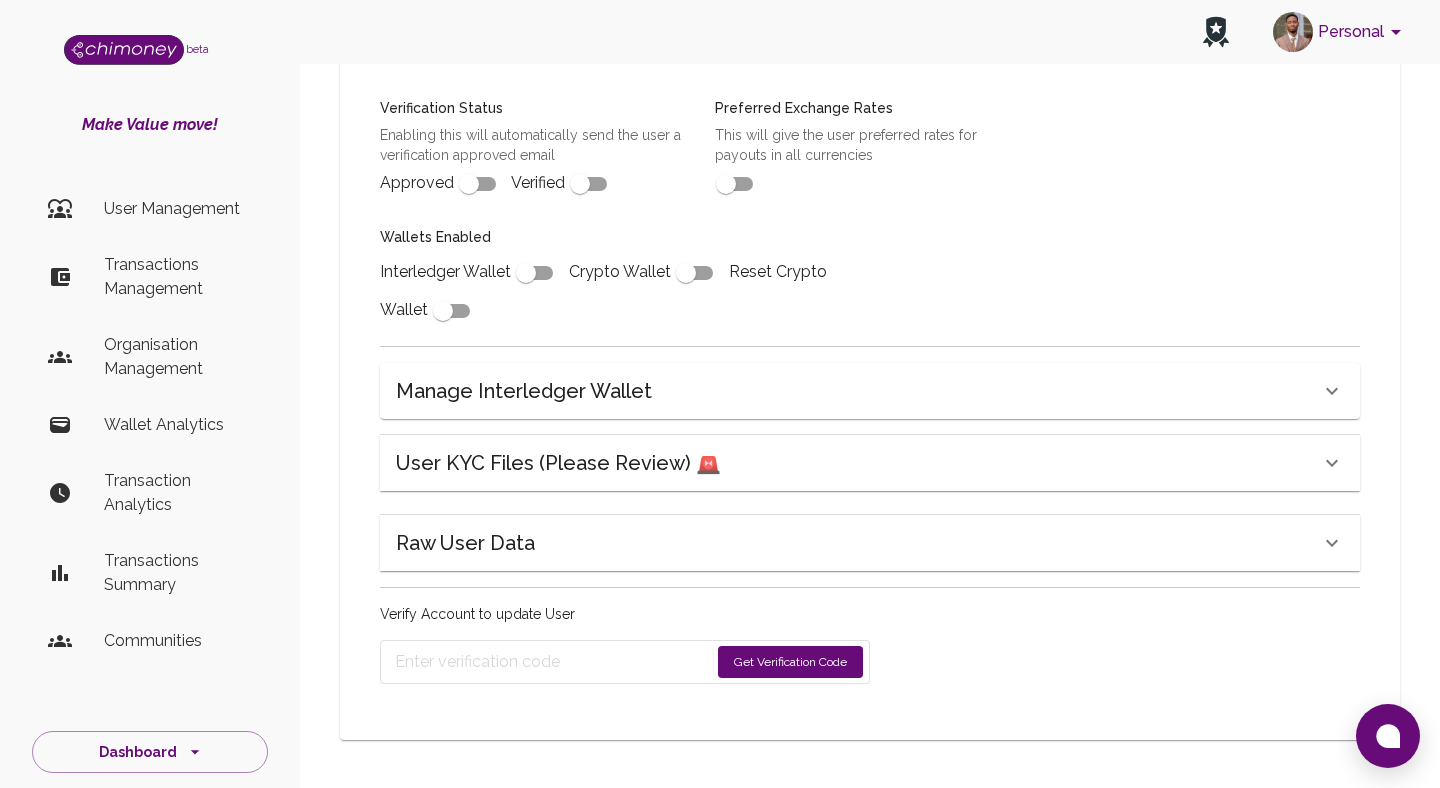 click on "User KYC Files (Please Review) 🚨" at bounding box center [558, 463] 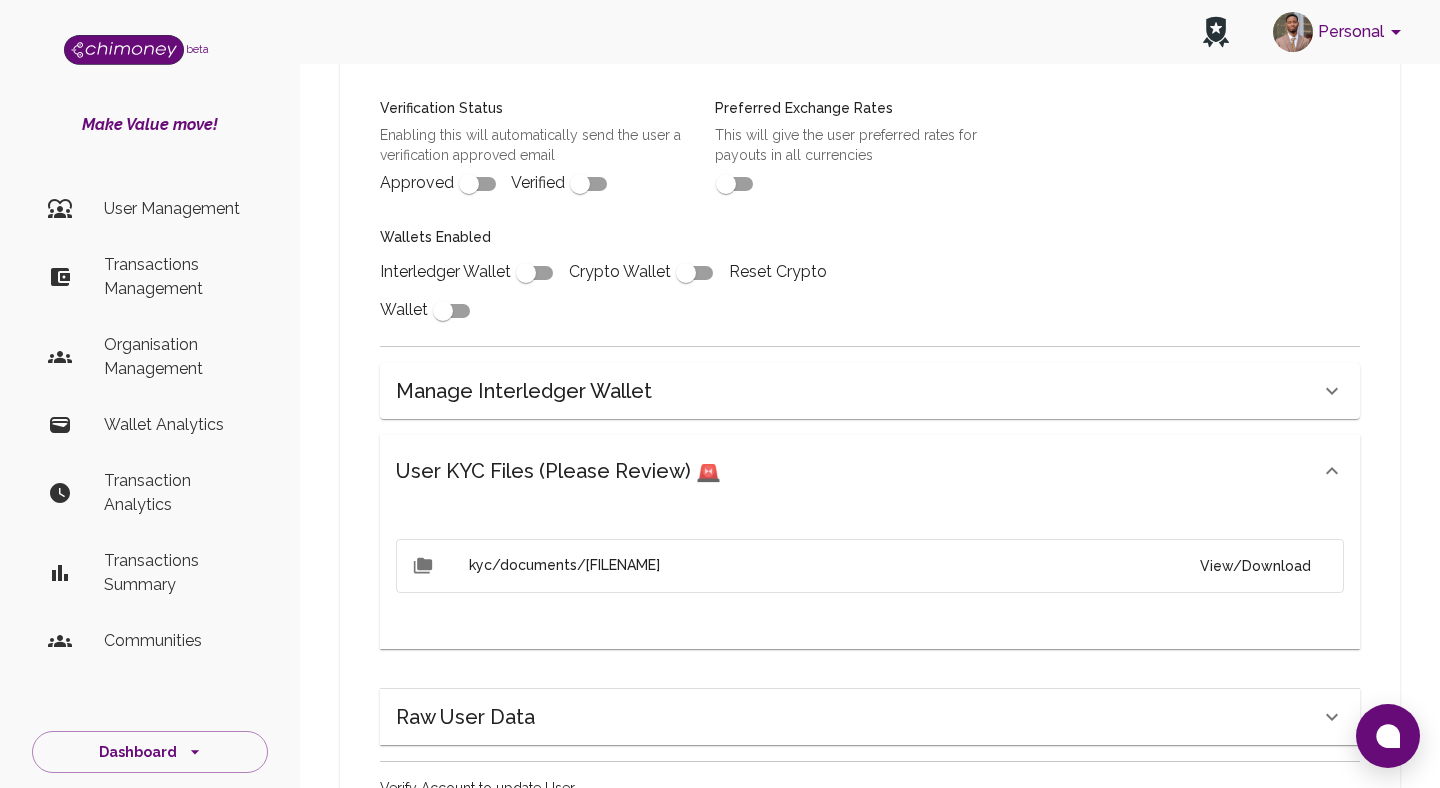click on "View/Download" at bounding box center [1255, 566] 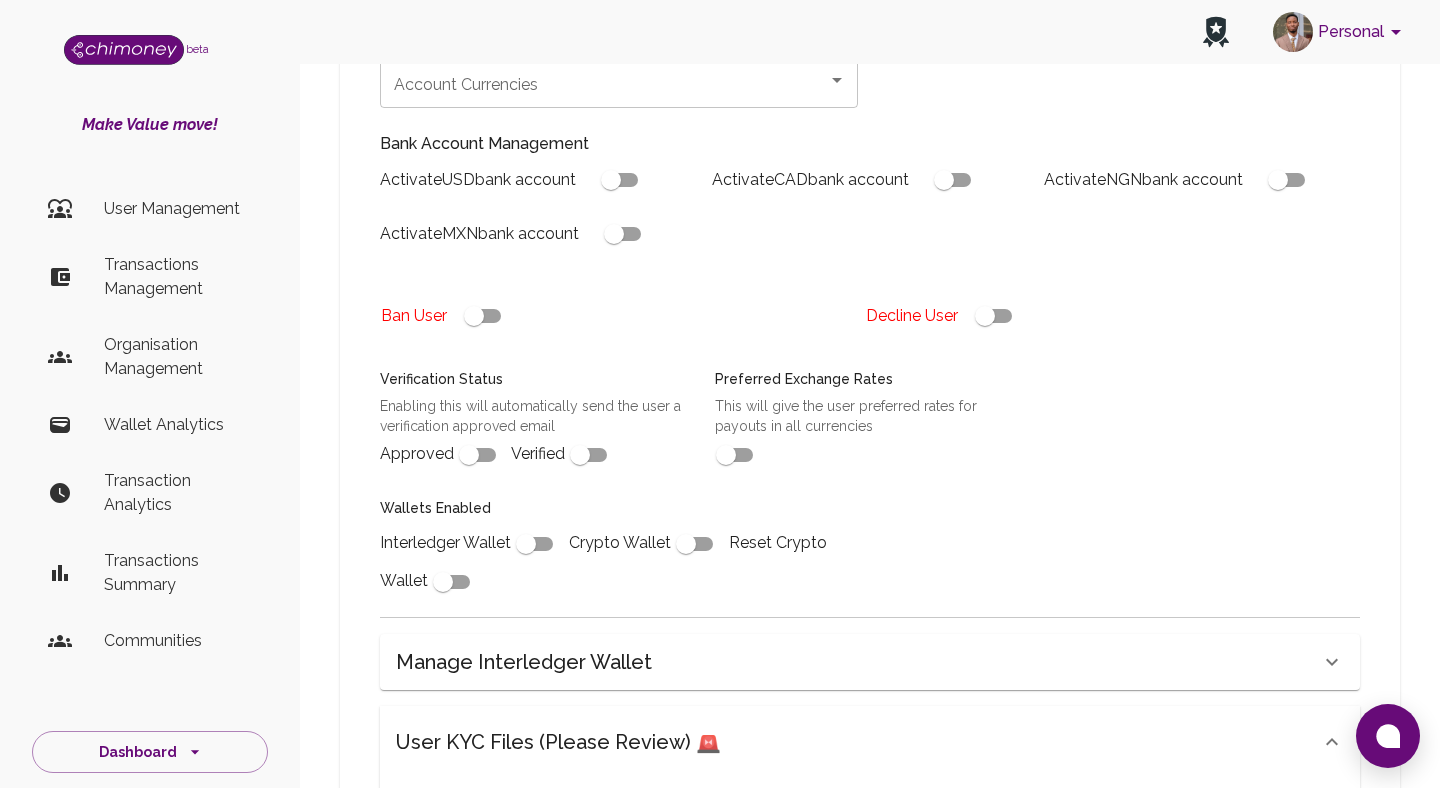 scroll, scrollTop: 237, scrollLeft: 0, axis: vertical 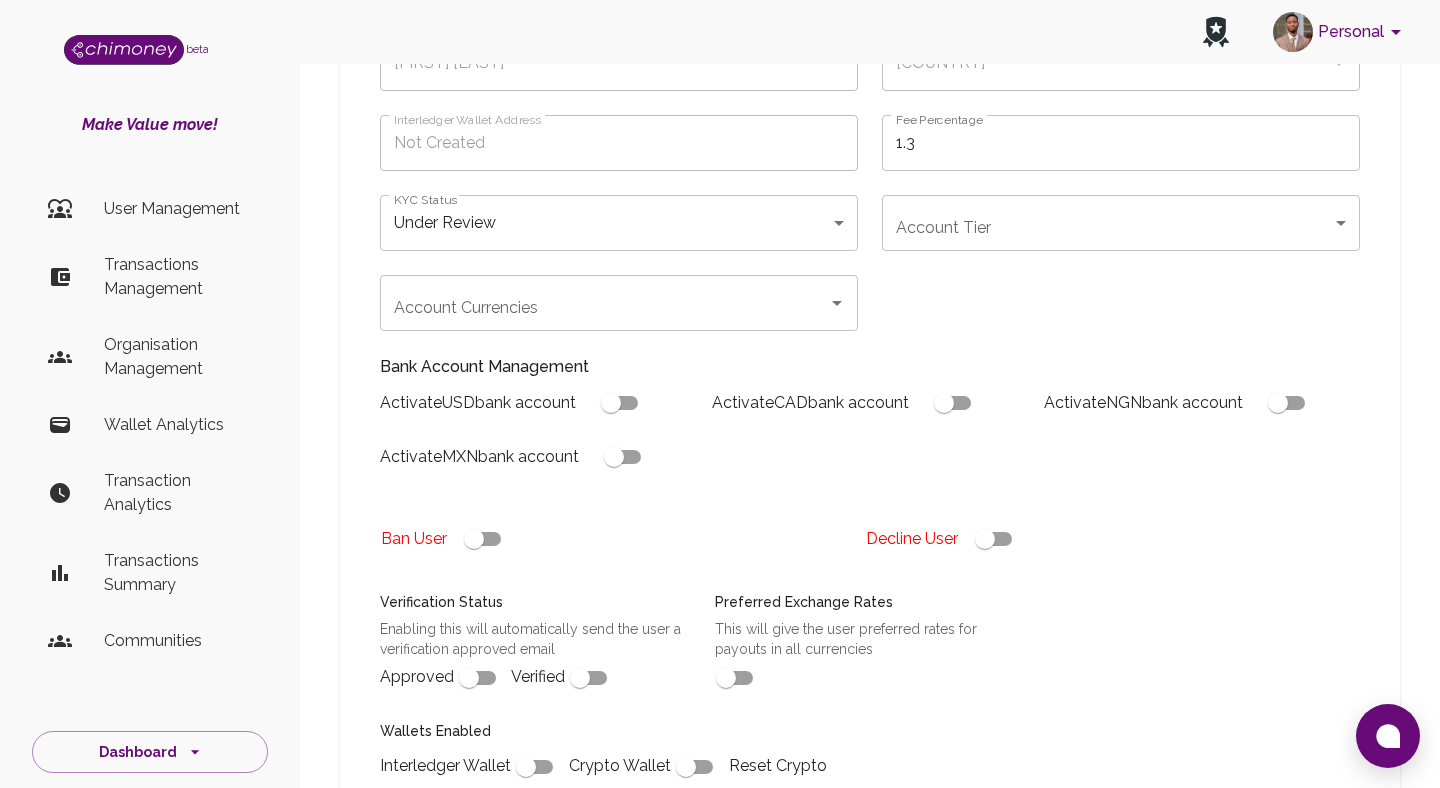 click on "Decline User" at bounding box center [1100, 539] 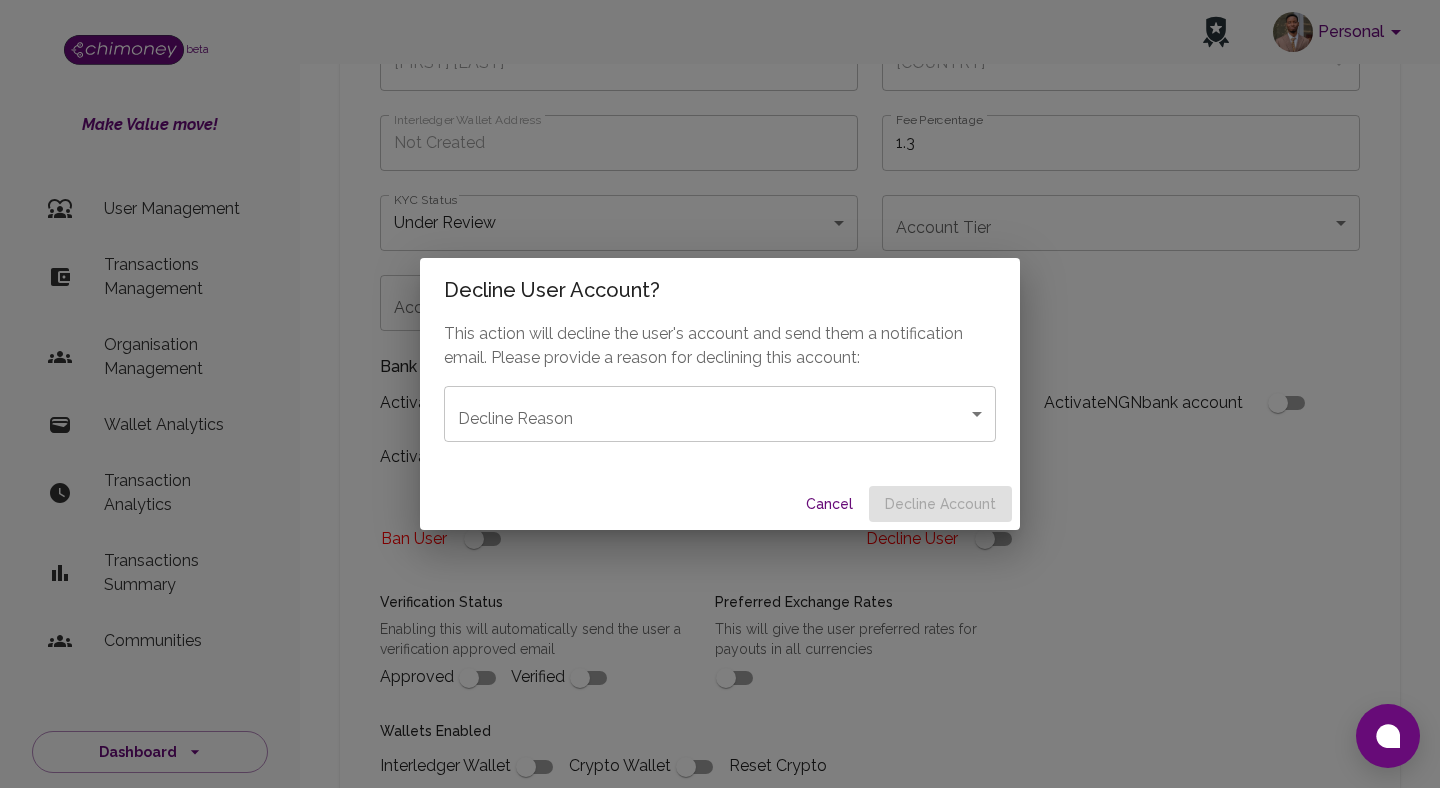 click on "Personal   beta Make Value move! User Management Transactions Management Organisation Management Wallet Analytics Transaction Analytics Transactions Summary Communities Dashboard ©  2025  Chi Technologies Inc.   Back Edit User Details Name Filbert Minja Name Country 🇨🇦 Canada Country Interledger Wallet Address Not Created Interledger Wallet Address Fee Percentage 1.3 Fee Percentage KYC Status Under Review under_review KYC Status Account Tier ​ Account Tier Account Currencies Account Currencies Bank Account Management Activate  USD  bank account Activate  CAD  bank account Activate  NGN  bank account Activate  MXN  bank account Ban User Decline User Verification Status Enabling this will automatically send the user a verification approved email   Approved      Verified     Preferred Exchange Rates This will give the user preferred rates for payouts in all currencies Wallets Enabled Interledger Wallet       Crypto Wallet       Reset Crypto Wallet   Manage Interledger Wallet Generate Interledger Wallet" at bounding box center (720, 609) 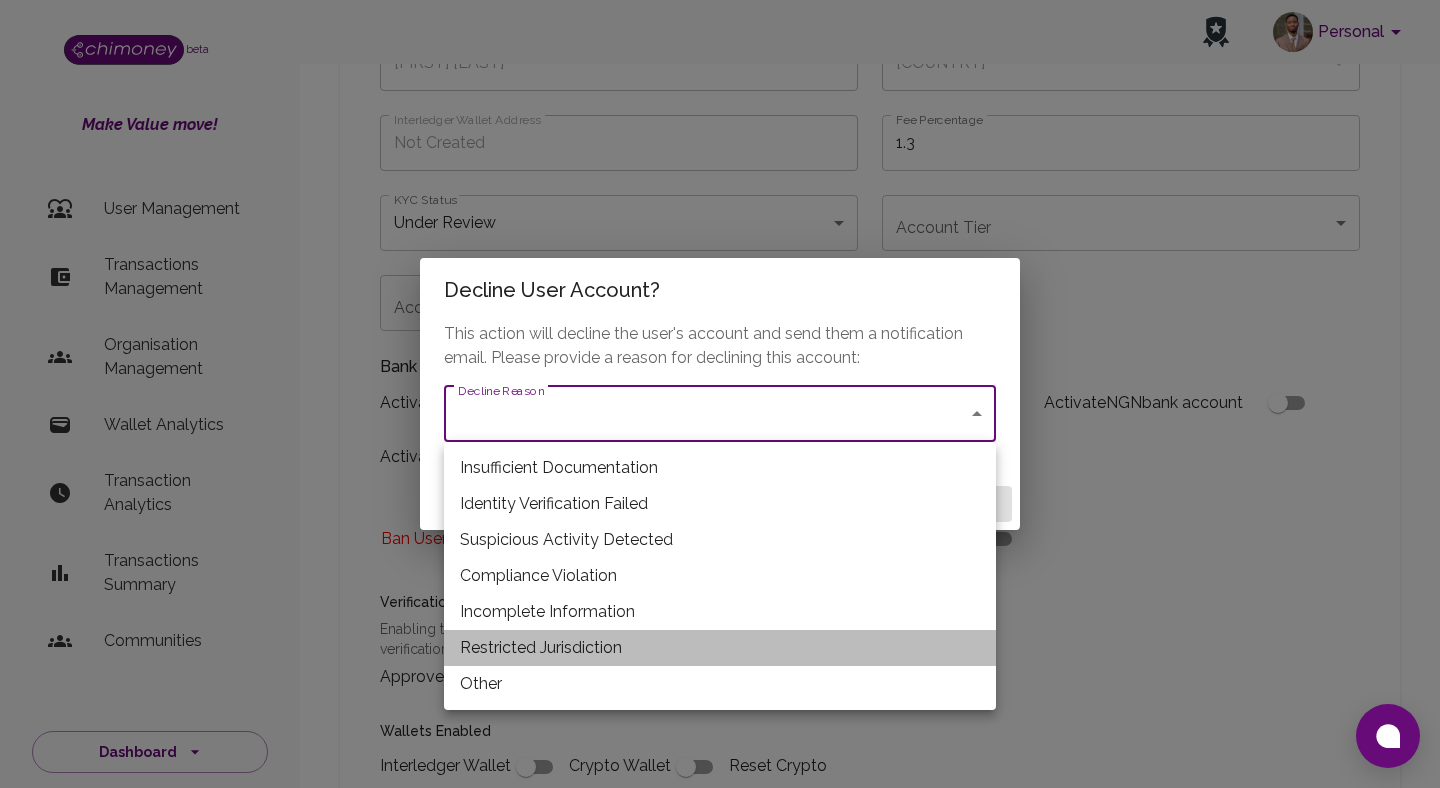 click on "Restricted Jurisdiction" at bounding box center (720, 648) 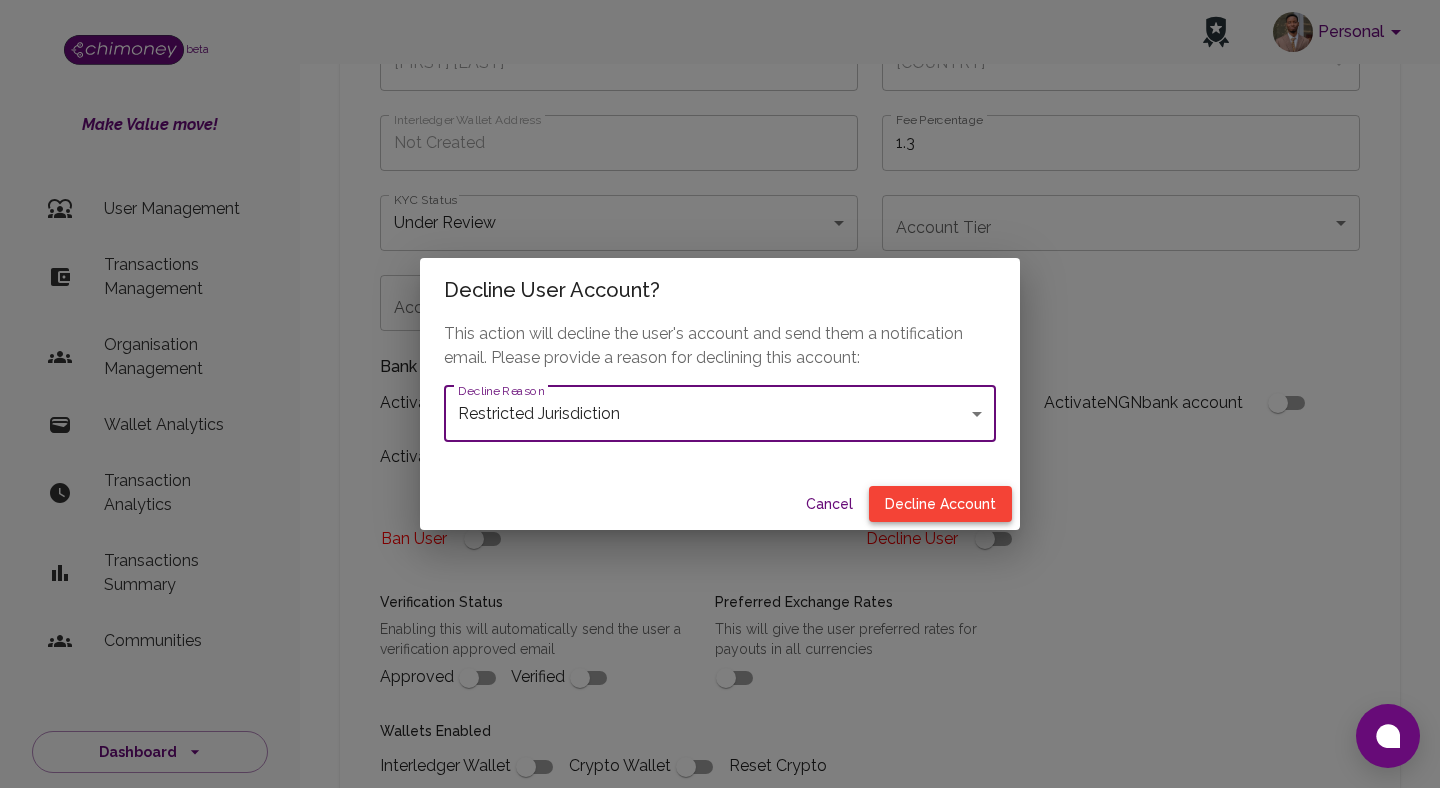click on "Decline Account" at bounding box center (940, 504) 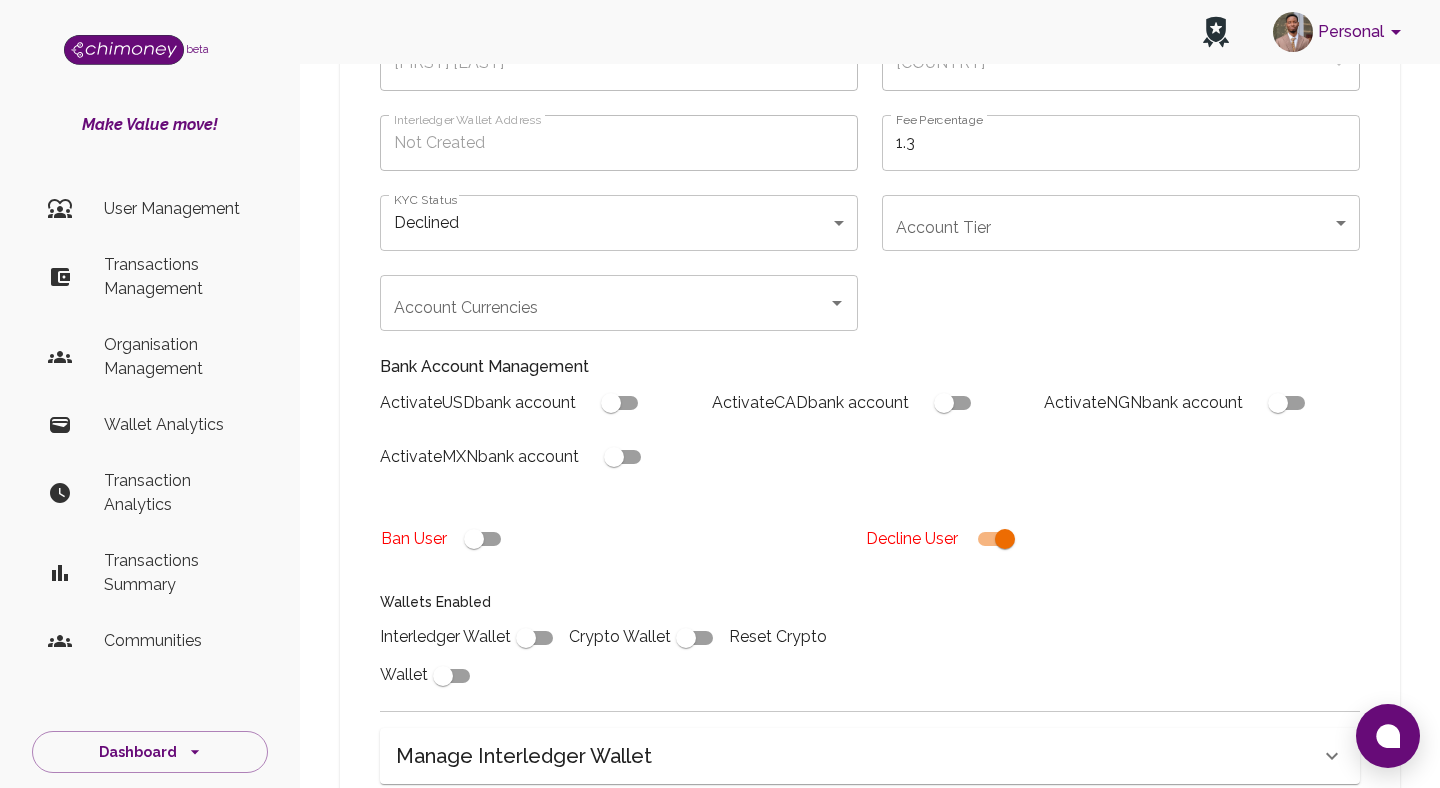 scroll, scrollTop: 776, scrollLeft: 0, axis: vertical 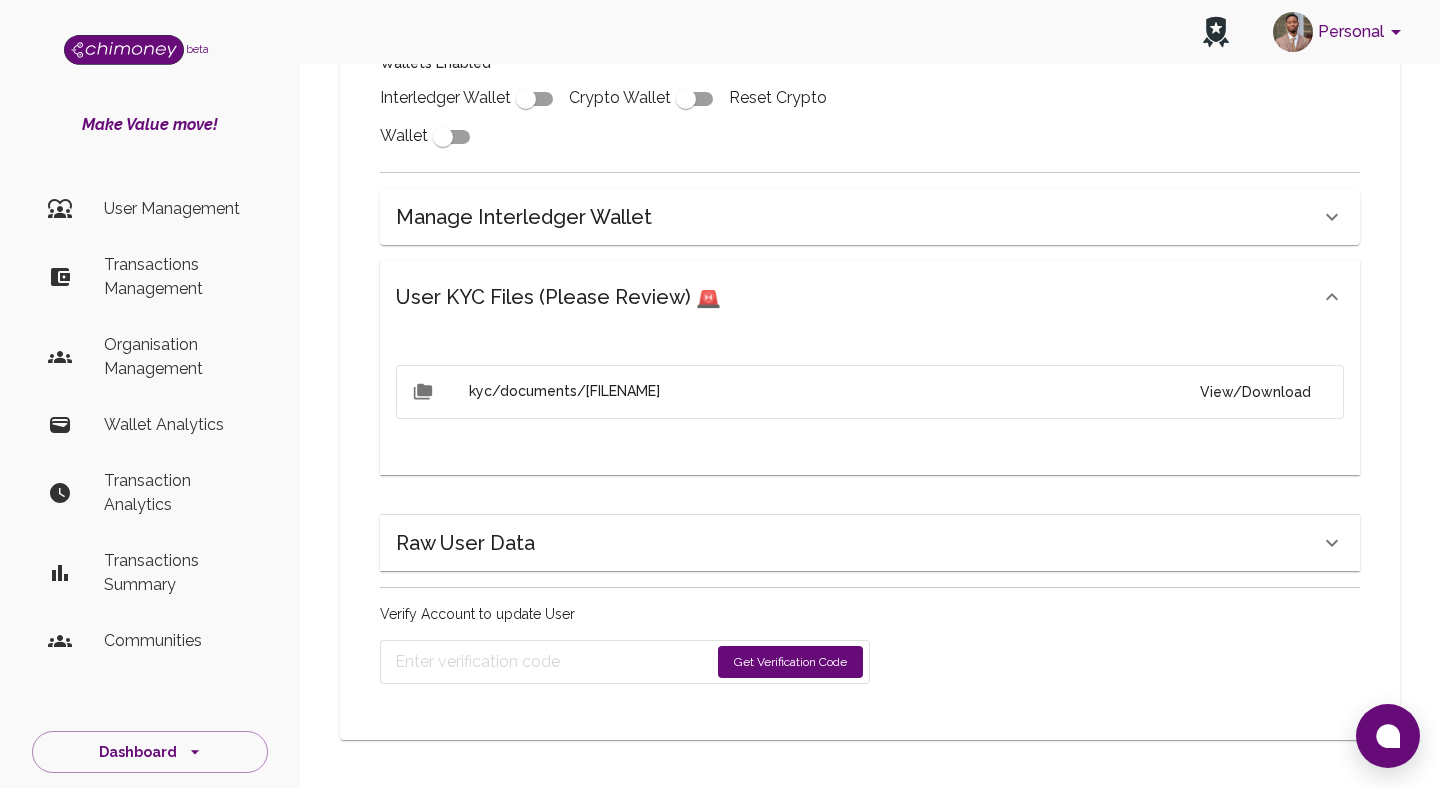 click on "Get Verification Code" at bounding box center [790, 662] 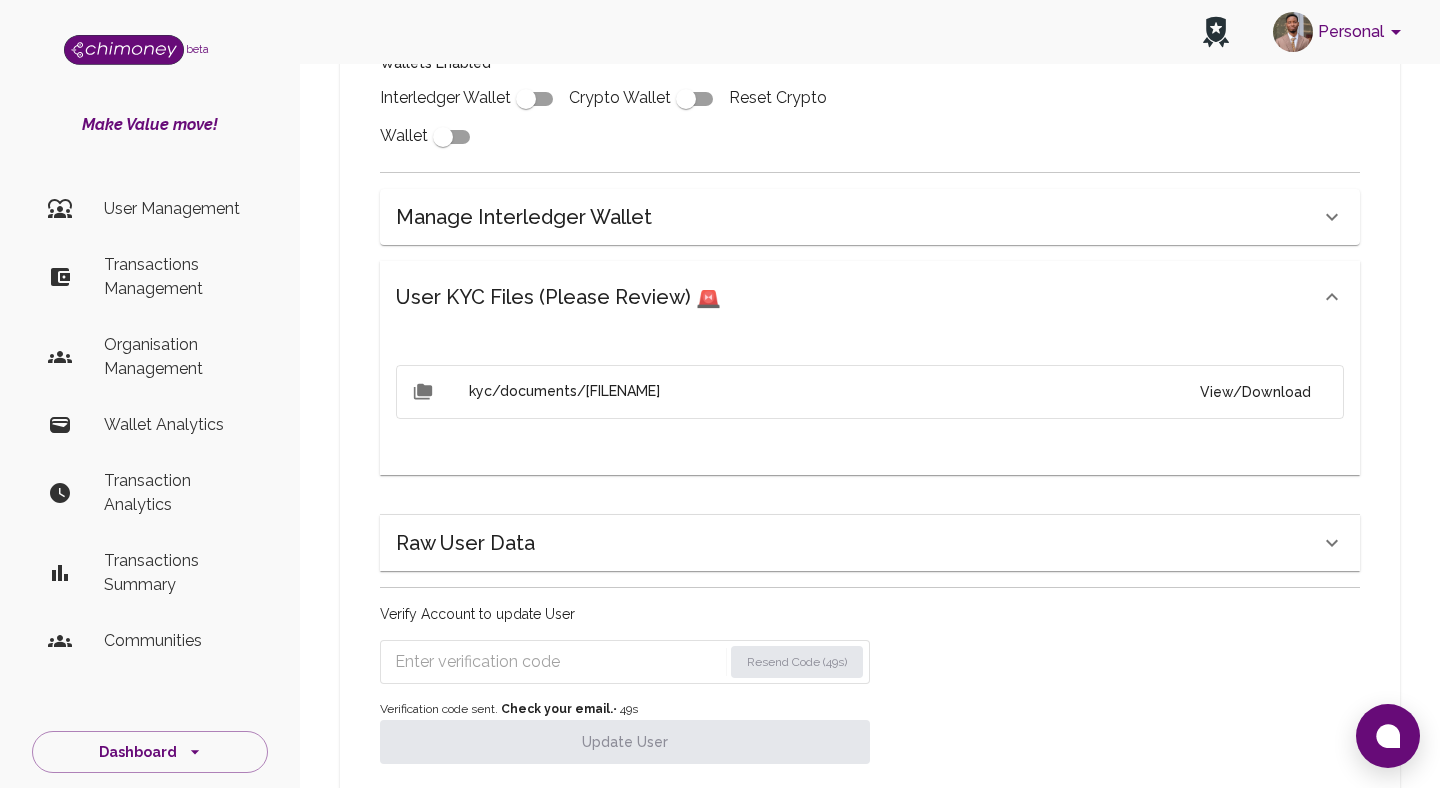 click at bounding box center [558, 662] 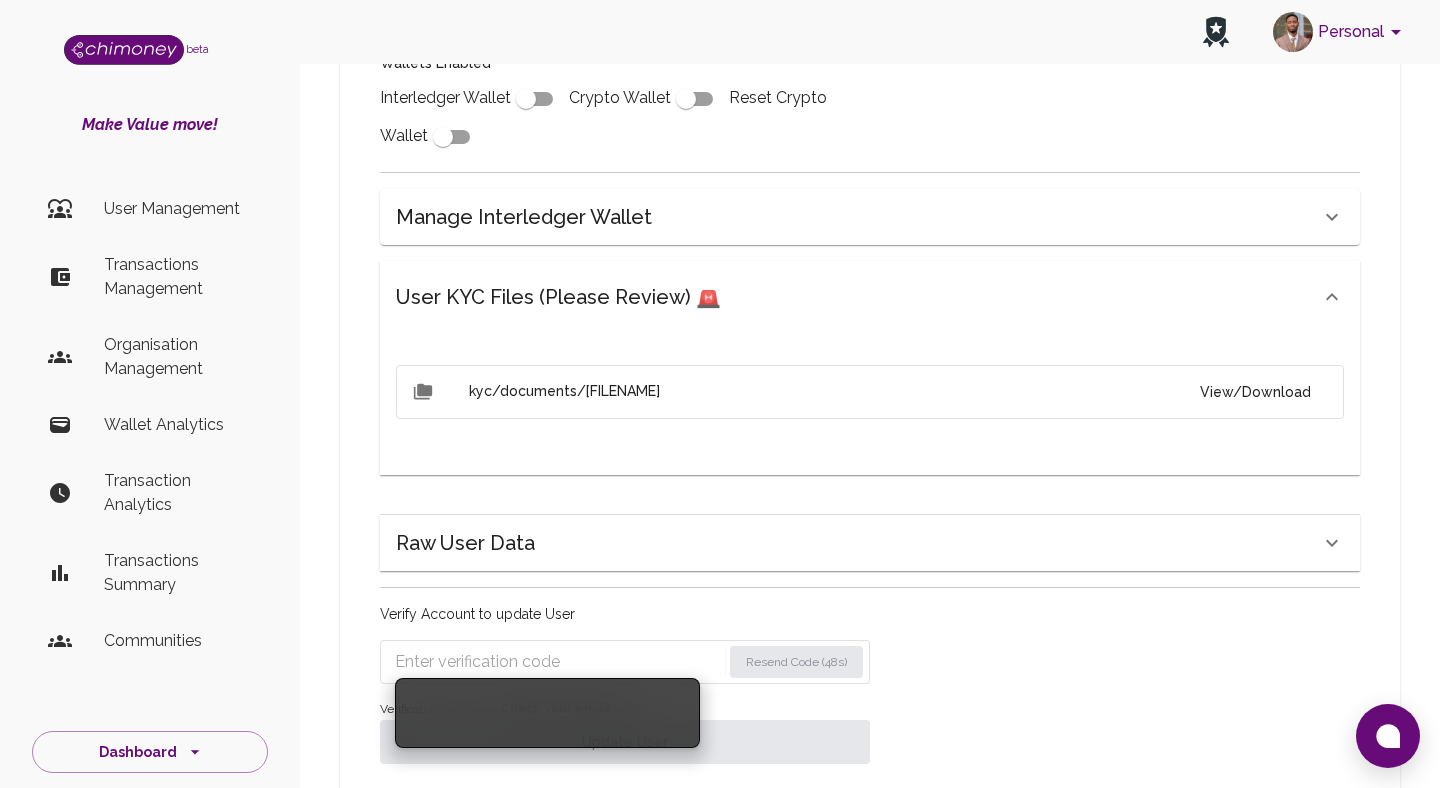 paste on "3244" 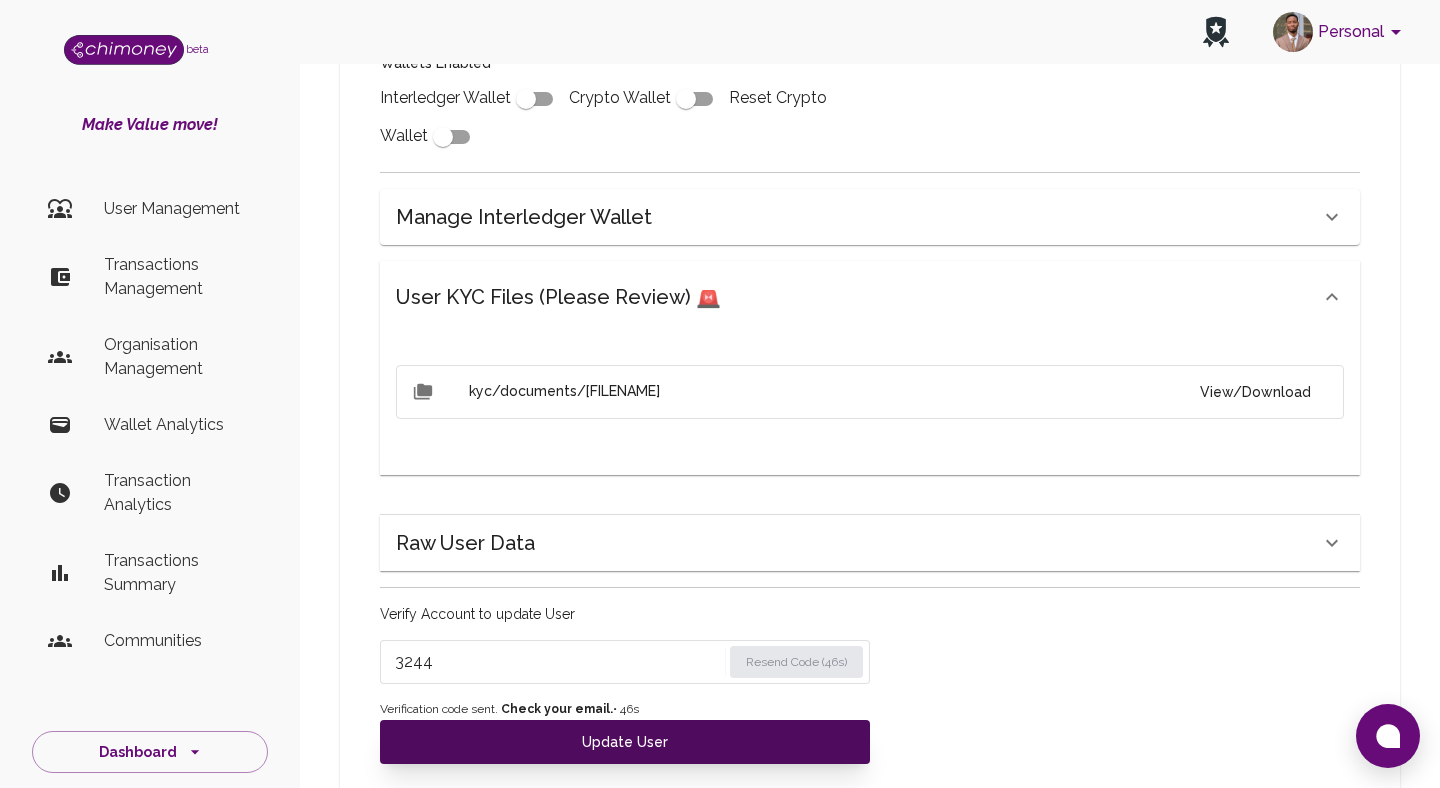 type on "3244" 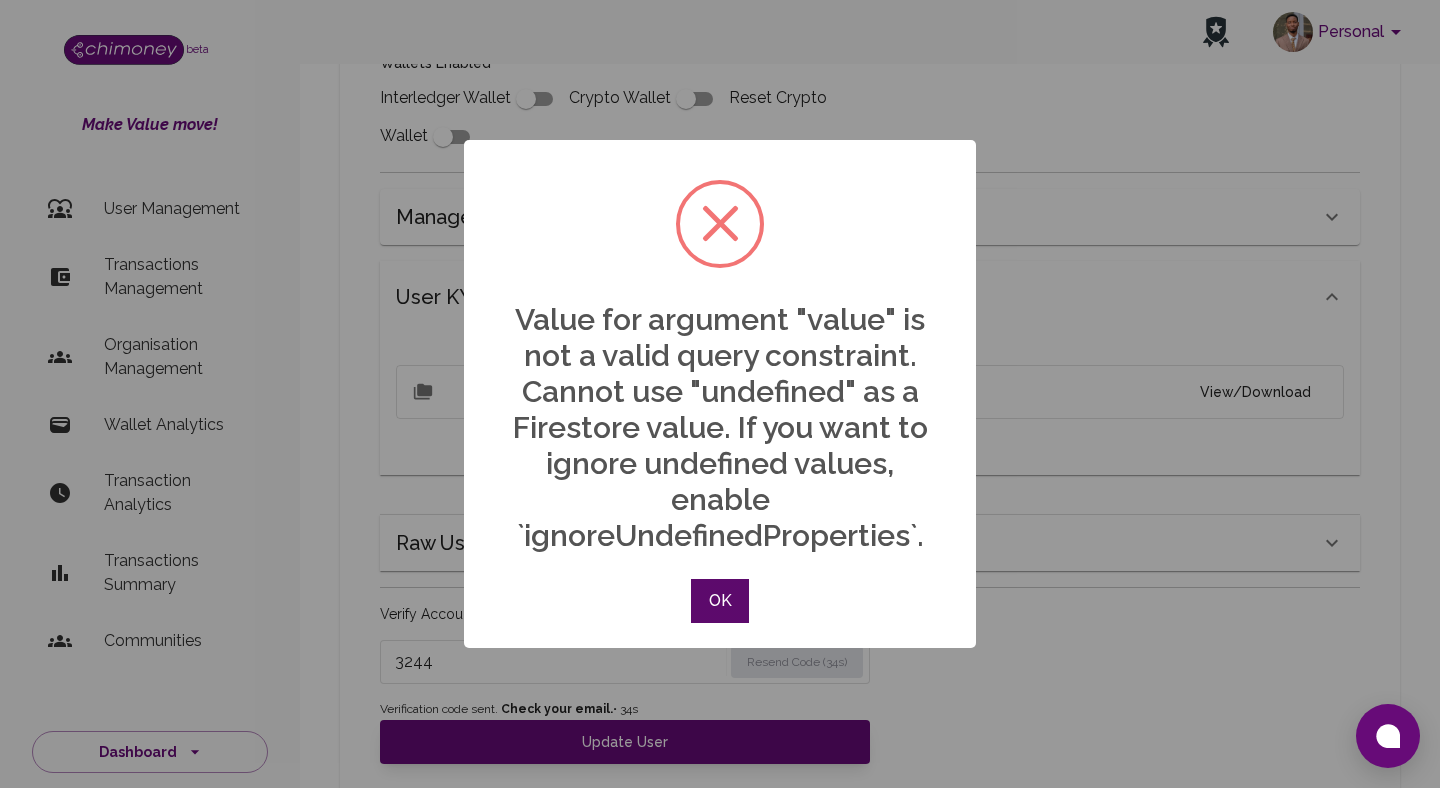 click on "OK" at bounding box center [720, 601] 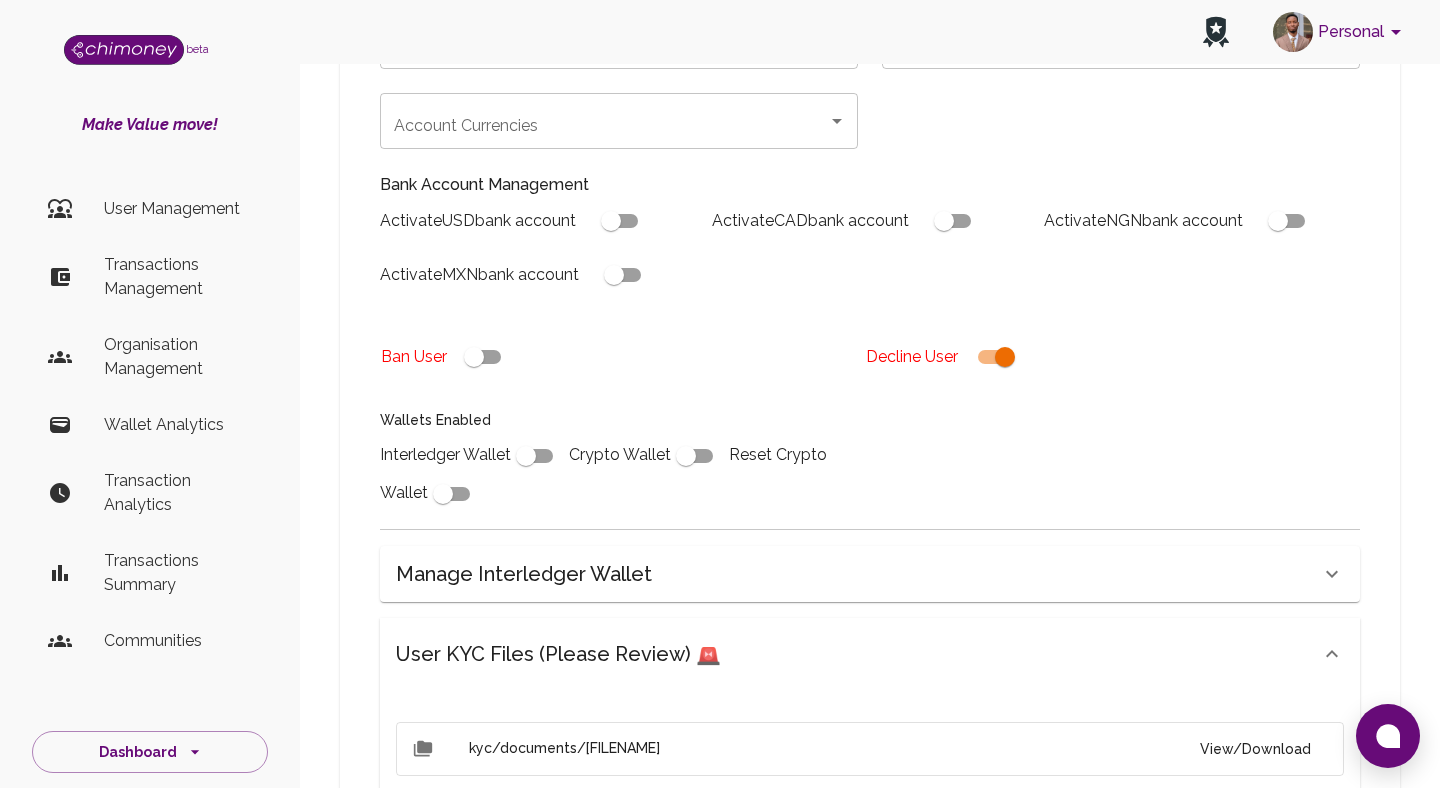 scroll, scrollTop: 840, scrollLeft: 0, axis: vertical 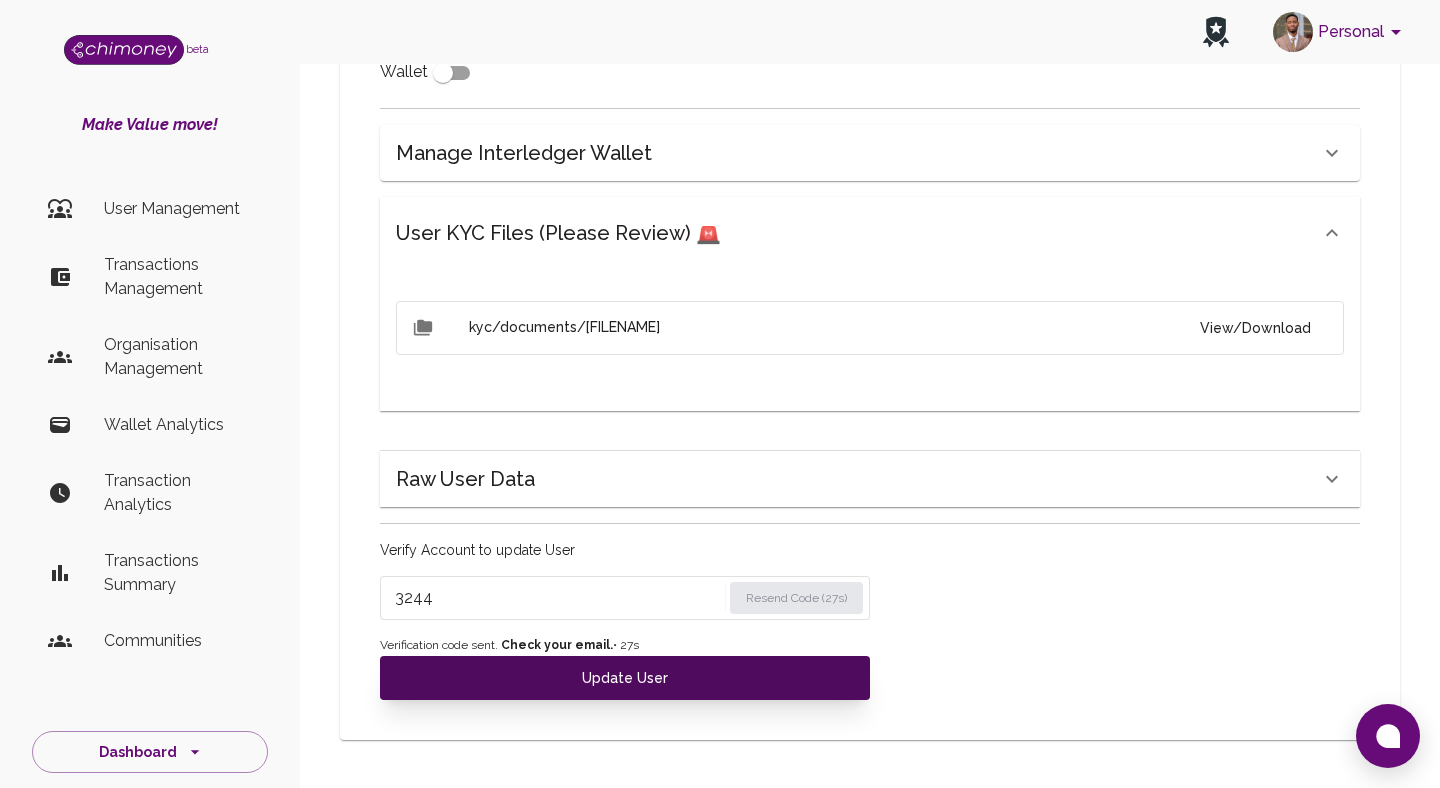 click on "Update User" at bounding box center (625, 678) 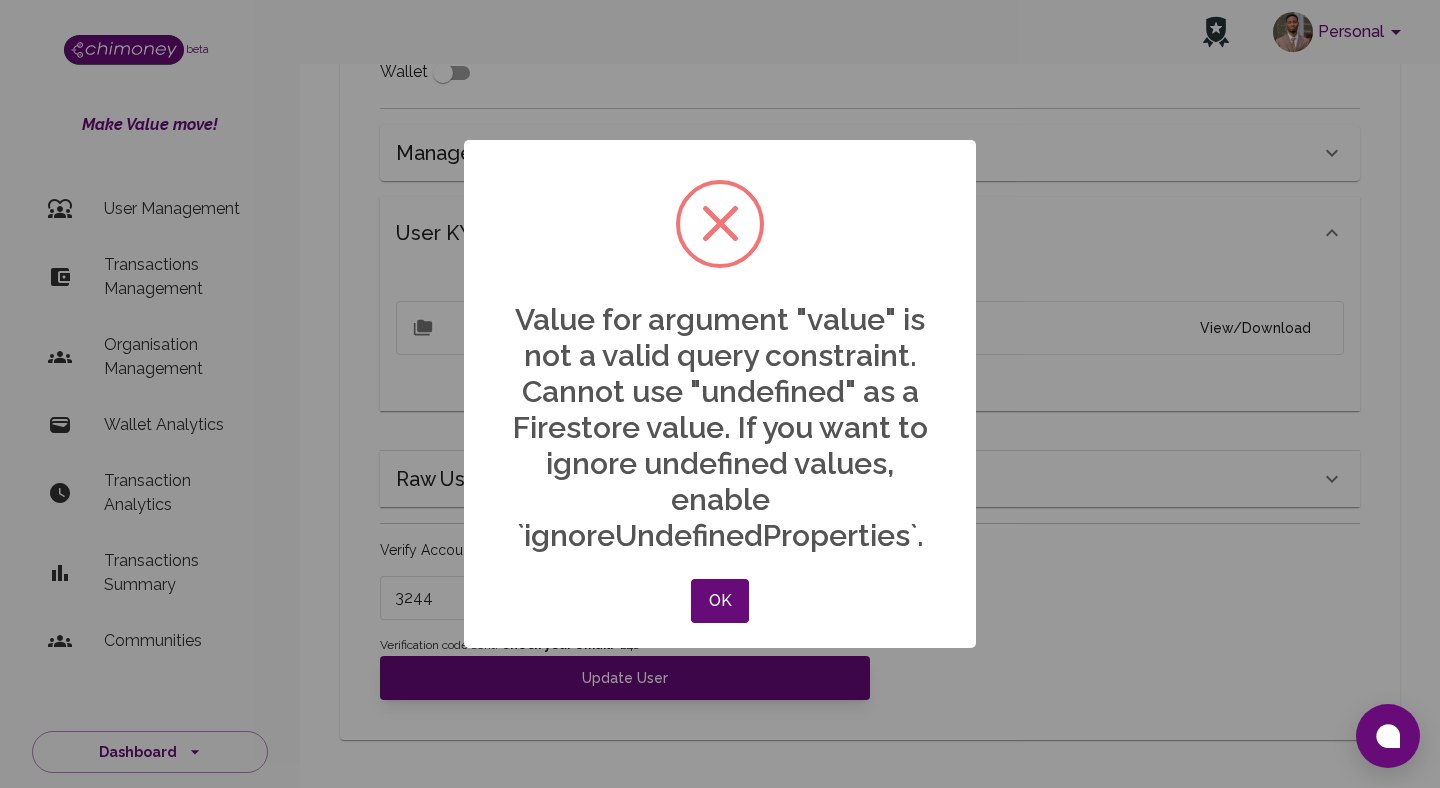 type 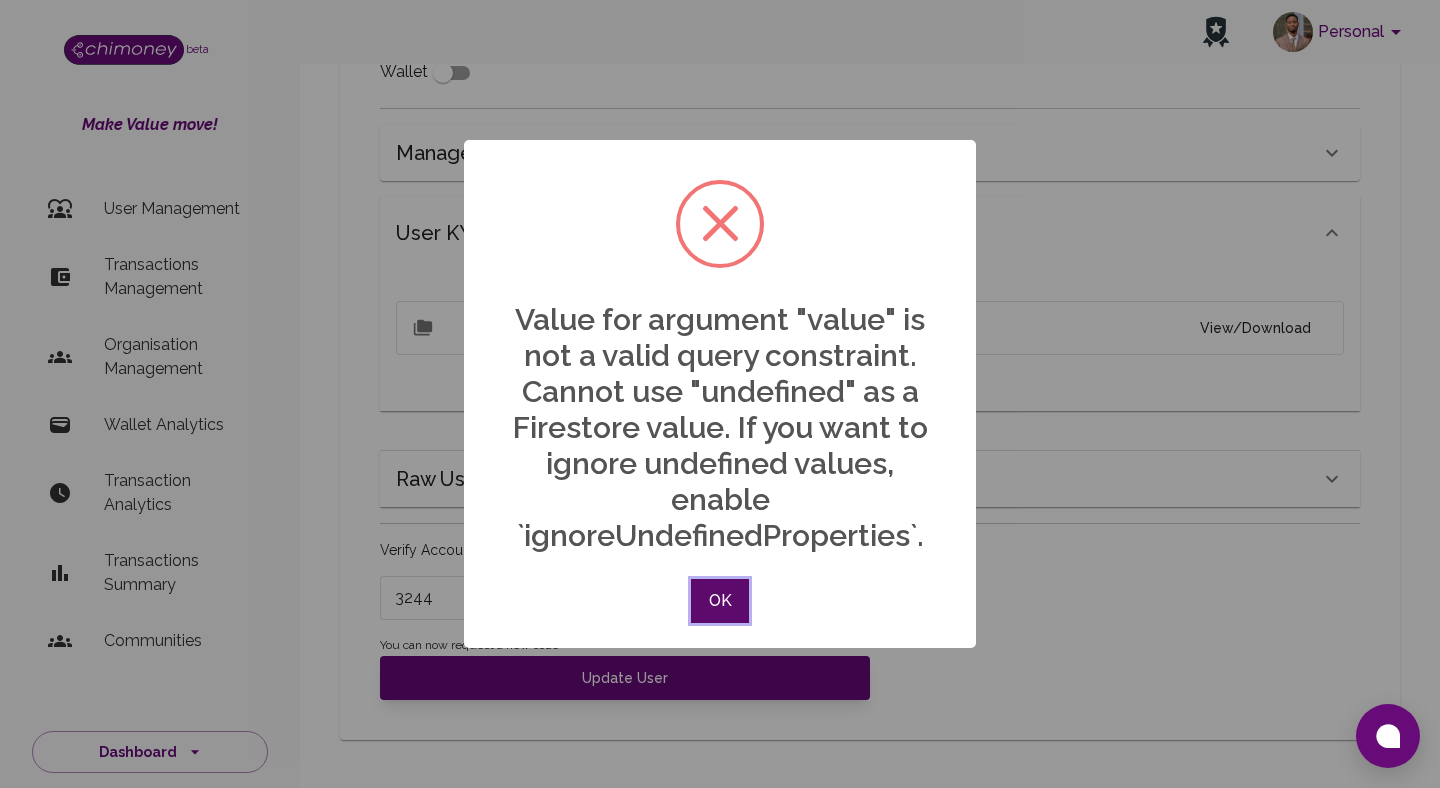 click on "OK" at bounding box center (720, 601) 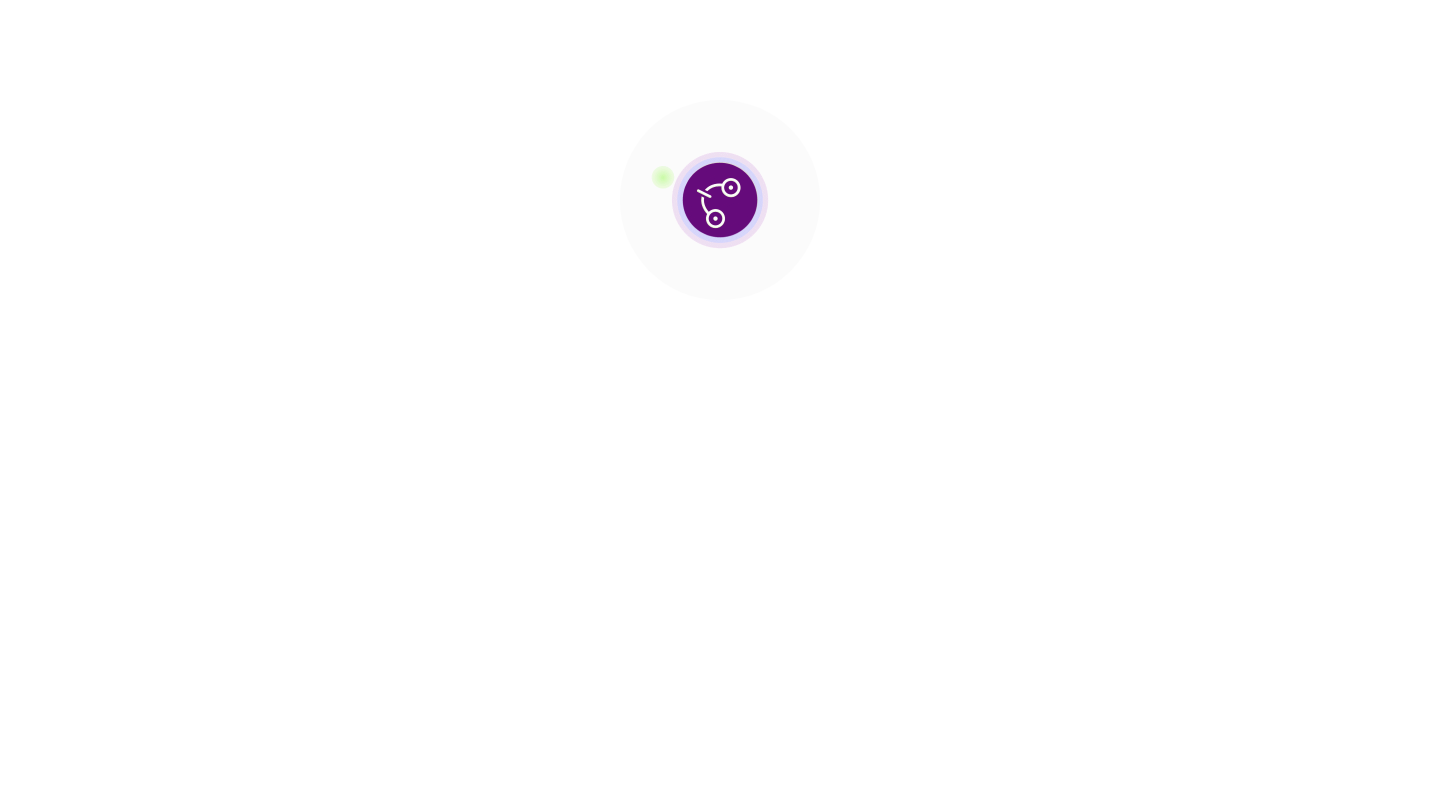 scroll, scrollTop: 0, scrollLeft: 0, axis: both 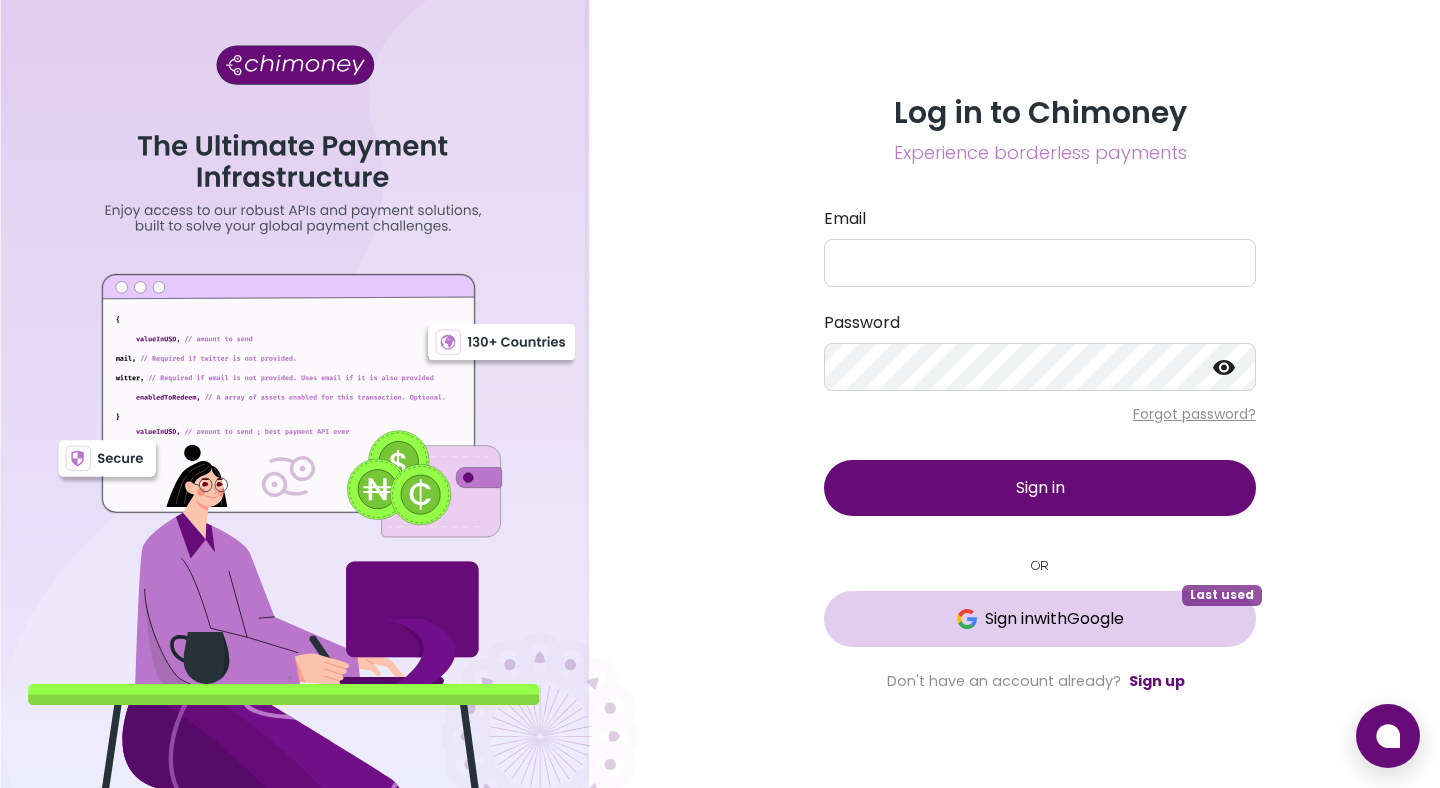 click on "Sign in  with  Google" at bounding box center (1054, 619) 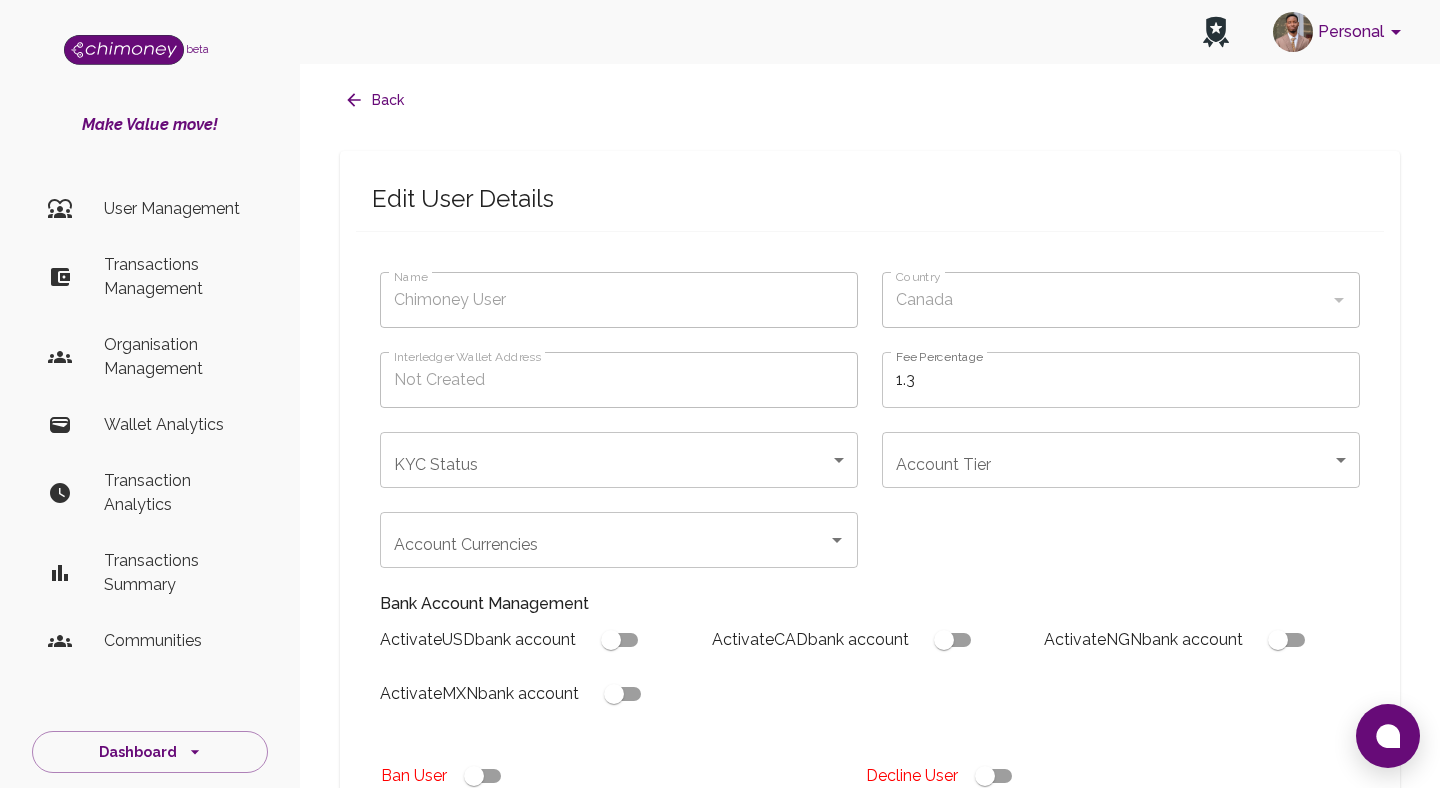 type on "[TIME] [DAY]" 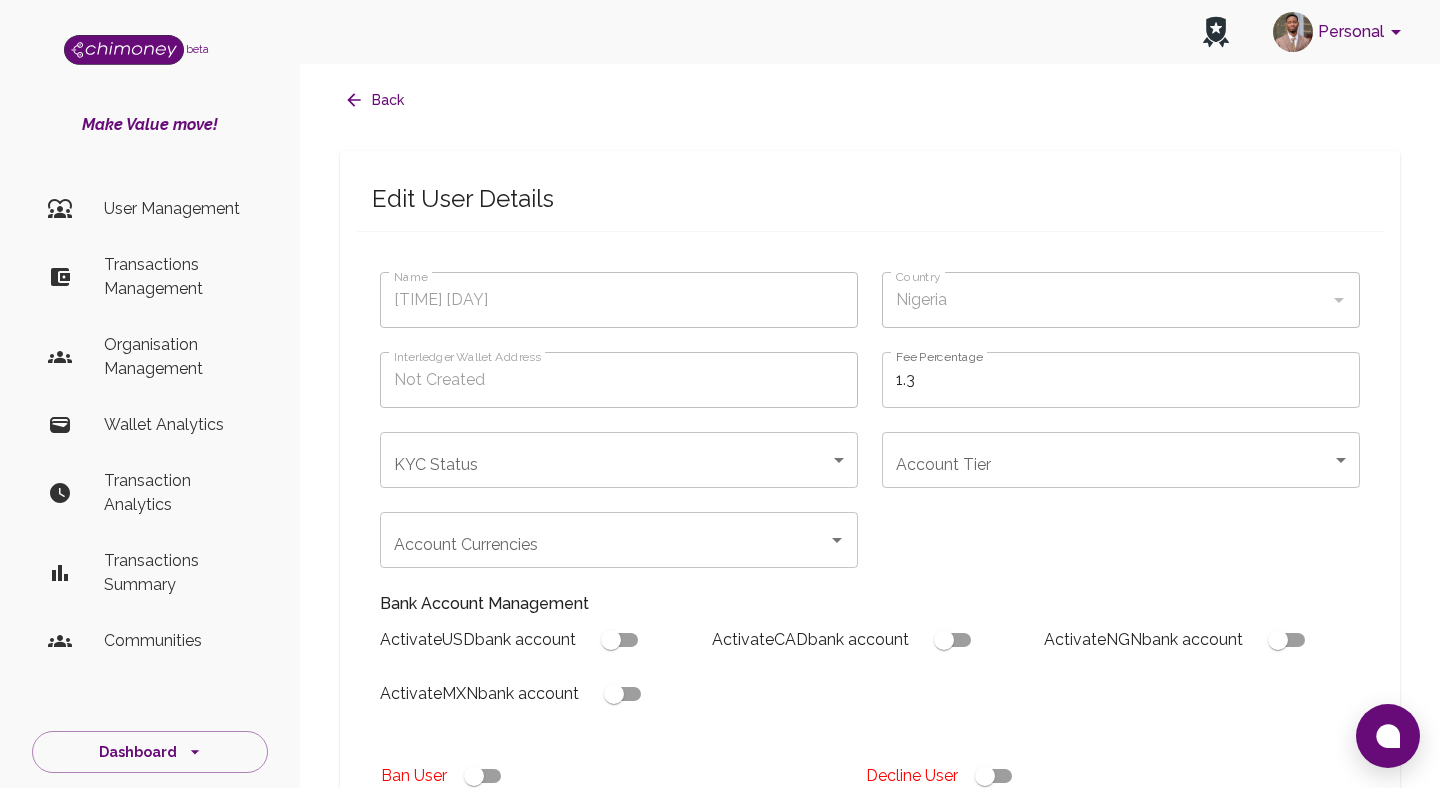checkbox on "true" 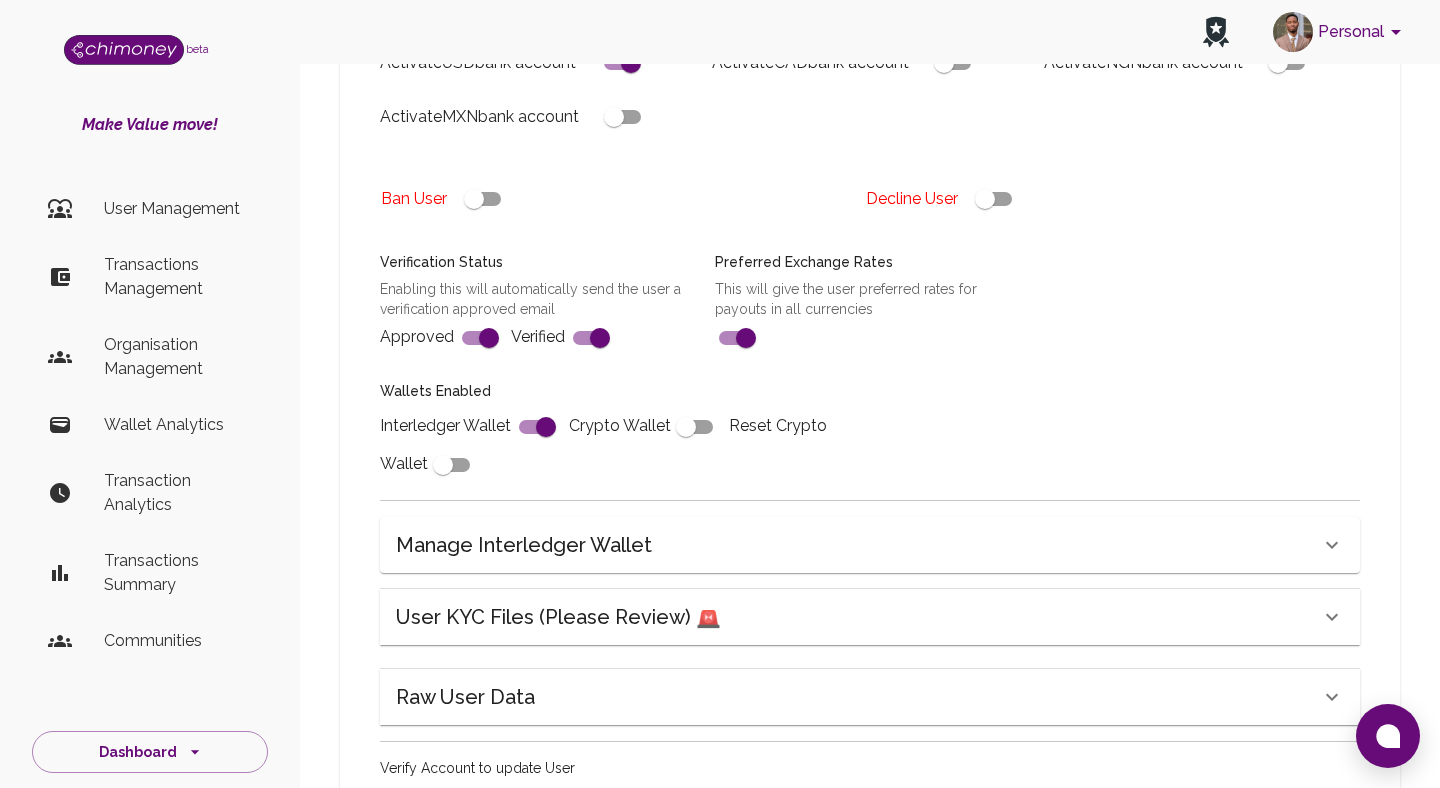scroll, scrollTop: 731, scrollLeft: 0, axis: vertical 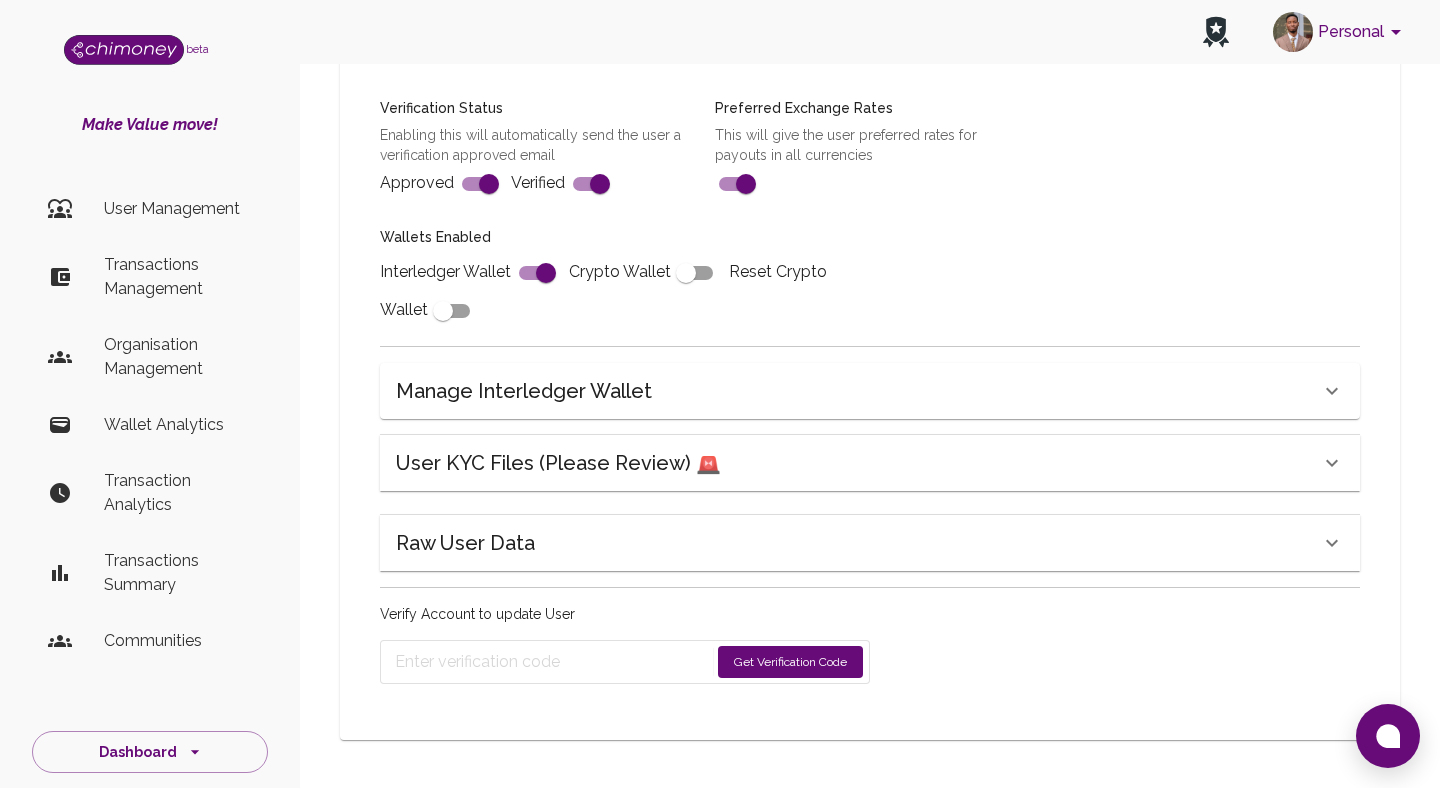 click on "User KYC Files (Please Review) 🚨" at bounding box center [870, 463] 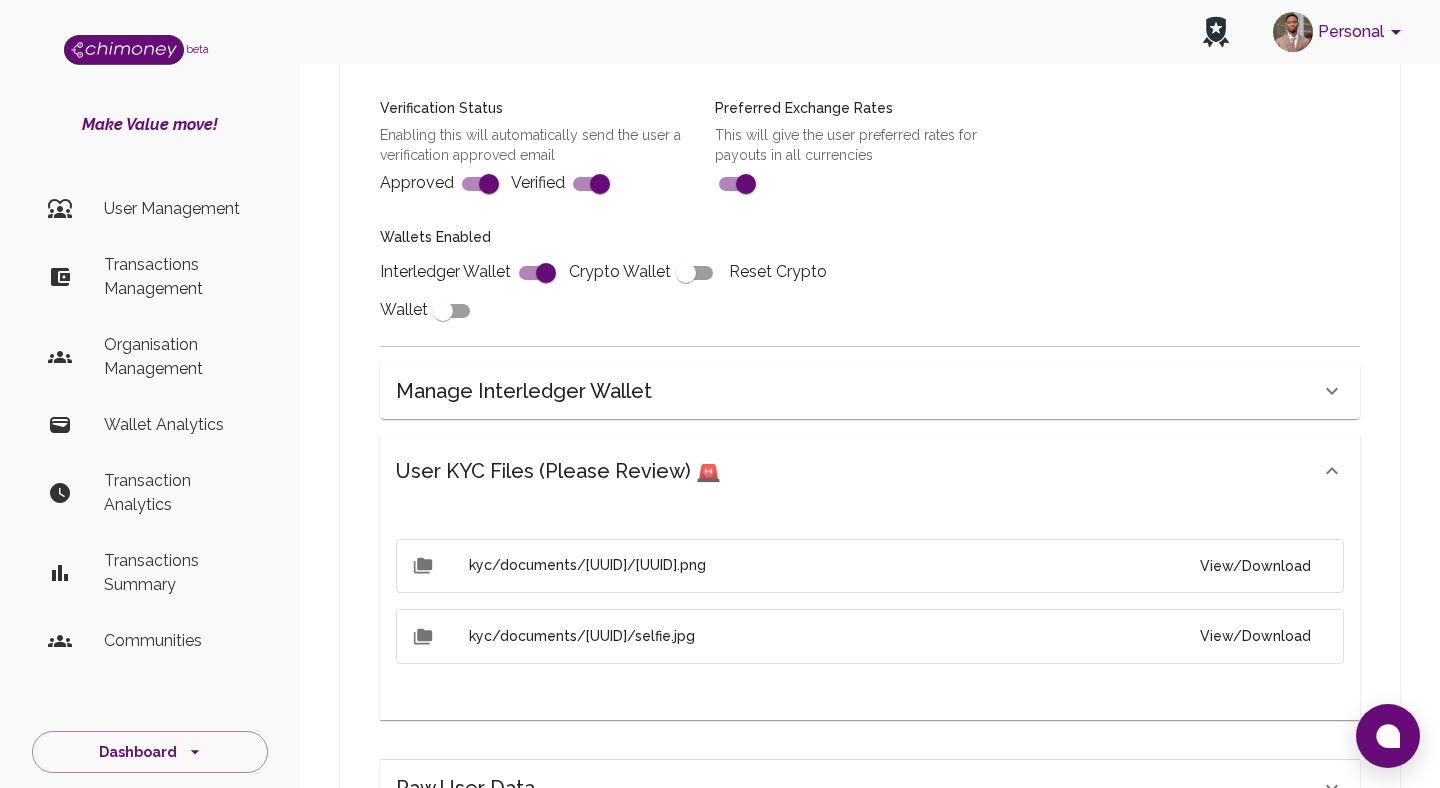 click on "View/Download" at bounding box center (1255, 566) 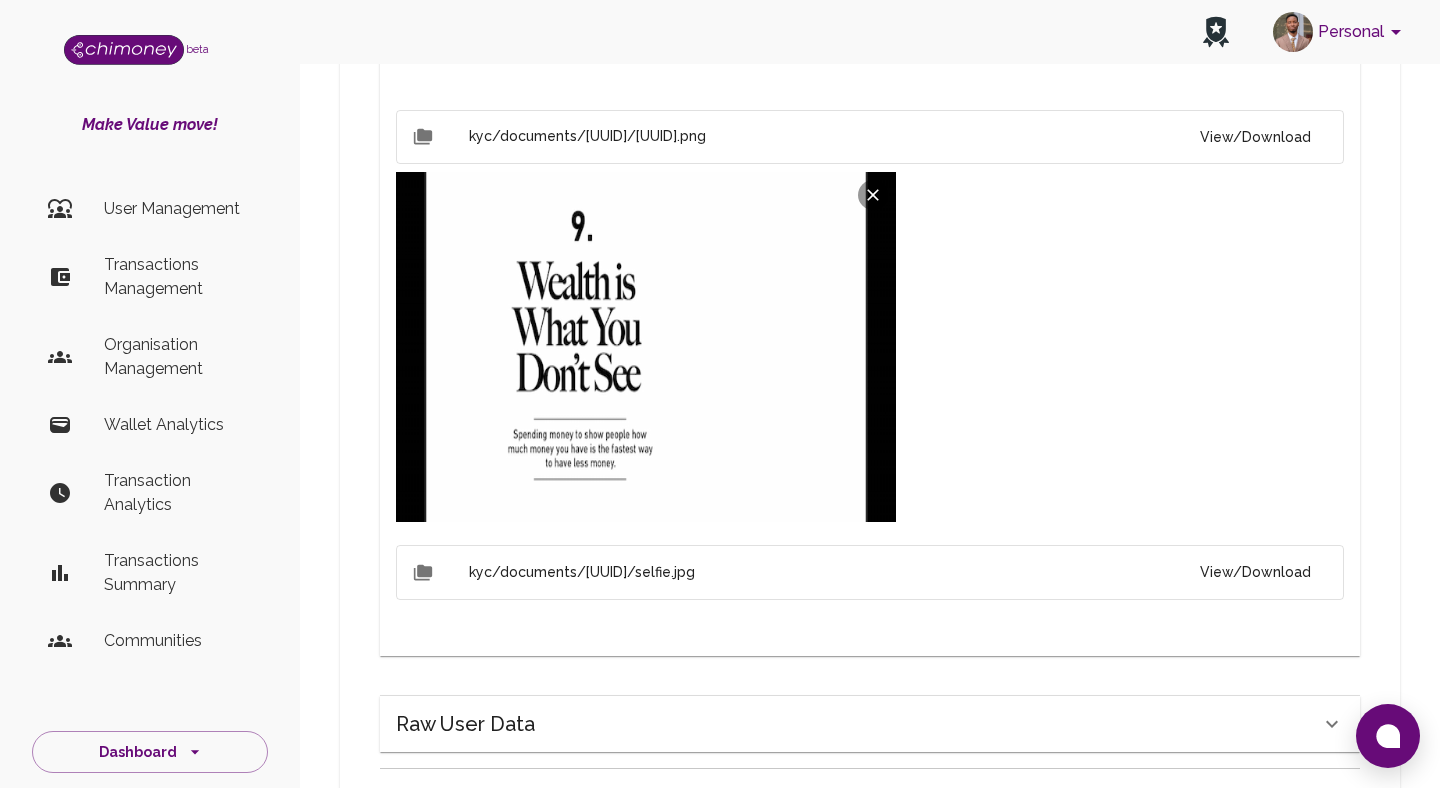 scroll, scrollTop: 1193, scrollLeft: 0, axis: vertical 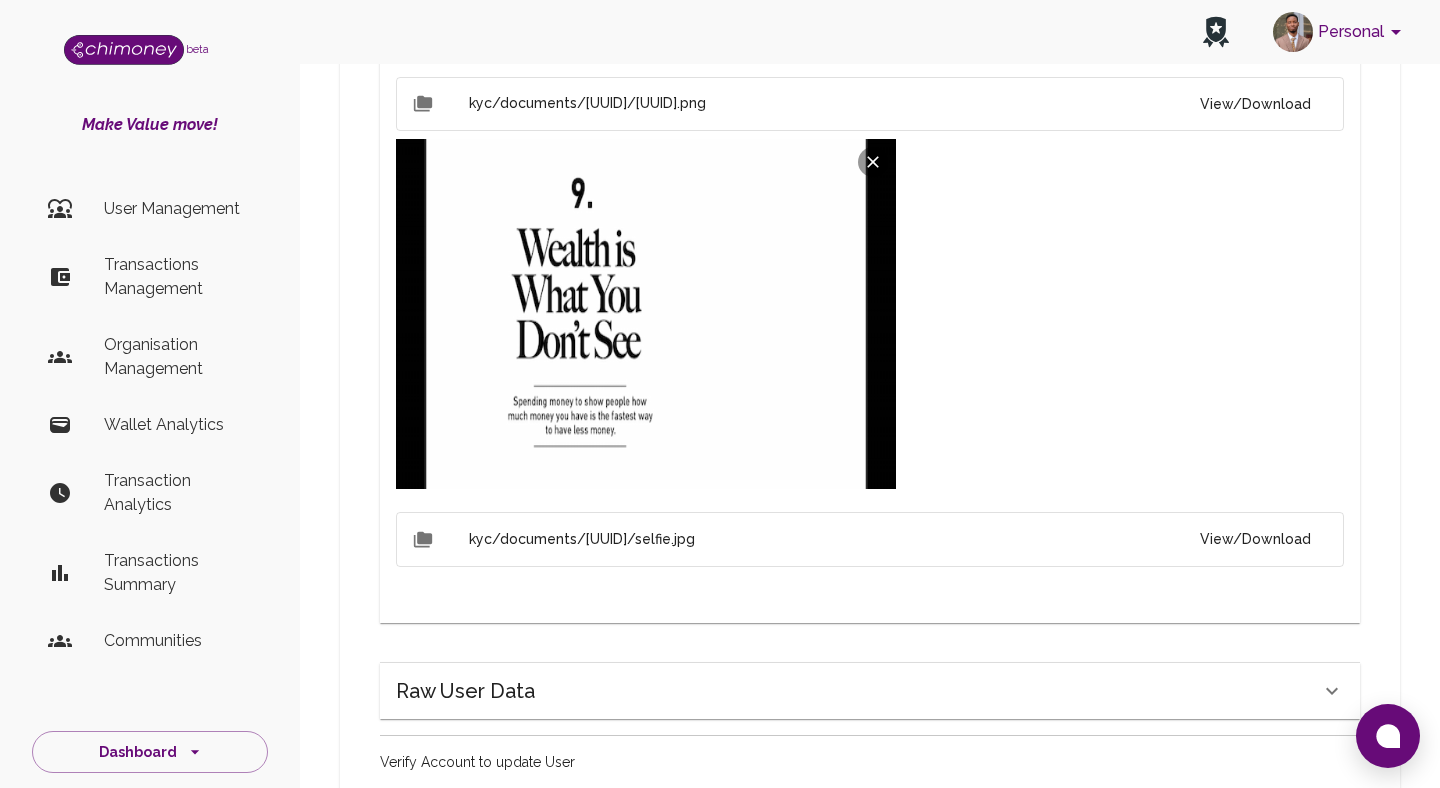 click on "View/Download" at bounding box center (1255, 539) 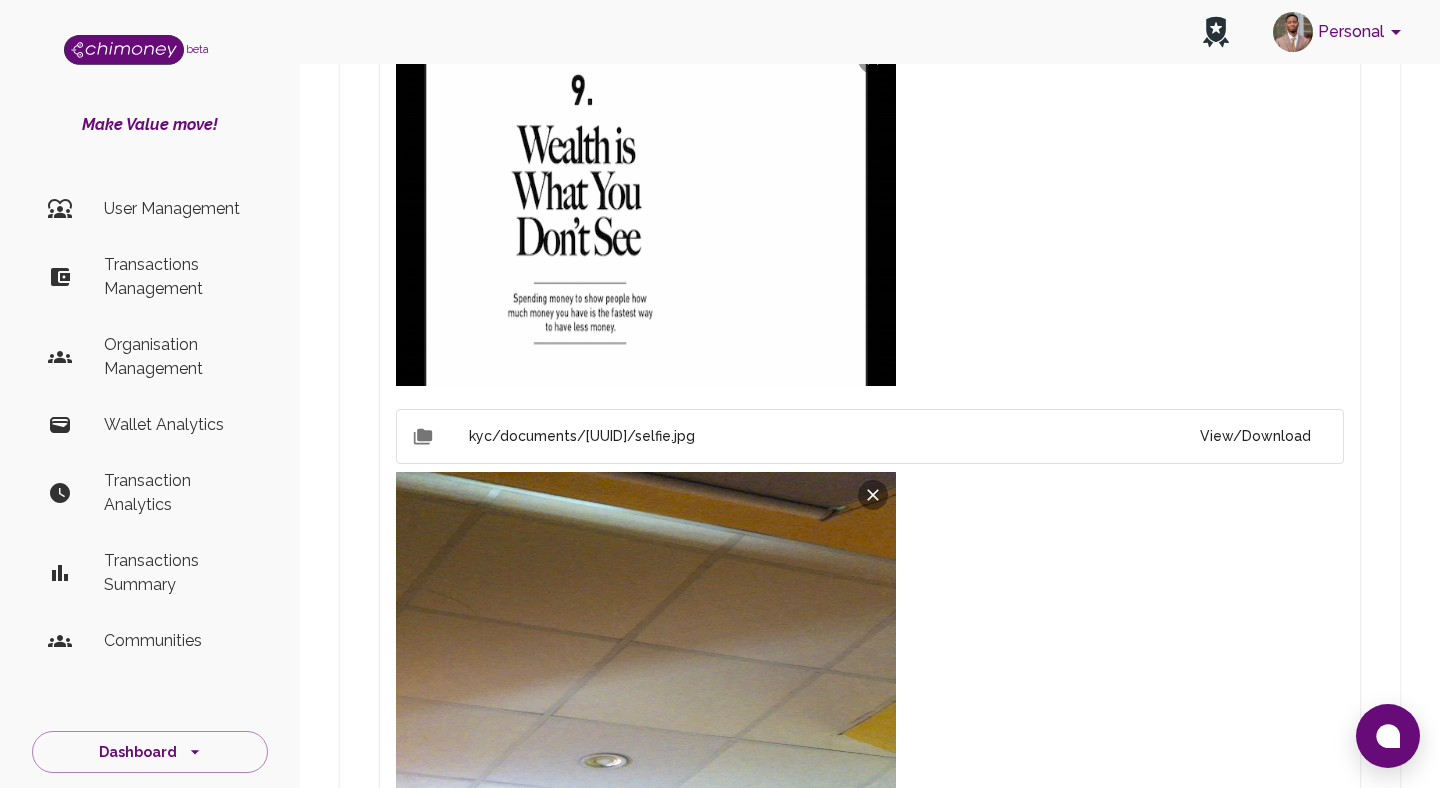 scroll, scrollTop: 1720, scrollLeft: 0, axis: vertical 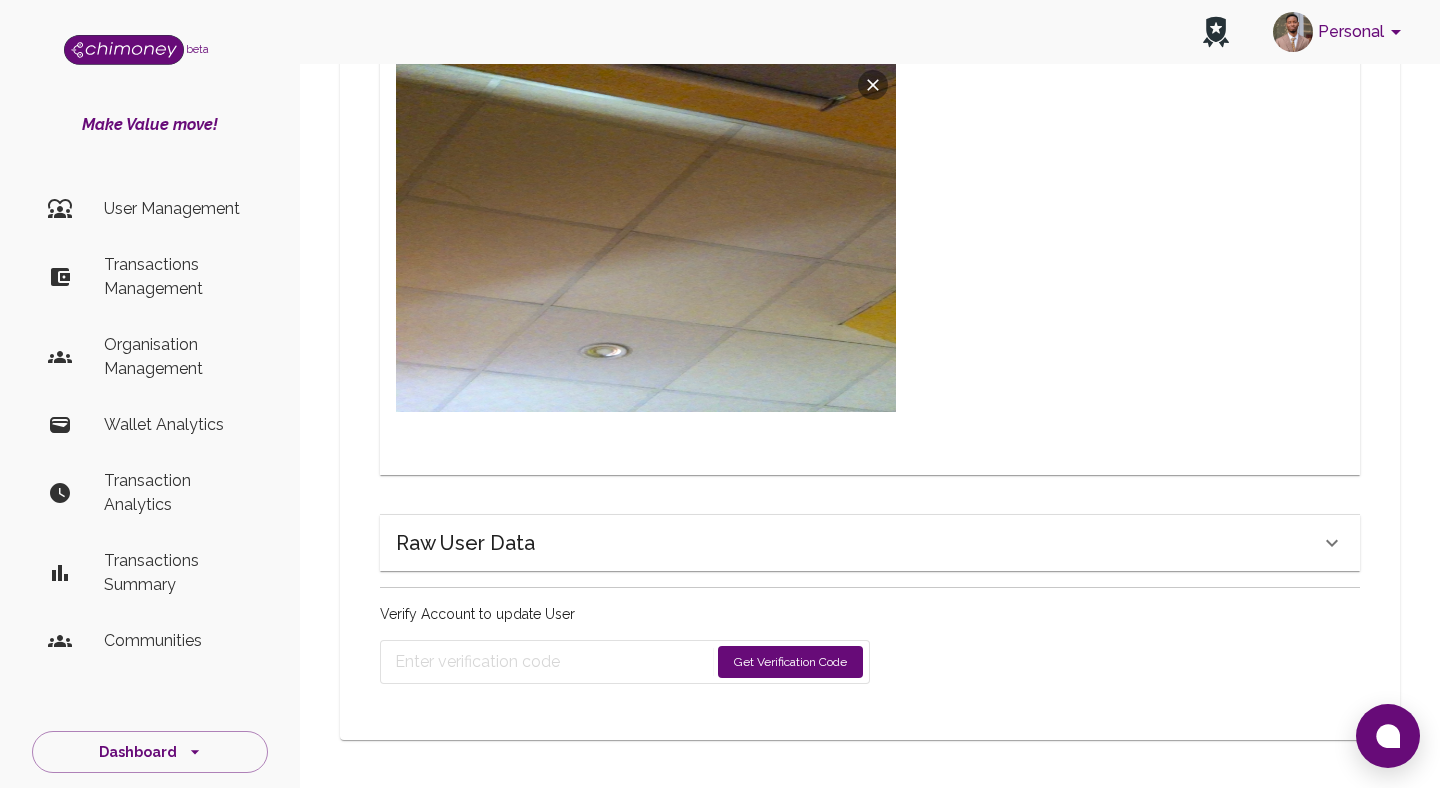 click on "Raw User Data" at bounding box center [858, -504] 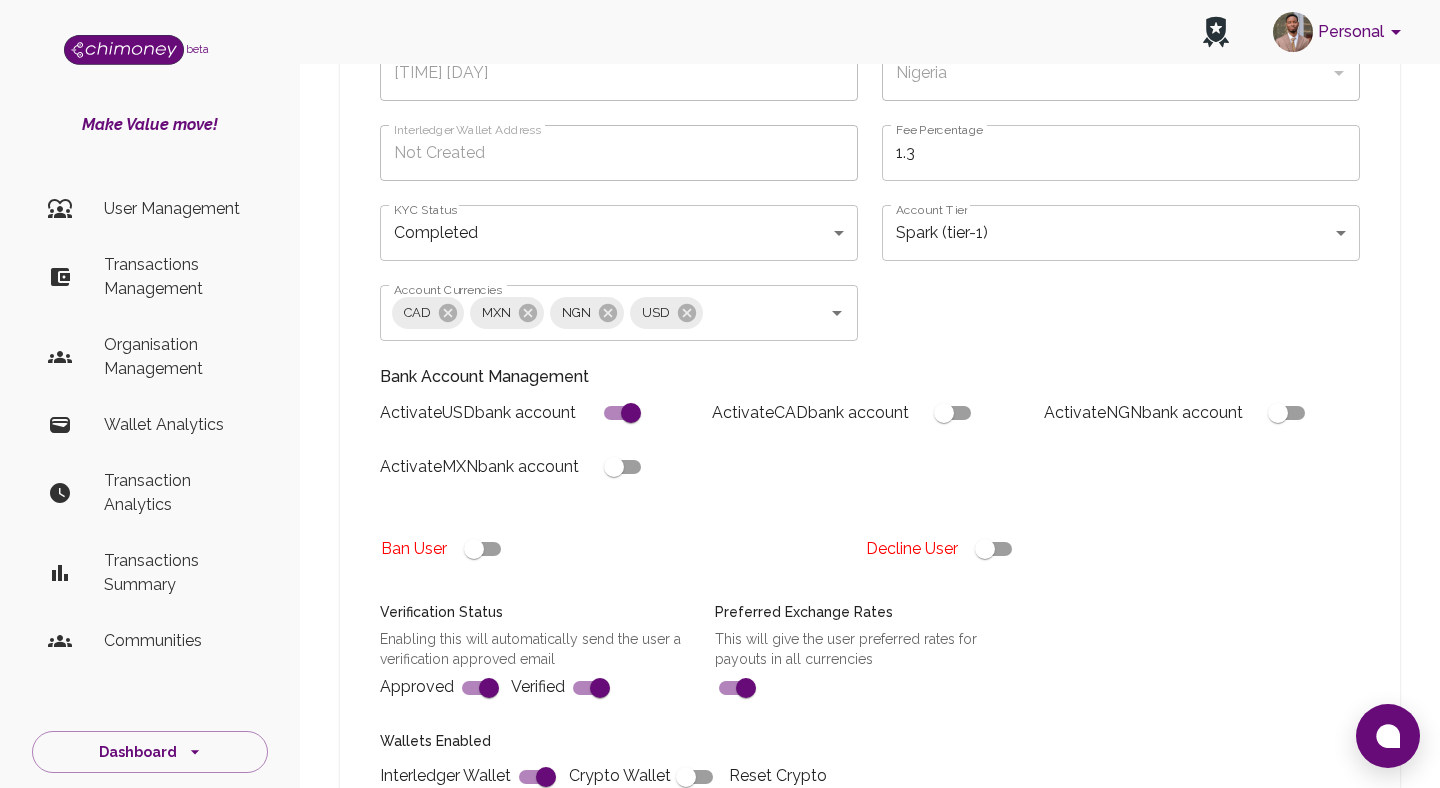scroll, scrollTop: 216, scrollLeft: 0, axis: vertical 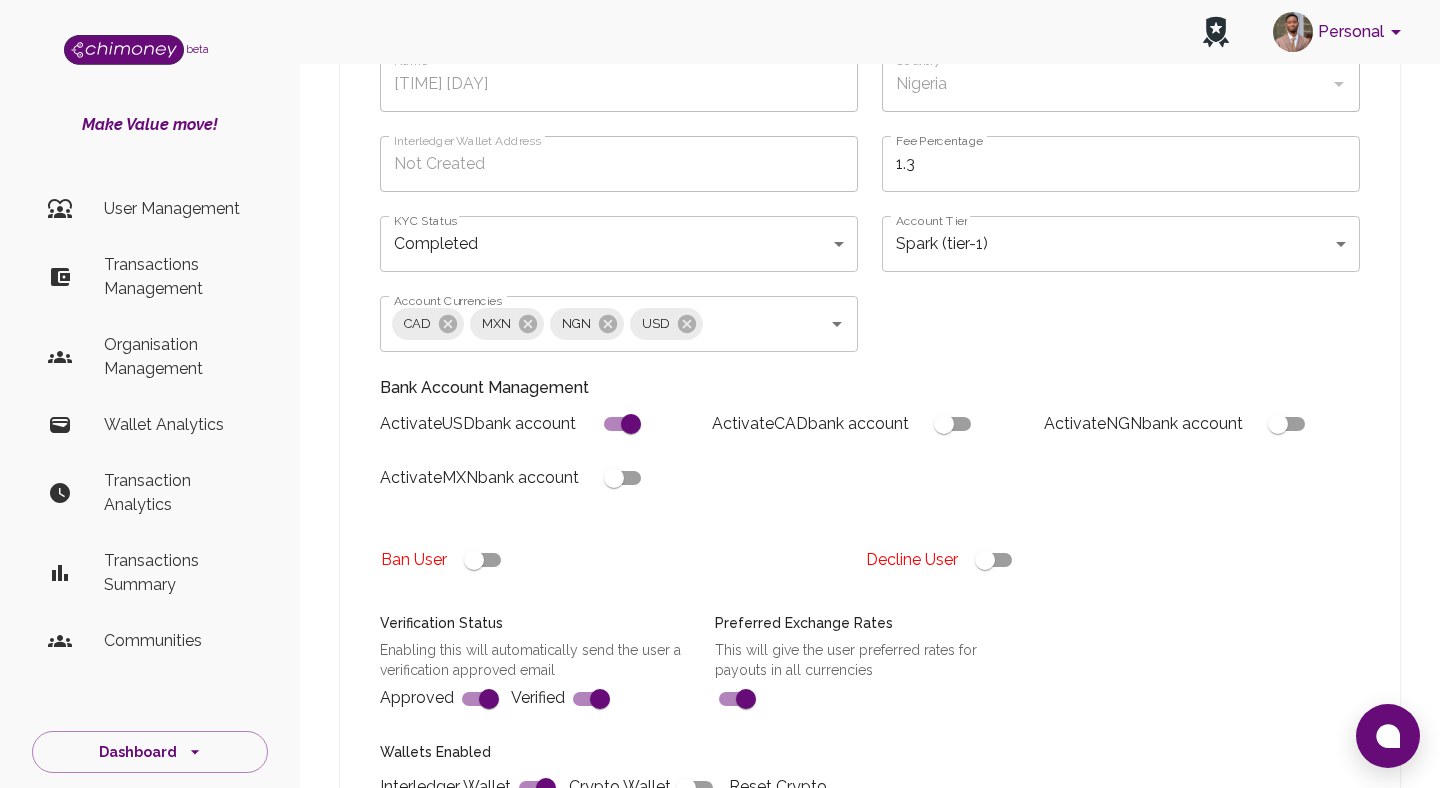 click at bounding box center [985, 560] 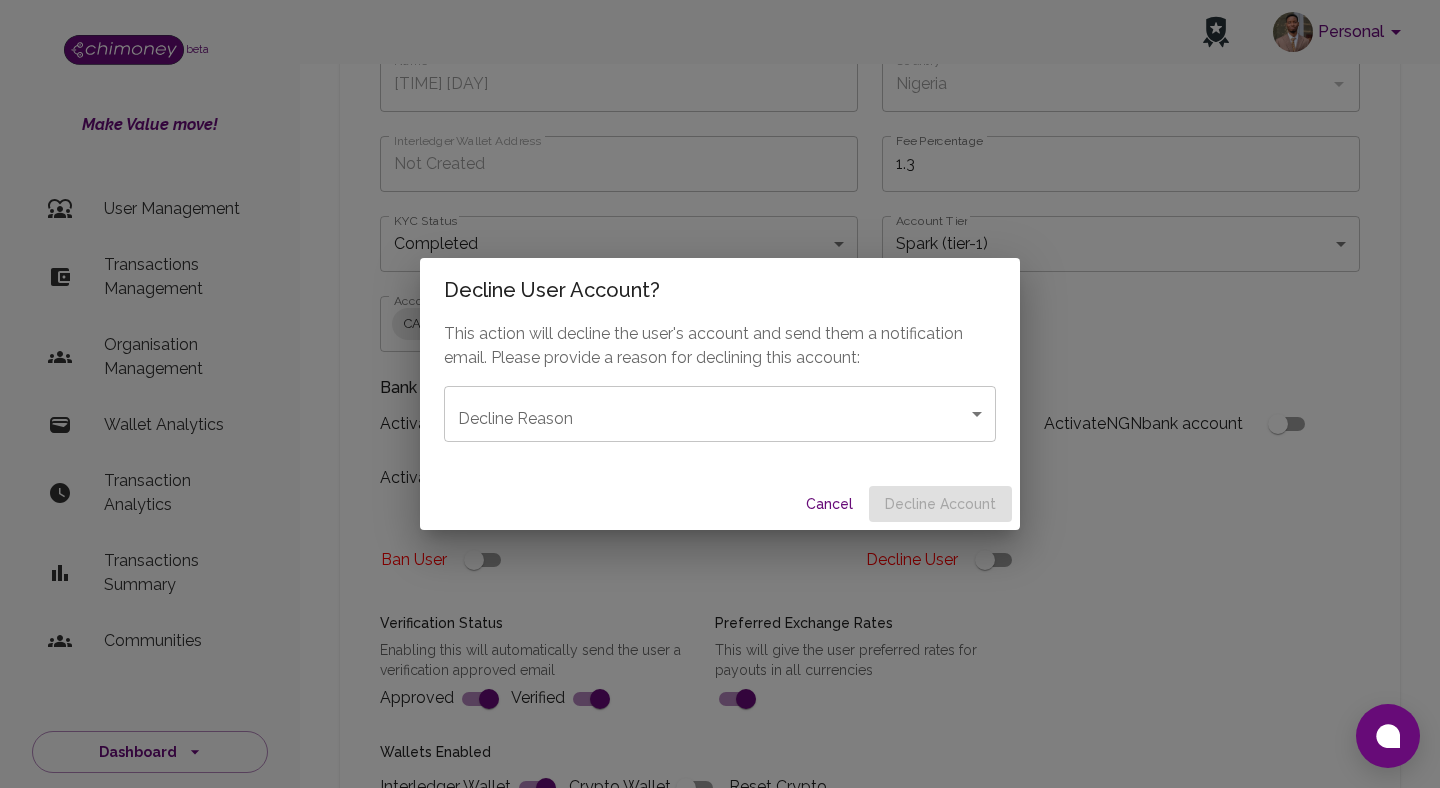 click on "Personal beta Make Value move! User Management Transactions Management Organisation Management Wallet Analytics Transaction Analytics Transactions Summary Communities Dashboard © [YEAR] Chi Technologies Inc. Back Edit User Details Name [TIME] [DAY] Name Country 🇳🇬 Nigeria Country Interledger Wallet Address Not Created Interledger Wallet Address Fee Percentage 1.3 Fee Percentage KYC Status Completed completed KYC Status Account Tier Spark (tier-1) tier-1 Account Tier Account Currencies CAD MXN NGN USD Account Currencies Bank Account Management Activate USD bank account Activate CAD bank account Activate NGN bank account Activate MXN bank account Ban User Decline User Verification Status Enabling this will automatically send the user a verification approved email Approved Verified Preferred Exchange Rates This will give the user preferred rates for payouts in all currencies Wallets Enabled Interledger Wallet Crypto Wallet Reset Crypto Wallet View/Download test" at bounding box center (720, 2487) 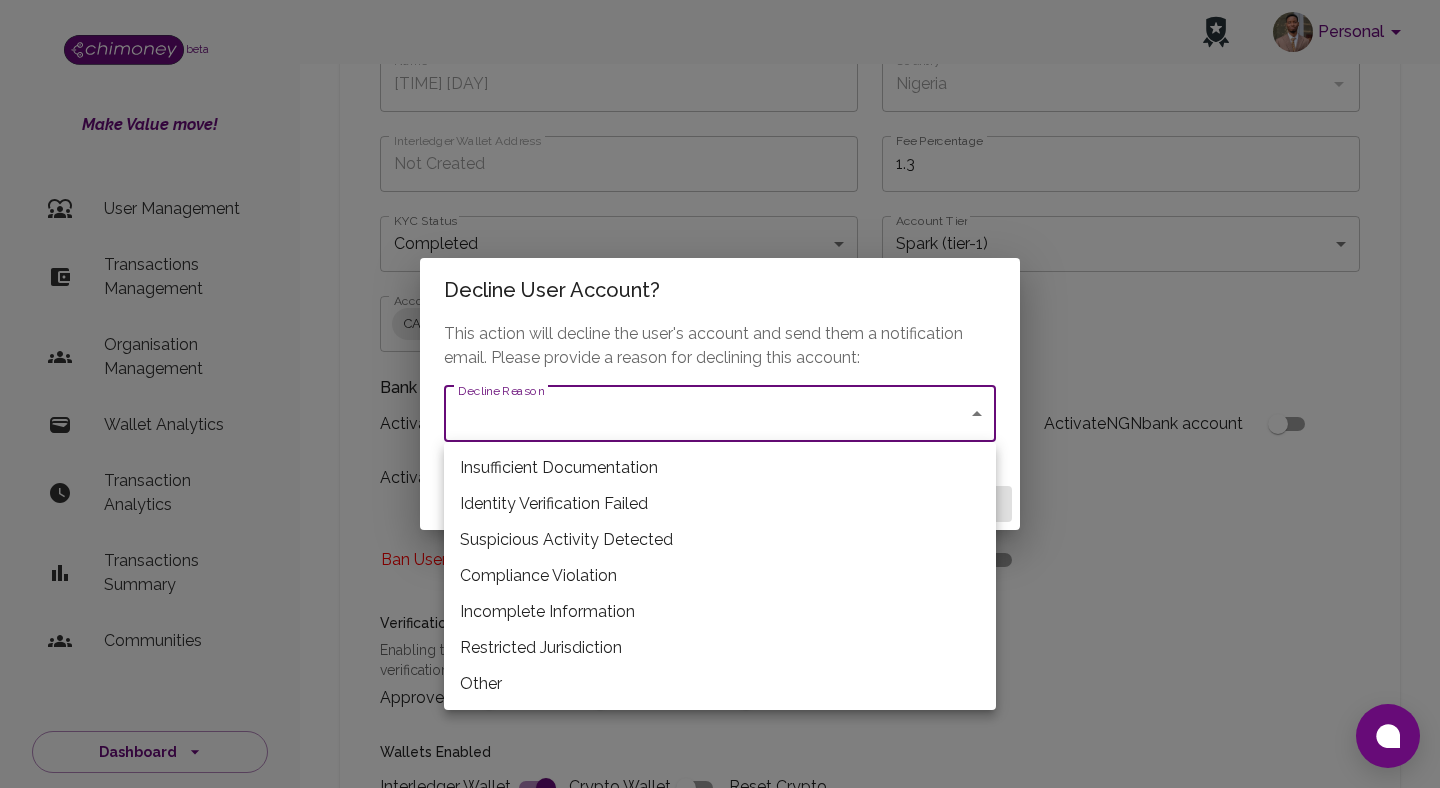 type 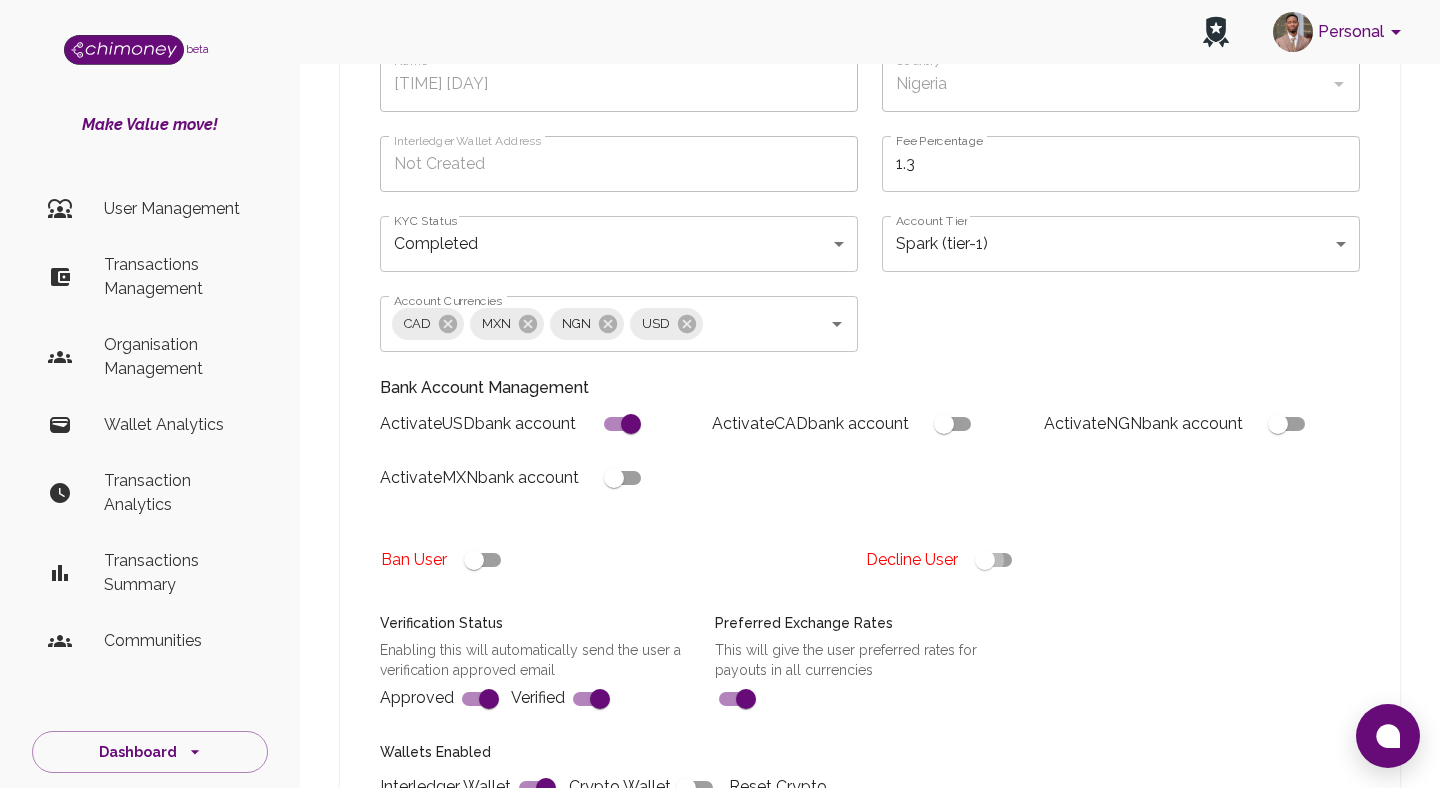 click at bounding box center [631, 424] 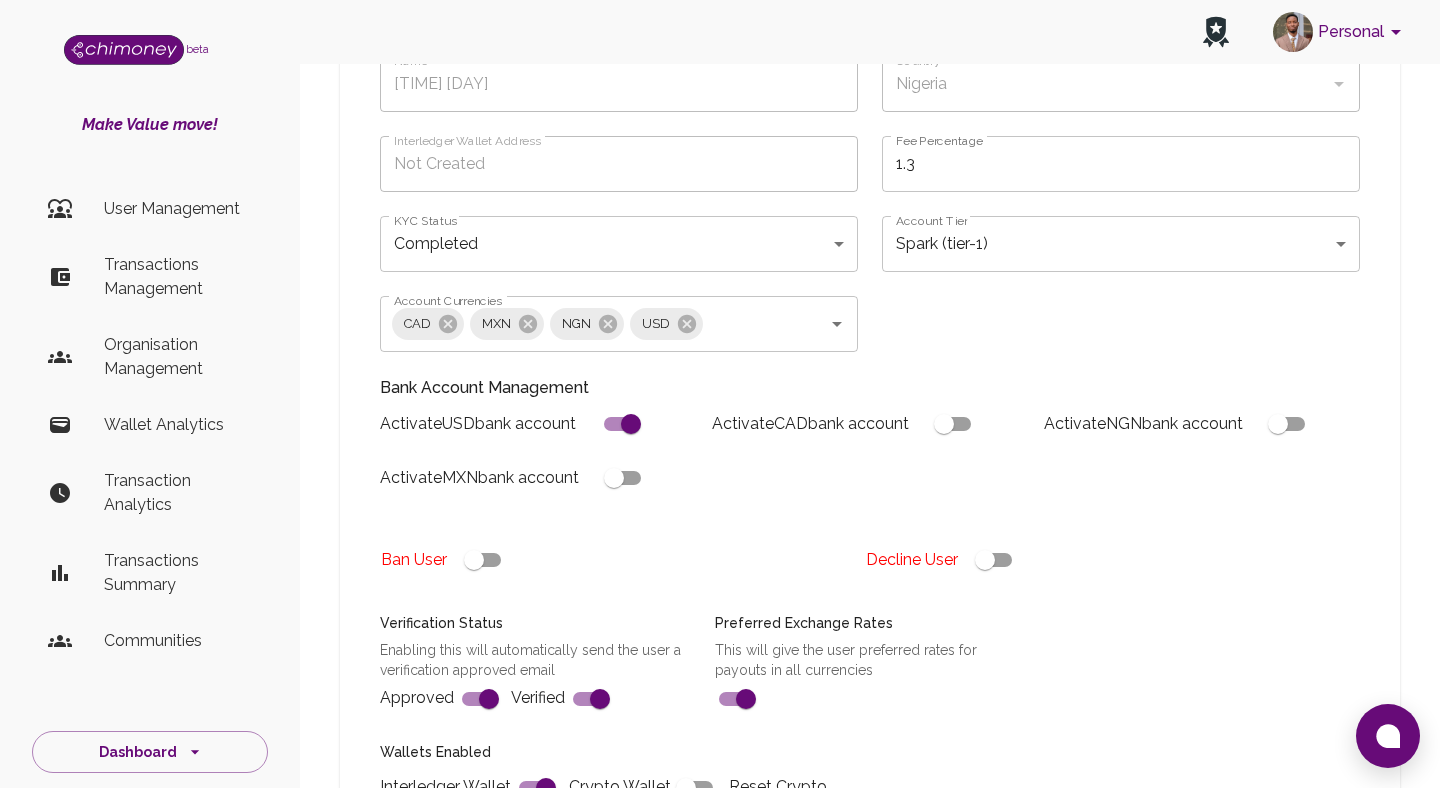 click on "Personal beta Make Value move! User Management Transactions Management Organisation Management Wallet Analytics Transaction Analytics Transactions Summary Communities Dashboard © [YEAR] Chi Technologies Inc. Back Edit User Details Name [TIME] [DAY] Name Country 🇳🇬 Nigeria Country Interledger Wallet Address Not Created Interledger Wallet Address Fee Percentage 1.3 Fee Percentage KYC Status Completed completed KYC Status Account Tier Spark (tier-1) tier-1 Account Tier Account Currencies CAD MXN NGN USD Account Currencies Bank Account Management Activate USD bank account Activate CAD bank account Activate NGN bank account Activate MXN bank account Ban User Decline User Verification Status Enabling this will automatically send the user a verification approved email Approved Verified Preferred Exchange Rates This will give the user preferred rates for payouts in all currencies Wallets Enabled Interledger Wallet Crypto Wallet Reset Crypto Wallet View/Download test" at bounding box center (720, 2487) 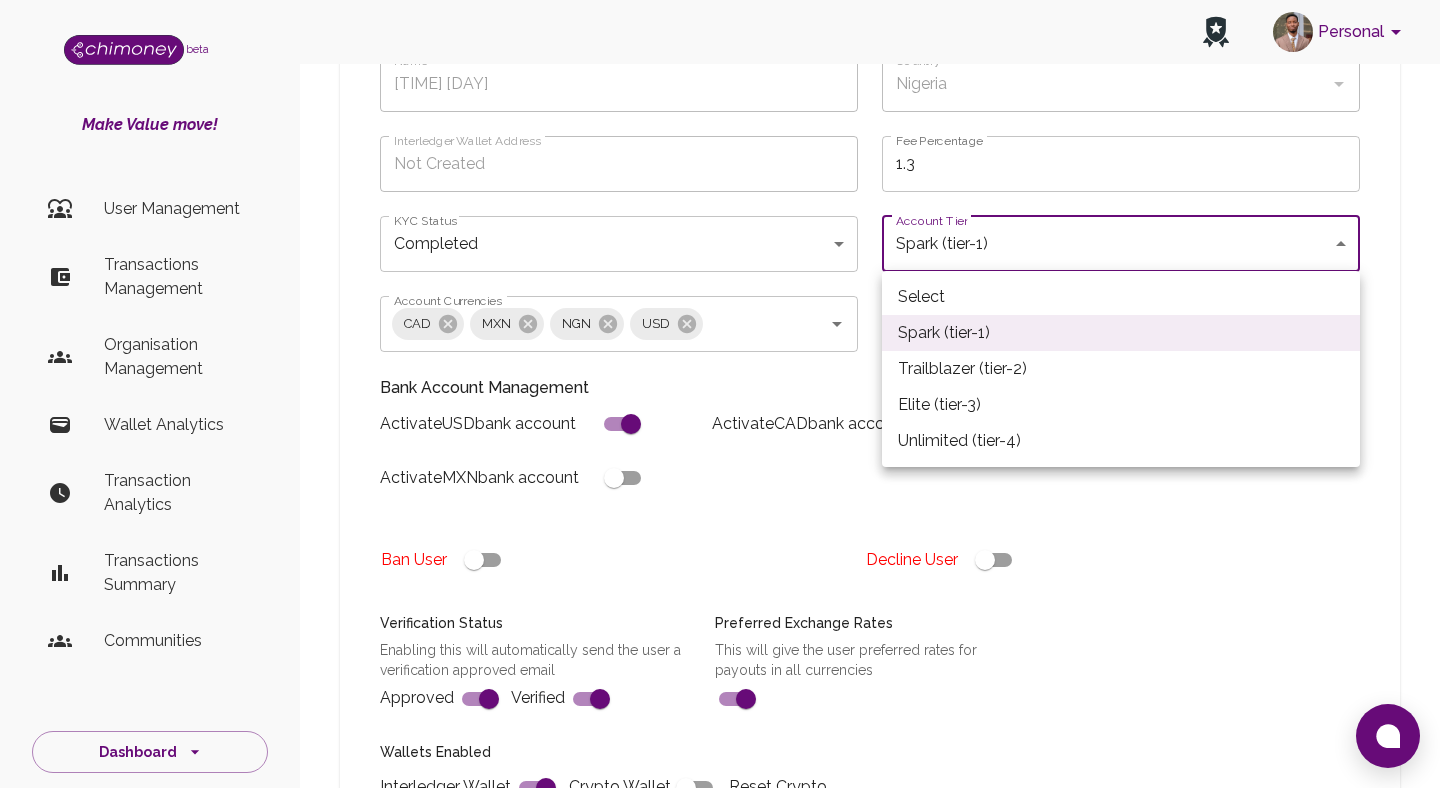 click on "Select" at bounding box center (1121, 297) 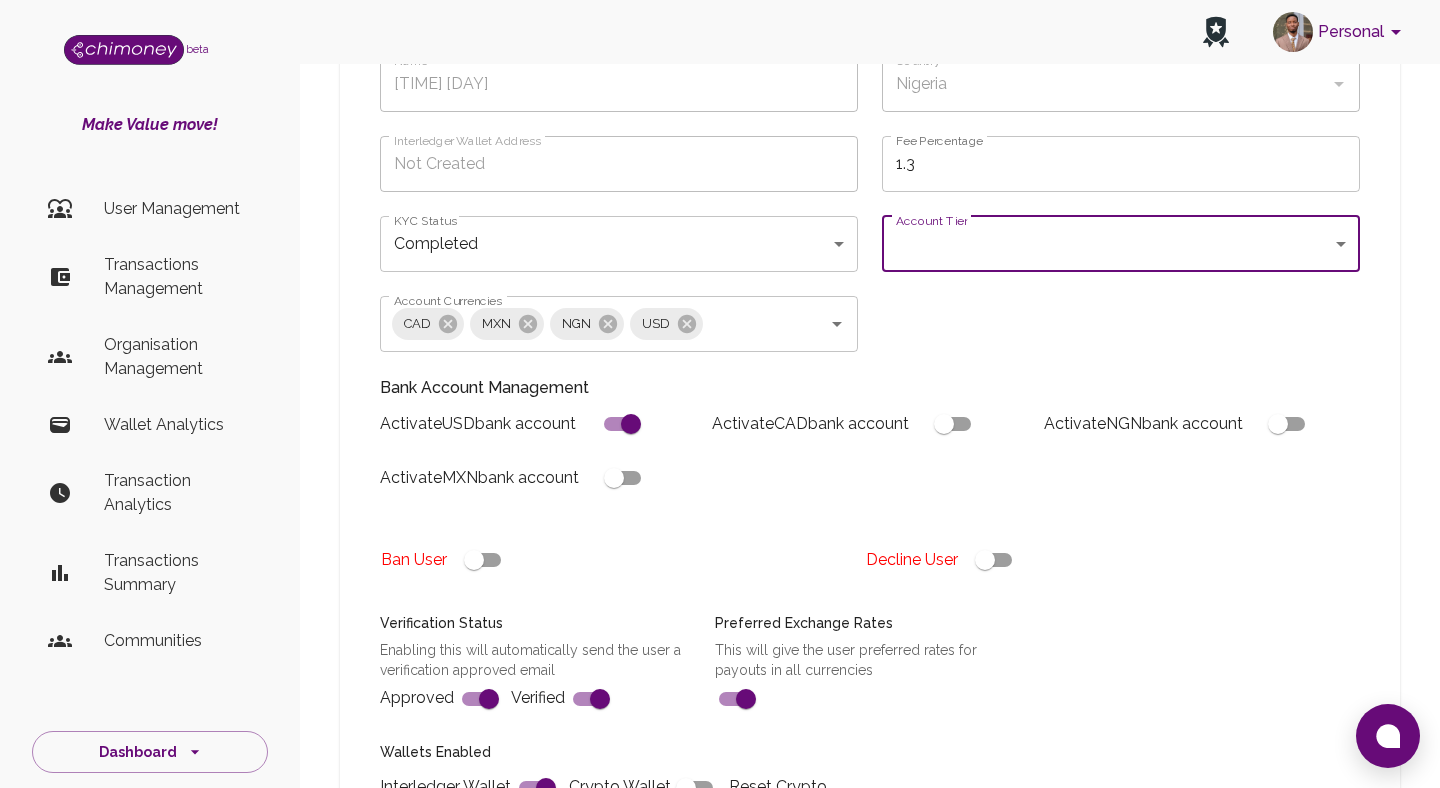 click at bounding box center [985, 560] 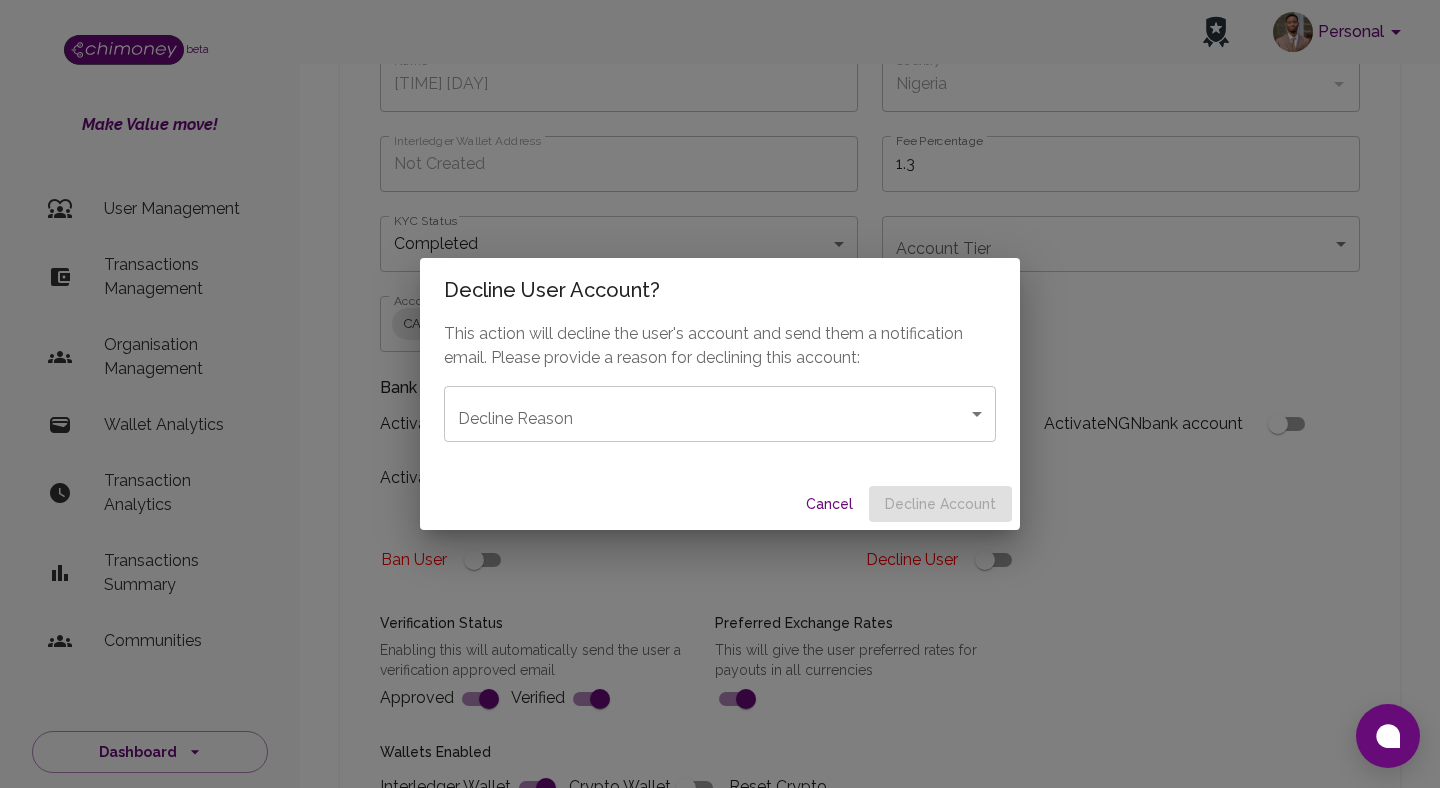 click on "Personal beta Make Value move! User Management Transactions Management Organisation Management Wallet Analytics Transaction Analytics Transactions Summary Communities Dashboard © [YEAR] Chi Technologies Inc. Back Edit User Details Name [TIME] [DAY] Name Country 🇳🇬 Nigeria Country Interledger Wallet Address Not Created Interledger Wallet Address Fee Percentage 1.3 Fee Percentage KYC Status Completed completed KYC Status Account Tier ​ Account Tier Account Currencies CAD MXN NGN USD Account Currencies Bank Account Management Activate USD bank account Activate CAD bank account Activate NGN bank account Activate MXN bank account Ban User Decline User Verification Status Enabling this will automatically send the user a verification approved email Approved Verified Preferred Exchange Rates This will give the user preferred rates for payouts in all currencies Wallets Enabled Interledger Wallet Crypto Wallet Reset Crypto Wallet Manage Interledger Wallet View/Download" at bounding box center [720, 2487] 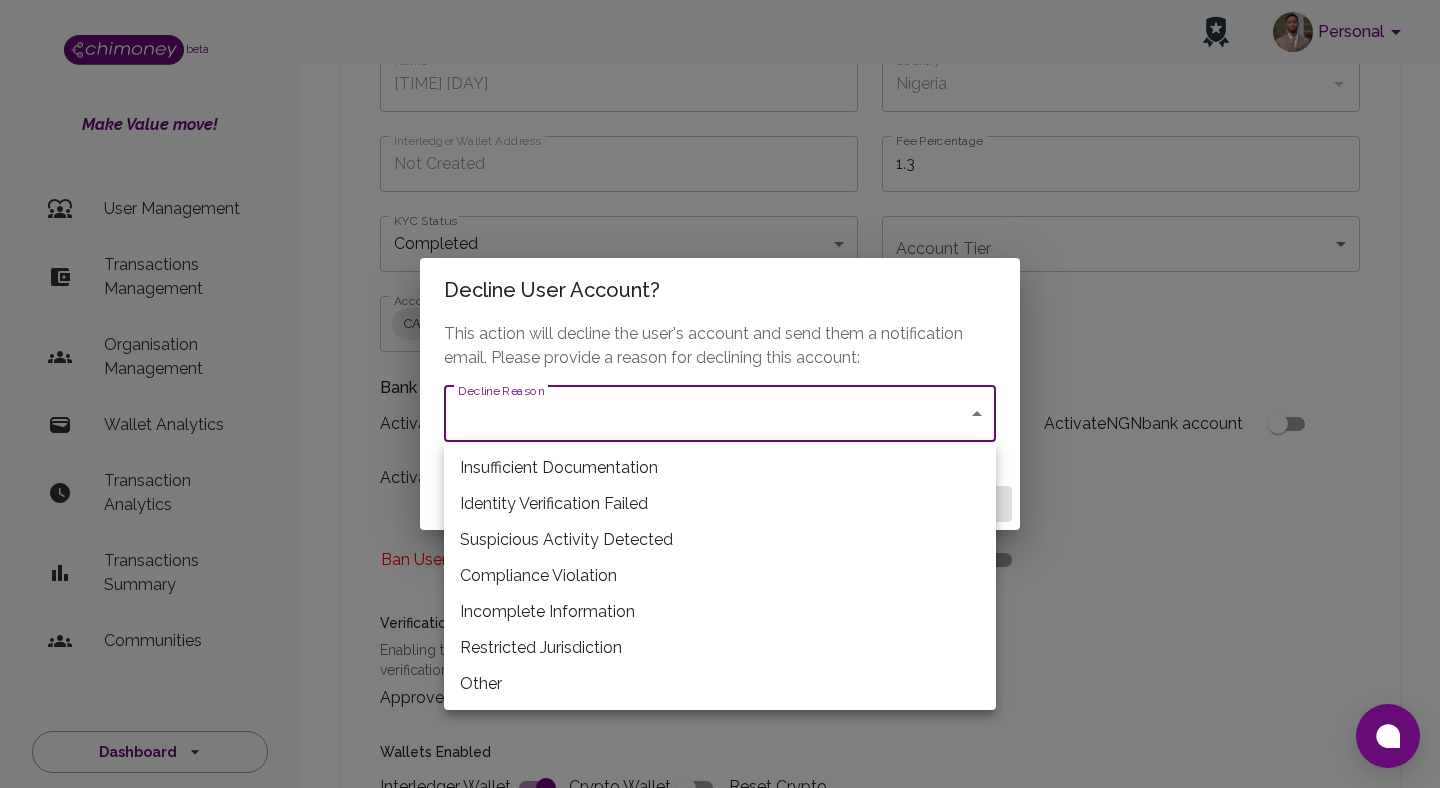 click on "Restricted Jurisdiction" at bounding box center [720, 648] 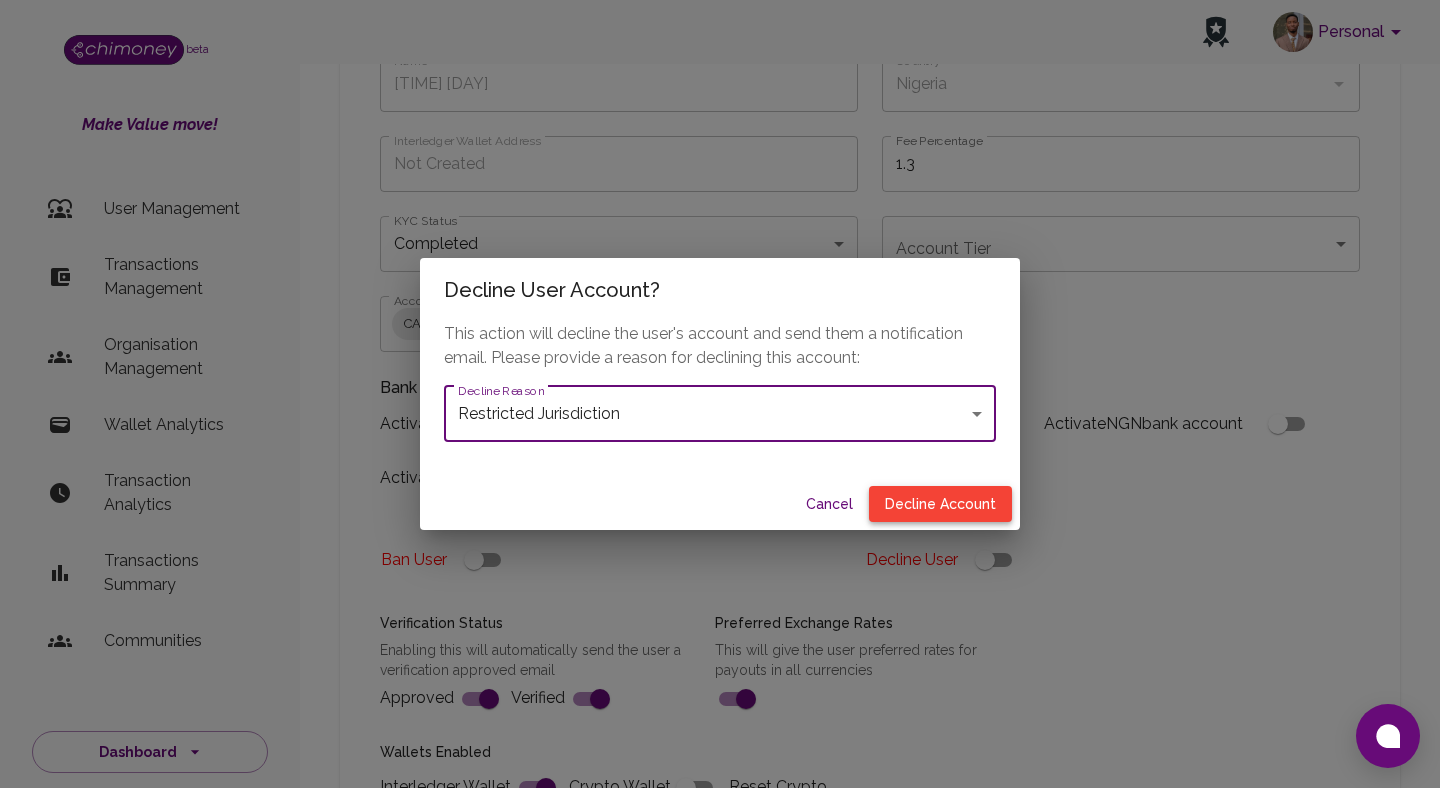 click on "Decline Account" at bounding box center [940, 504] 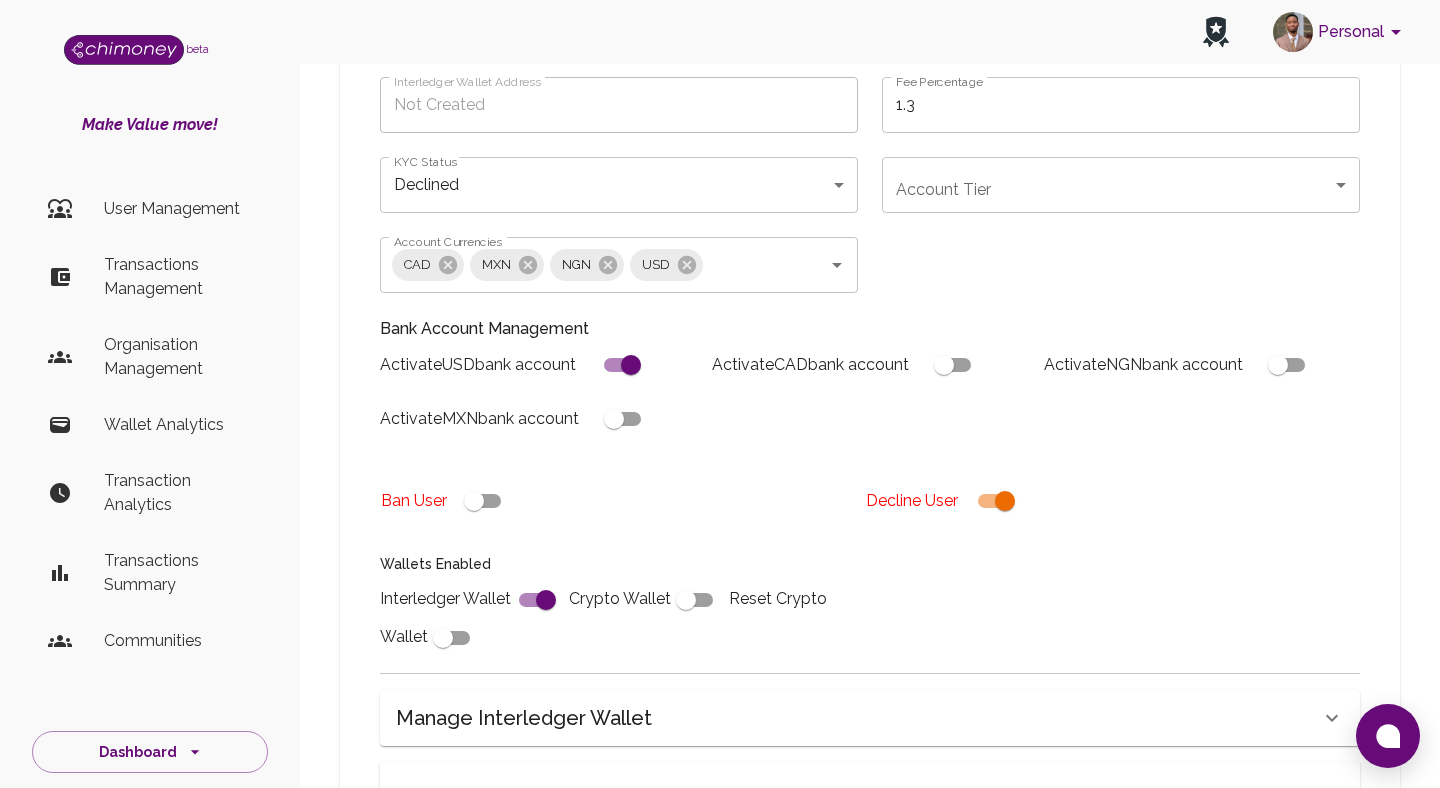 scroll, scrollTop: 277, scrollLeft: 0, axis: vertical 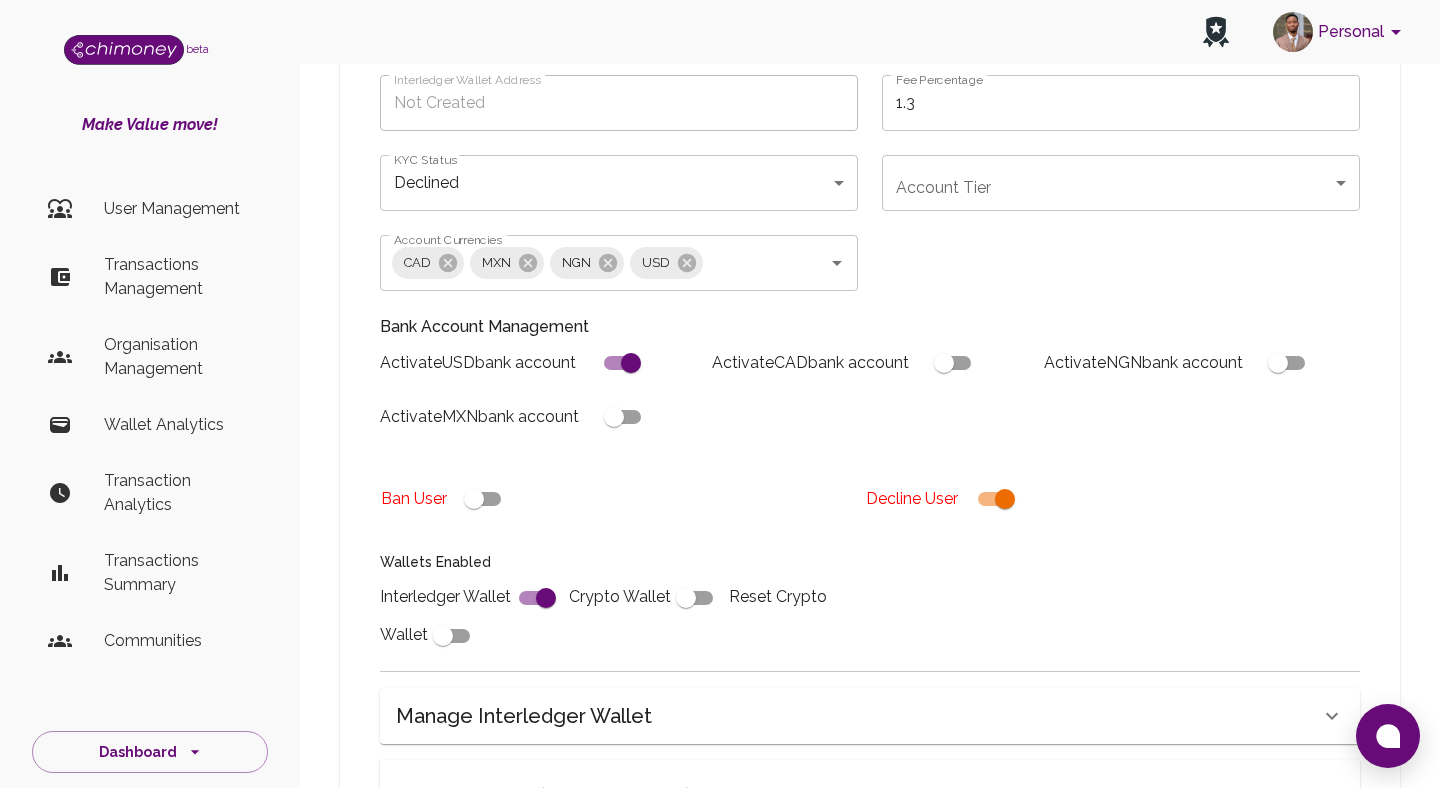 click at bounding box center (631, 363) 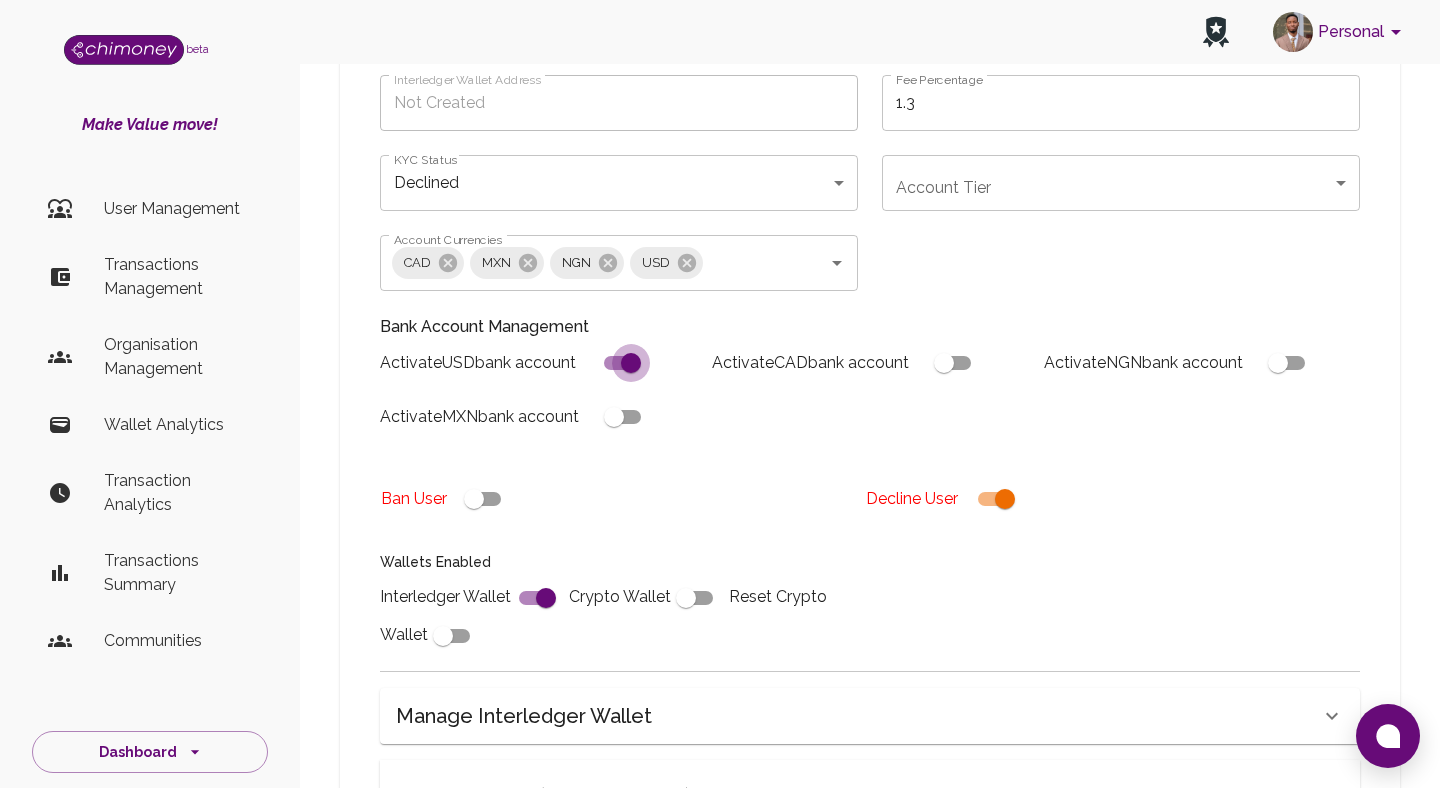 click at bounding box center [631, 363] 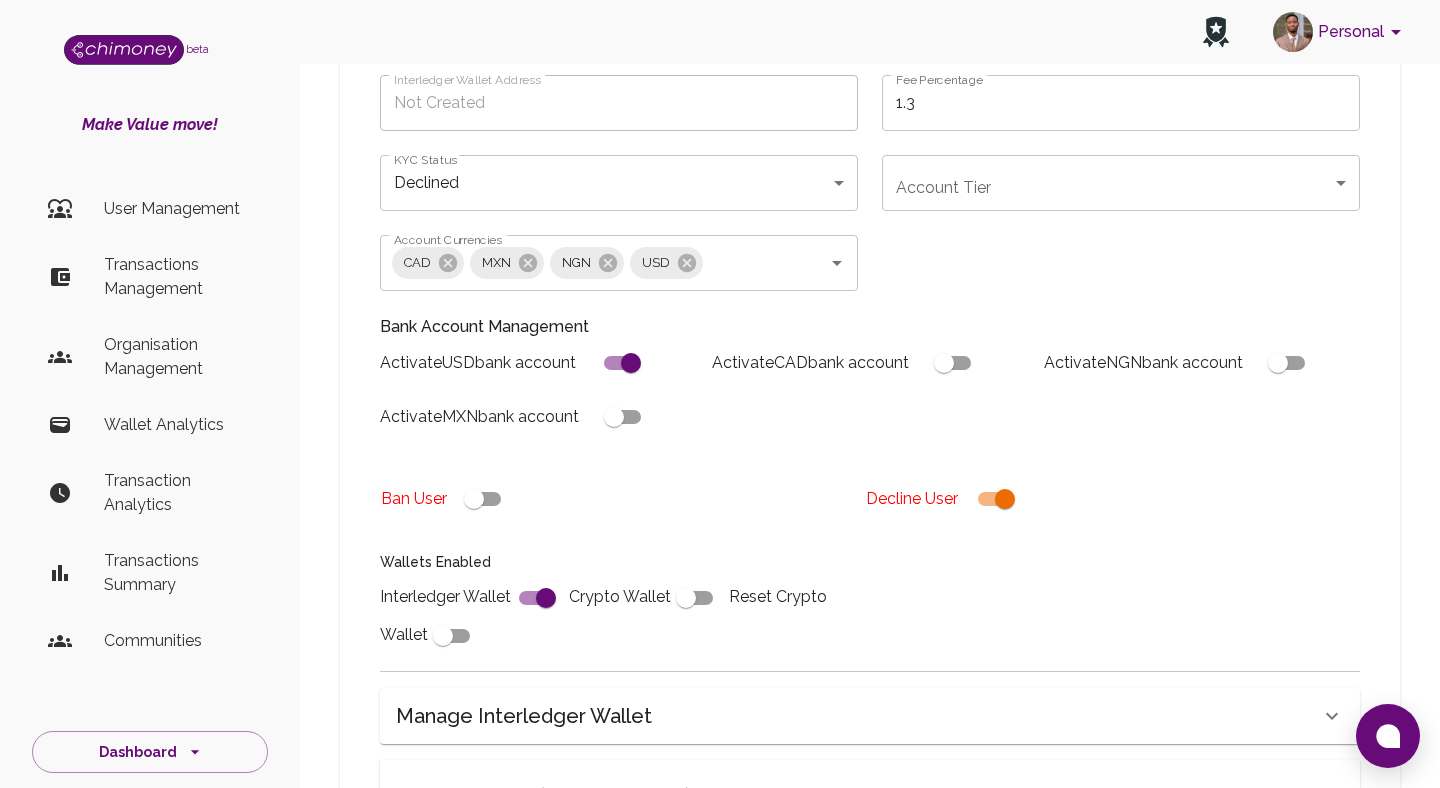 click at bounding box center [631, 363] 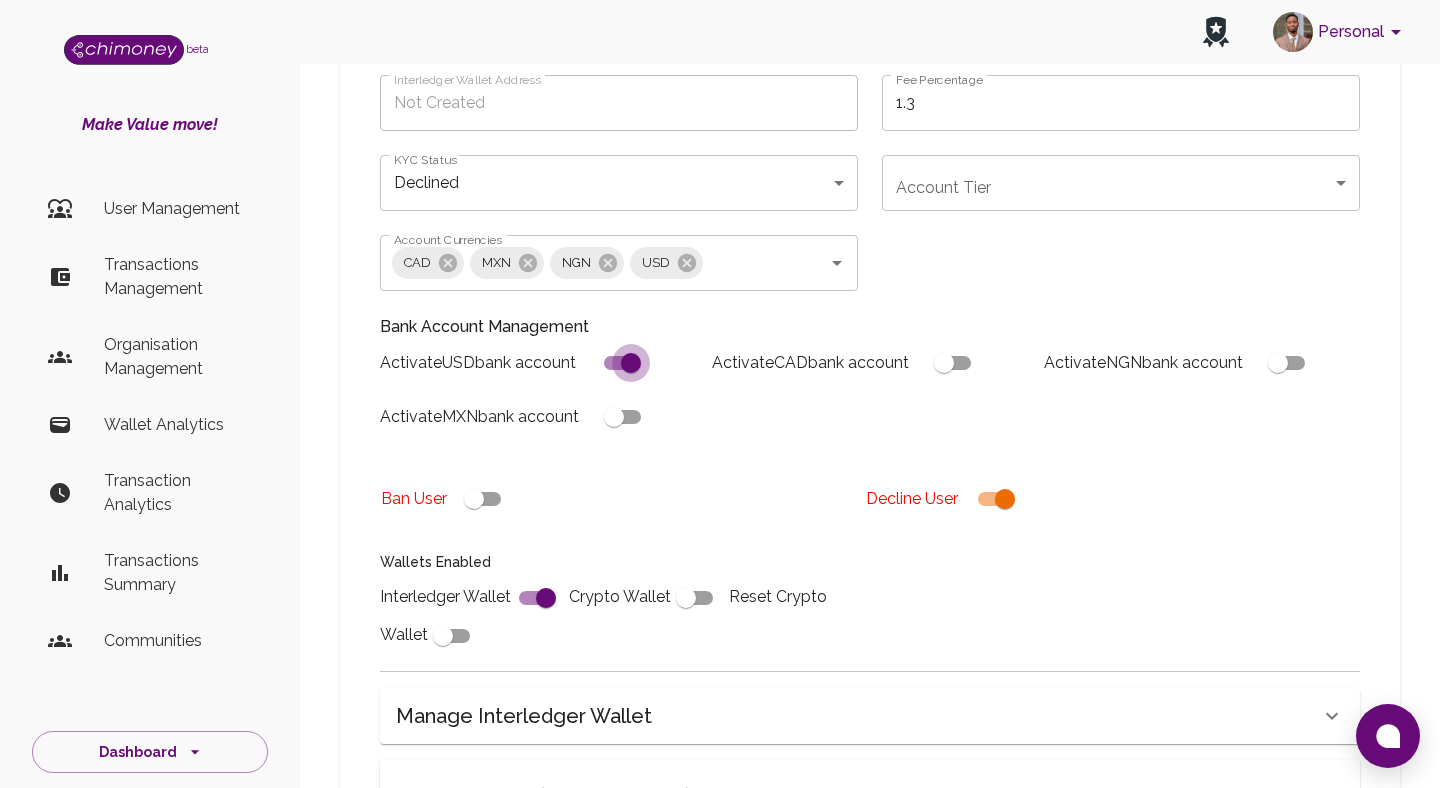 click at bounding box center [631, 363] 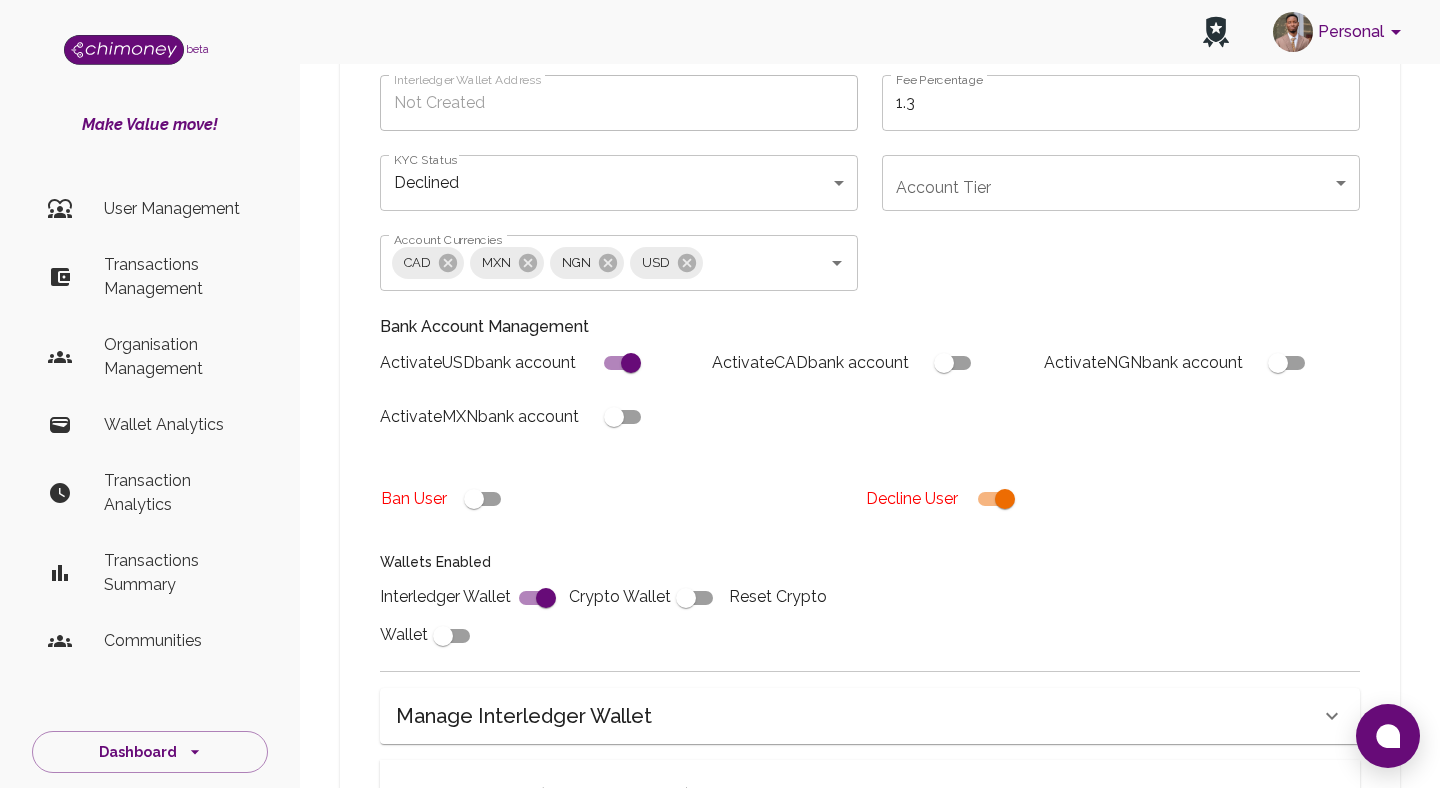 click at bounding box center [631, 363] 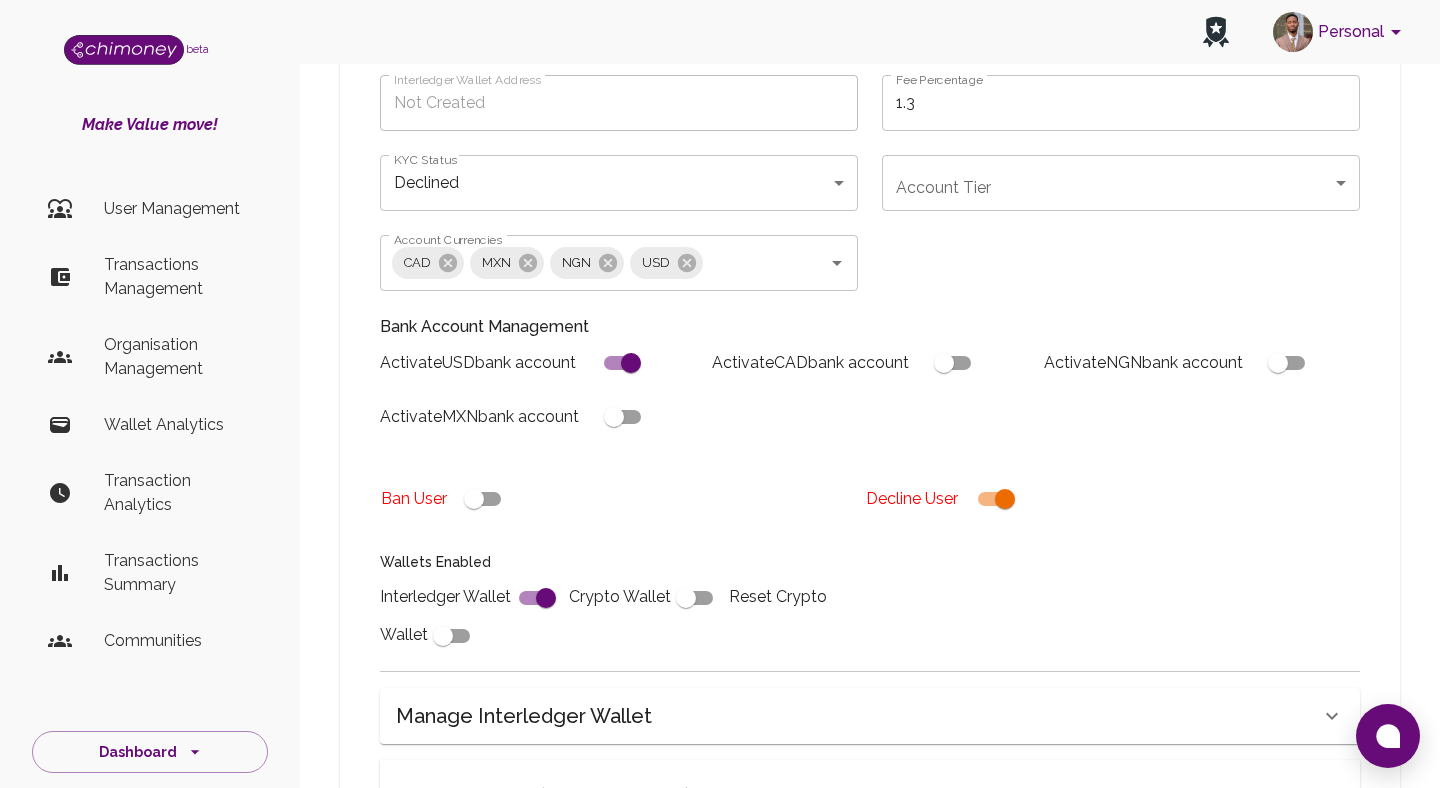 click at bounding box center [546, 598] 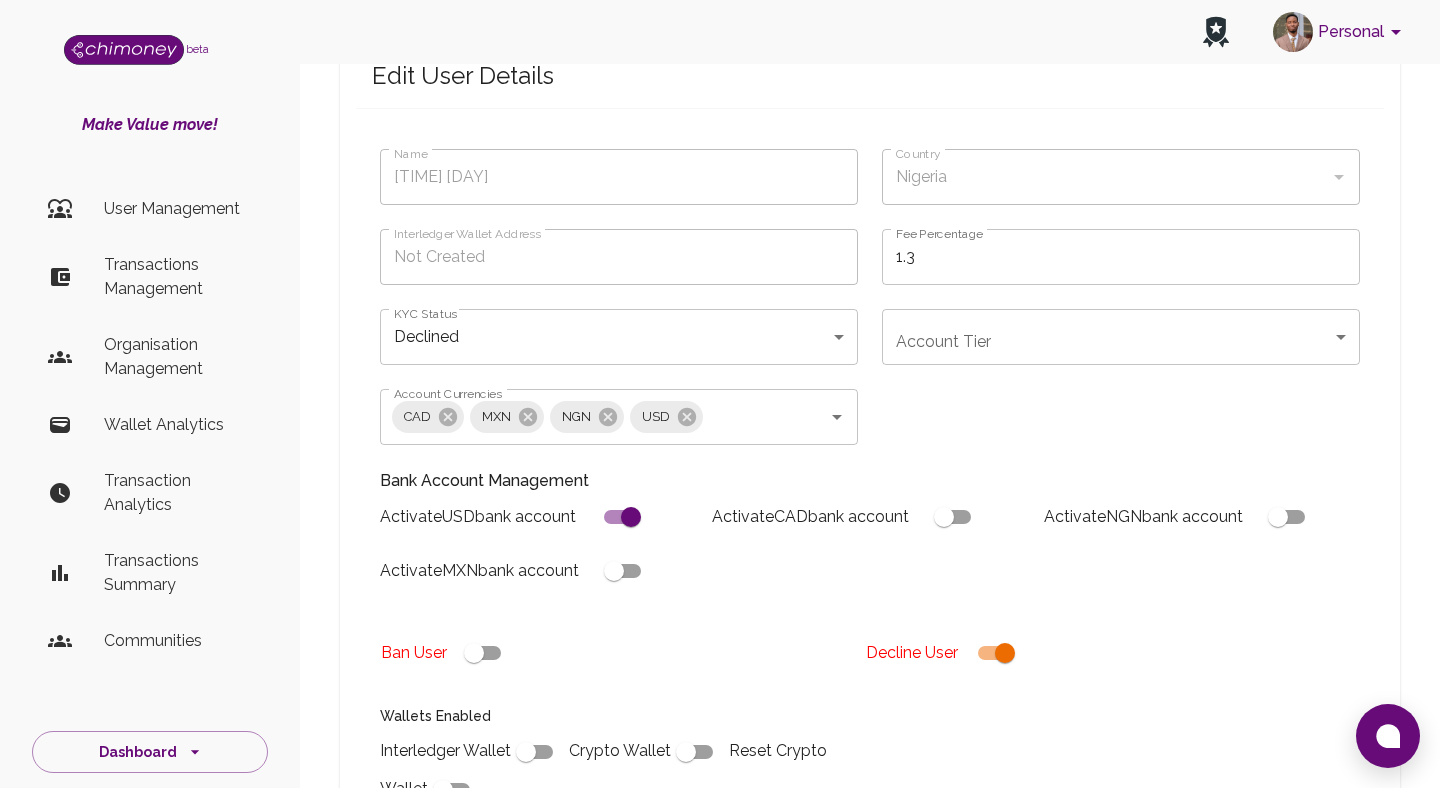scroll, scrollTop: 113, scrollLeft: 0, axis: vertical 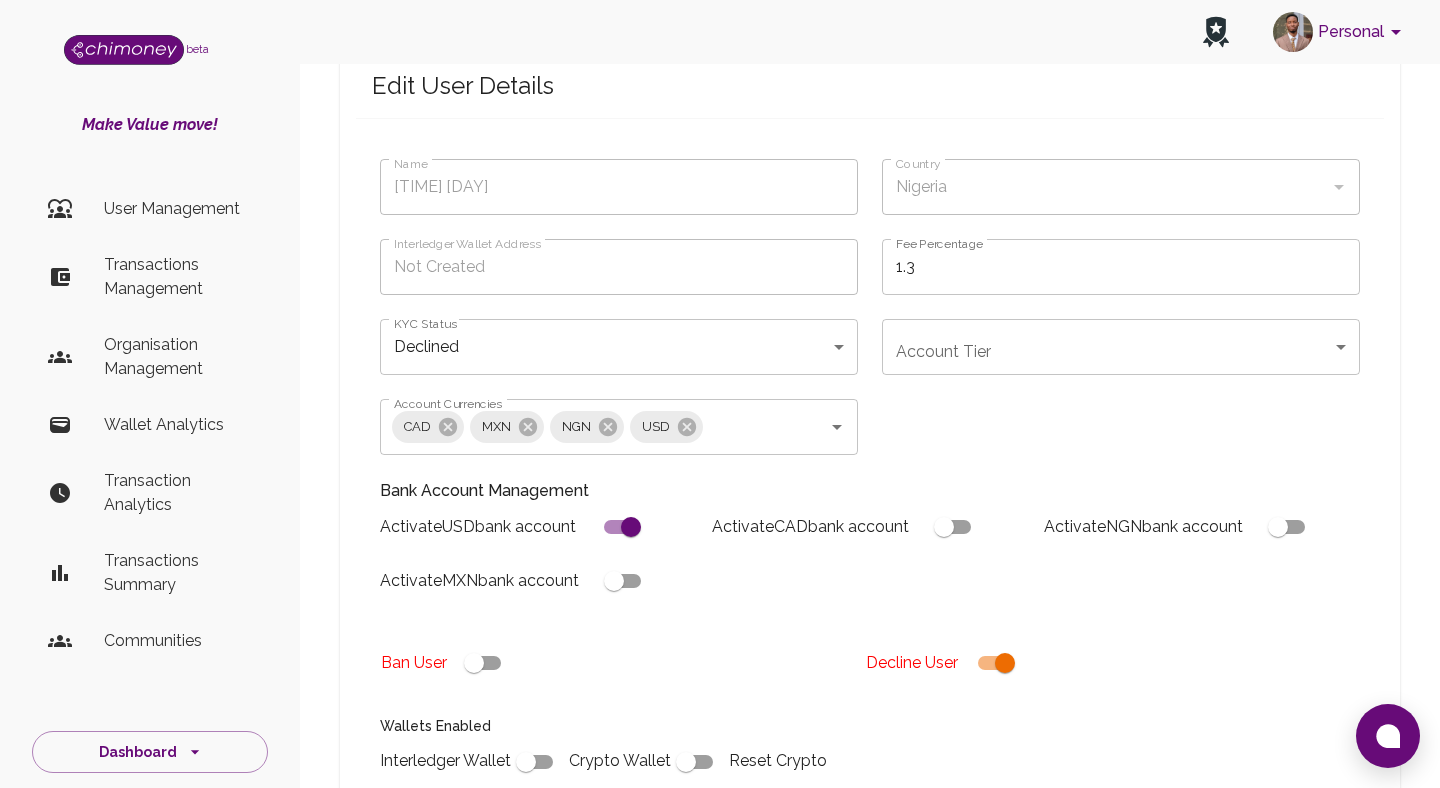 click at bounding box center [631, 527] 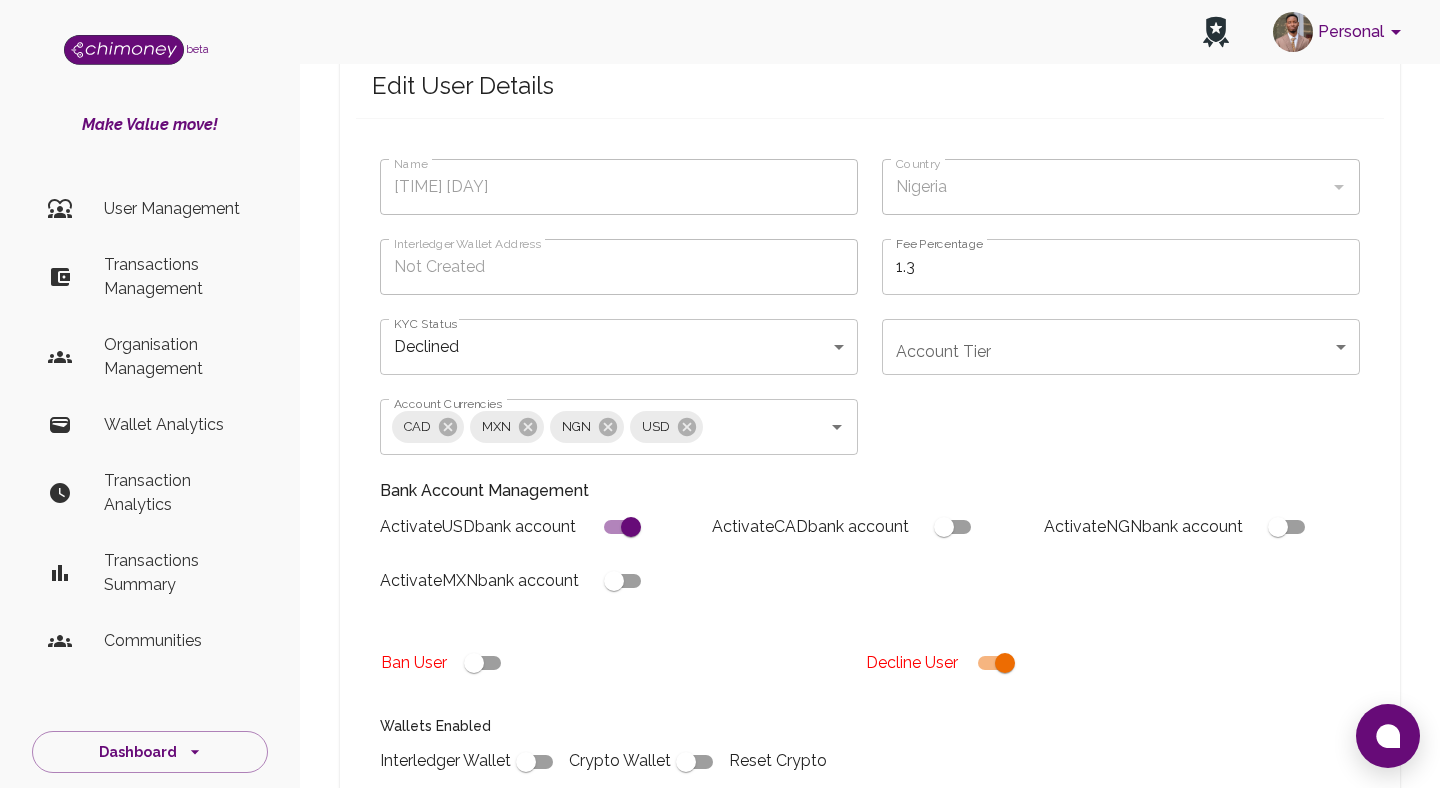 click at bounding box center (631, 527) 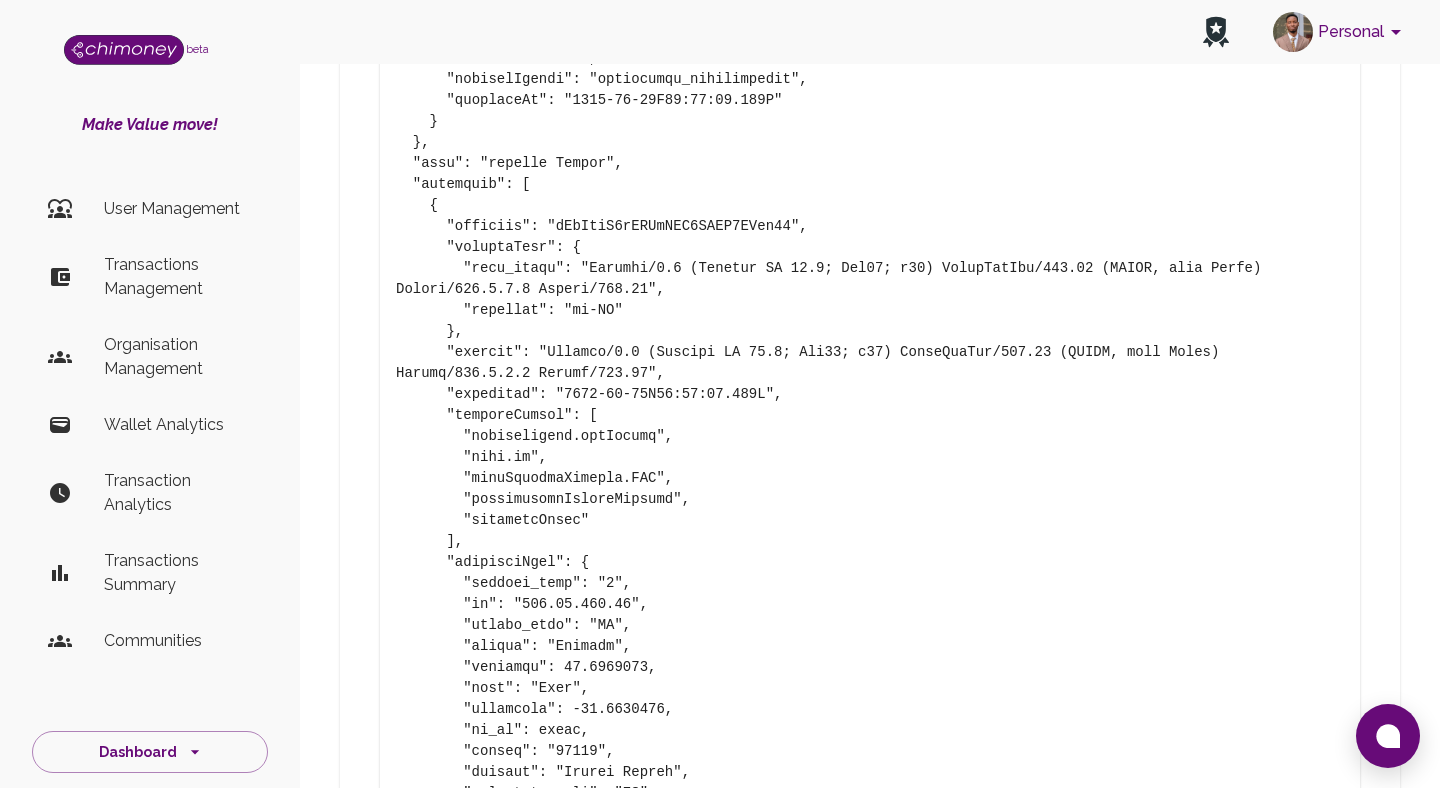 scroll, scrollTop: 4692, scrollLeft: 0, axis: vertical 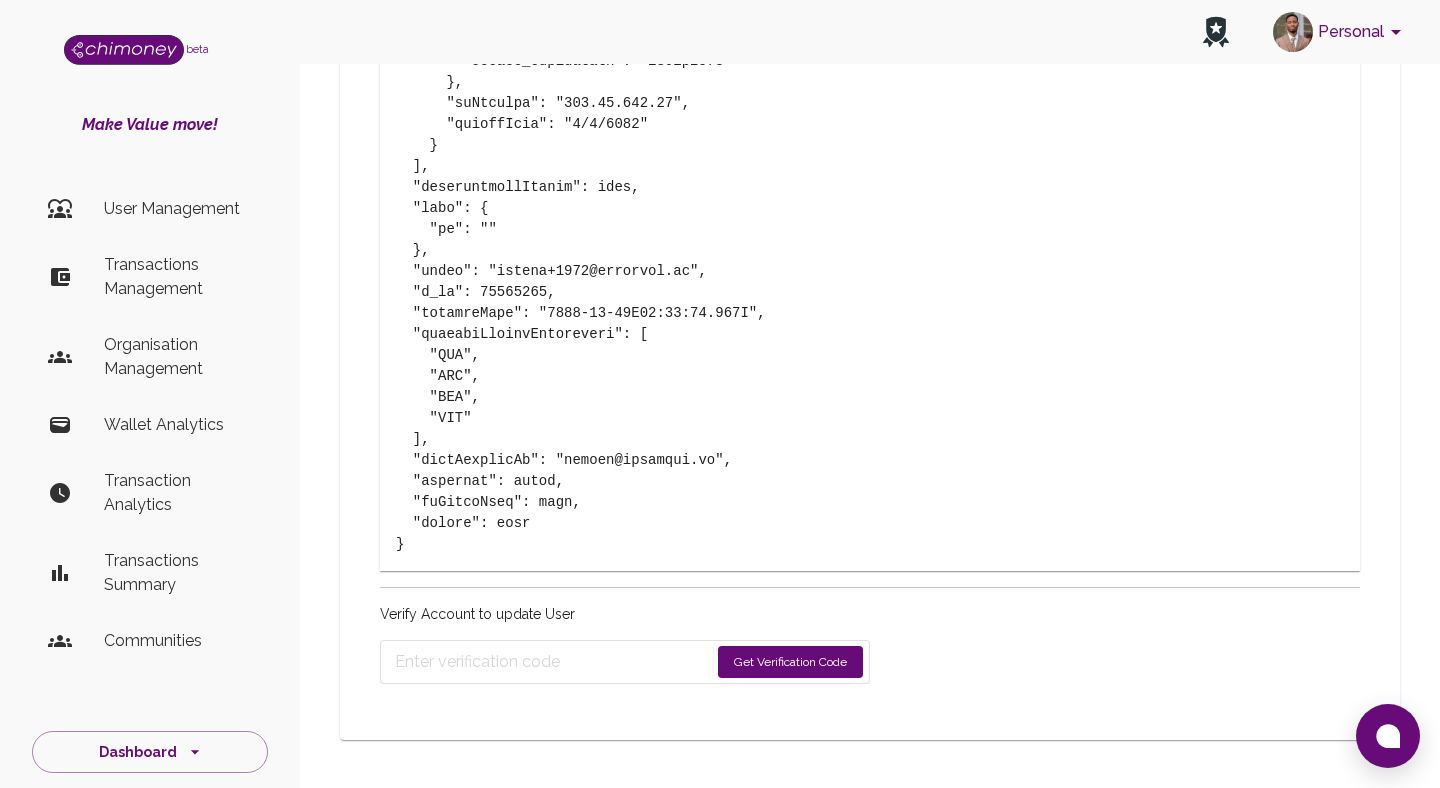 click on "Get Verification Code" at bounding box center [790, 662] 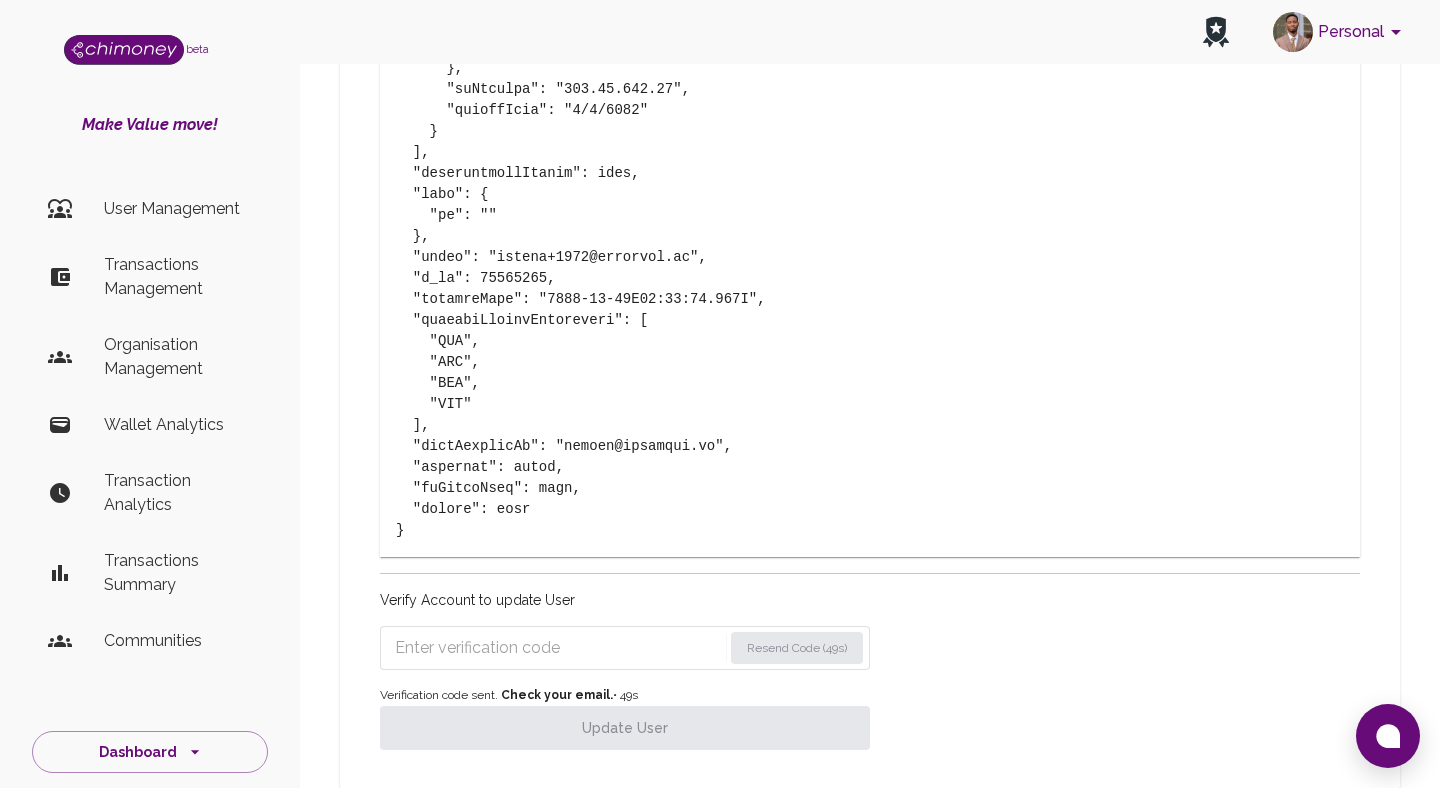 click at bounding box center [558, 648] 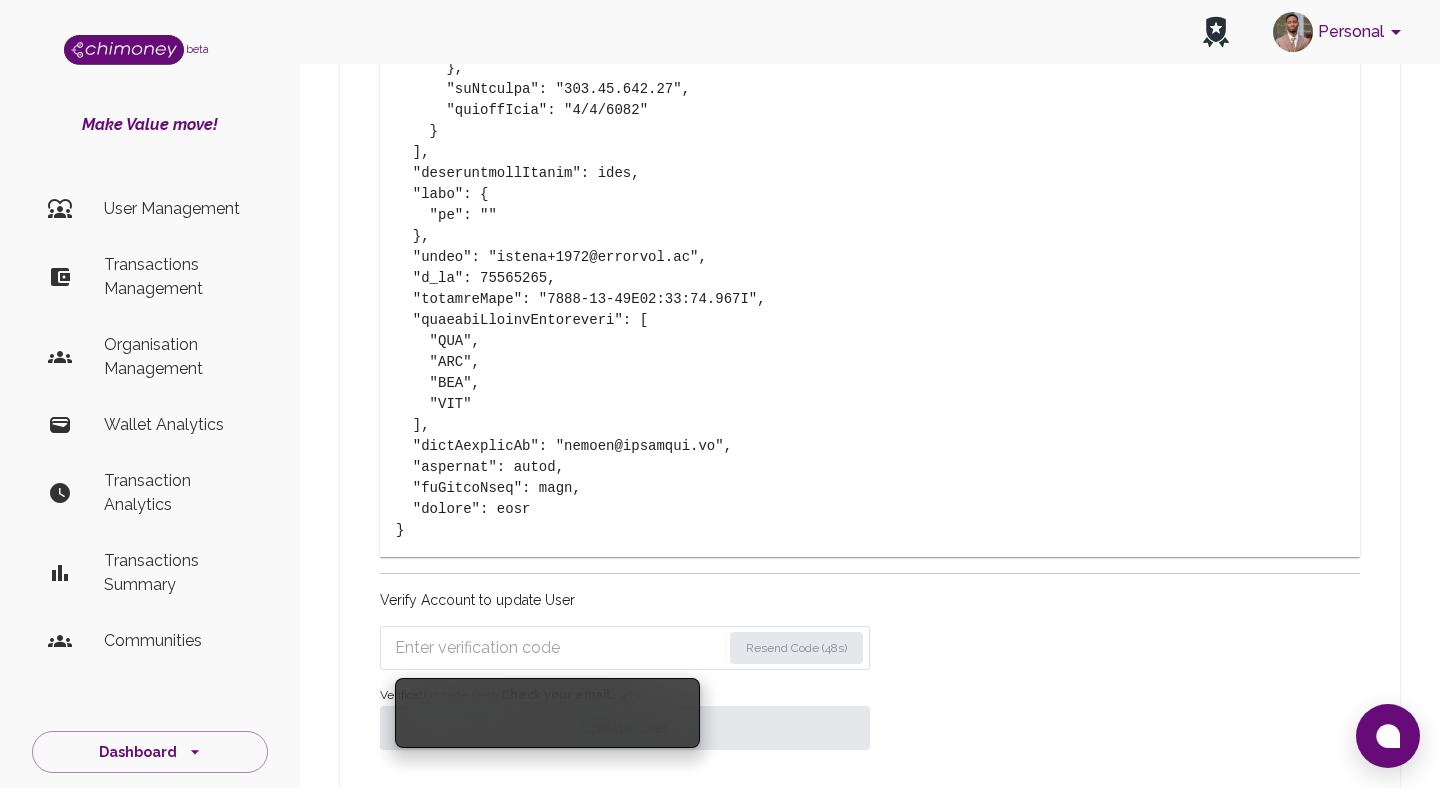 paste on "4071" 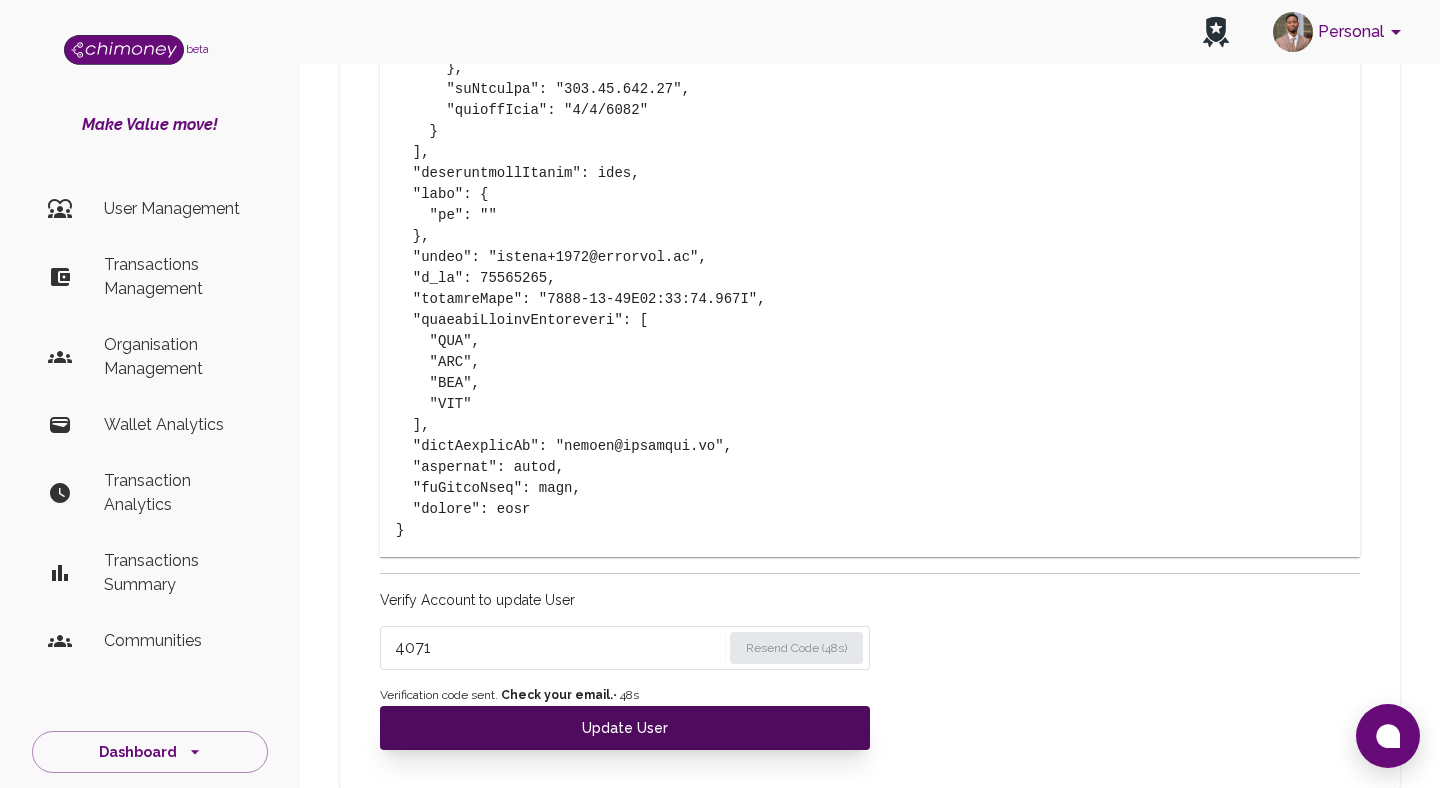 type on "4071" 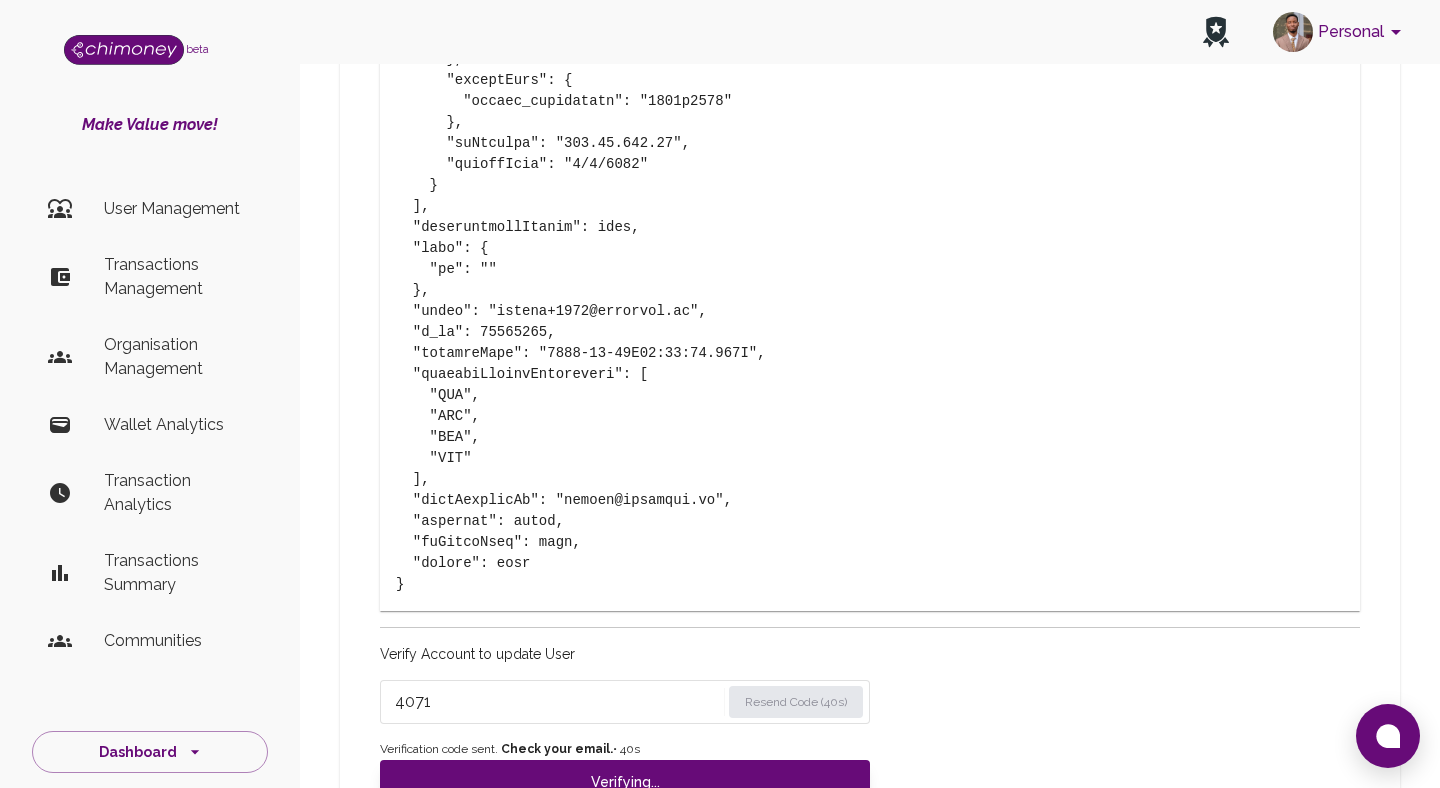scroll, scrollTop: 4756, scrollLeft: 0, axis: vertical 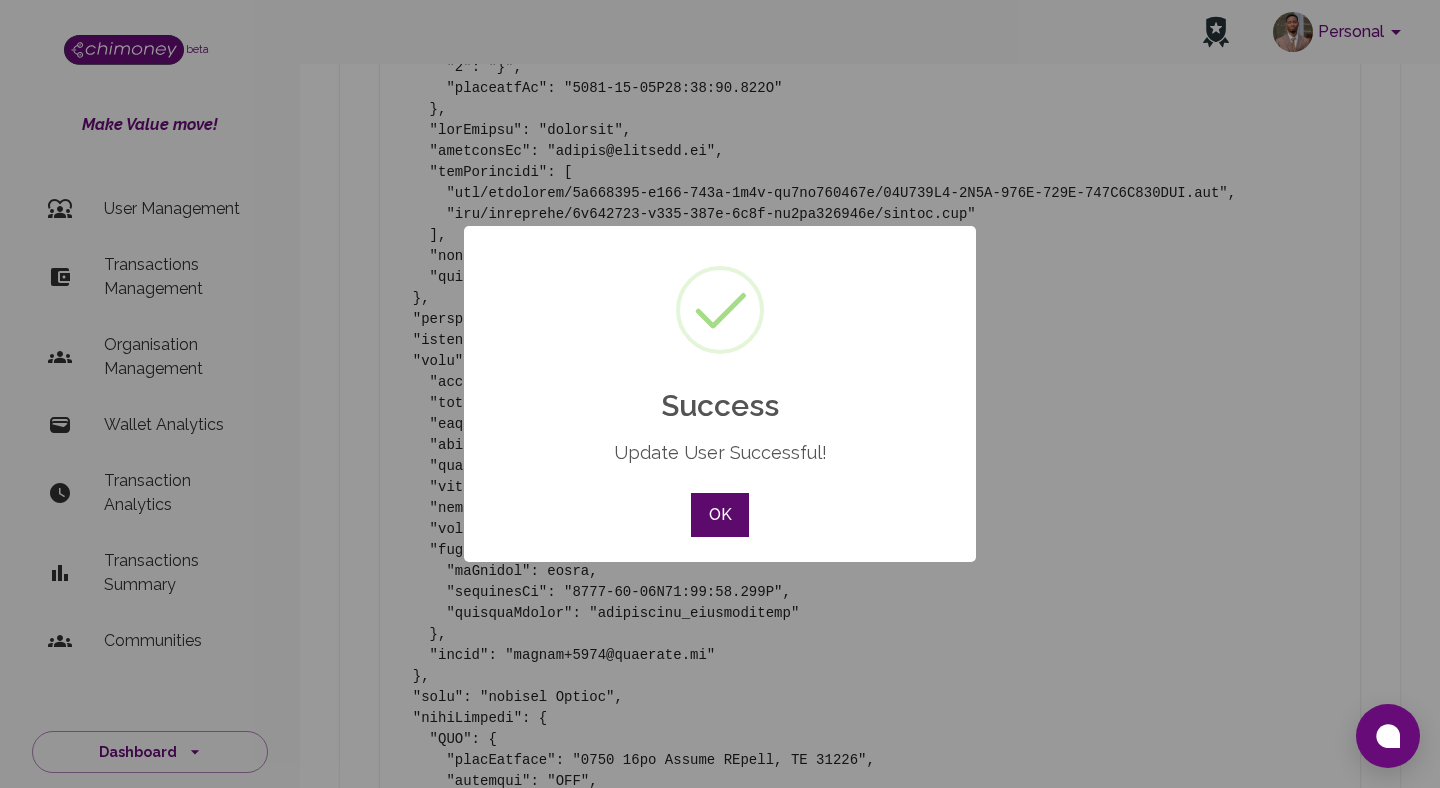 click on "OK" at bounding box center [720, 515] 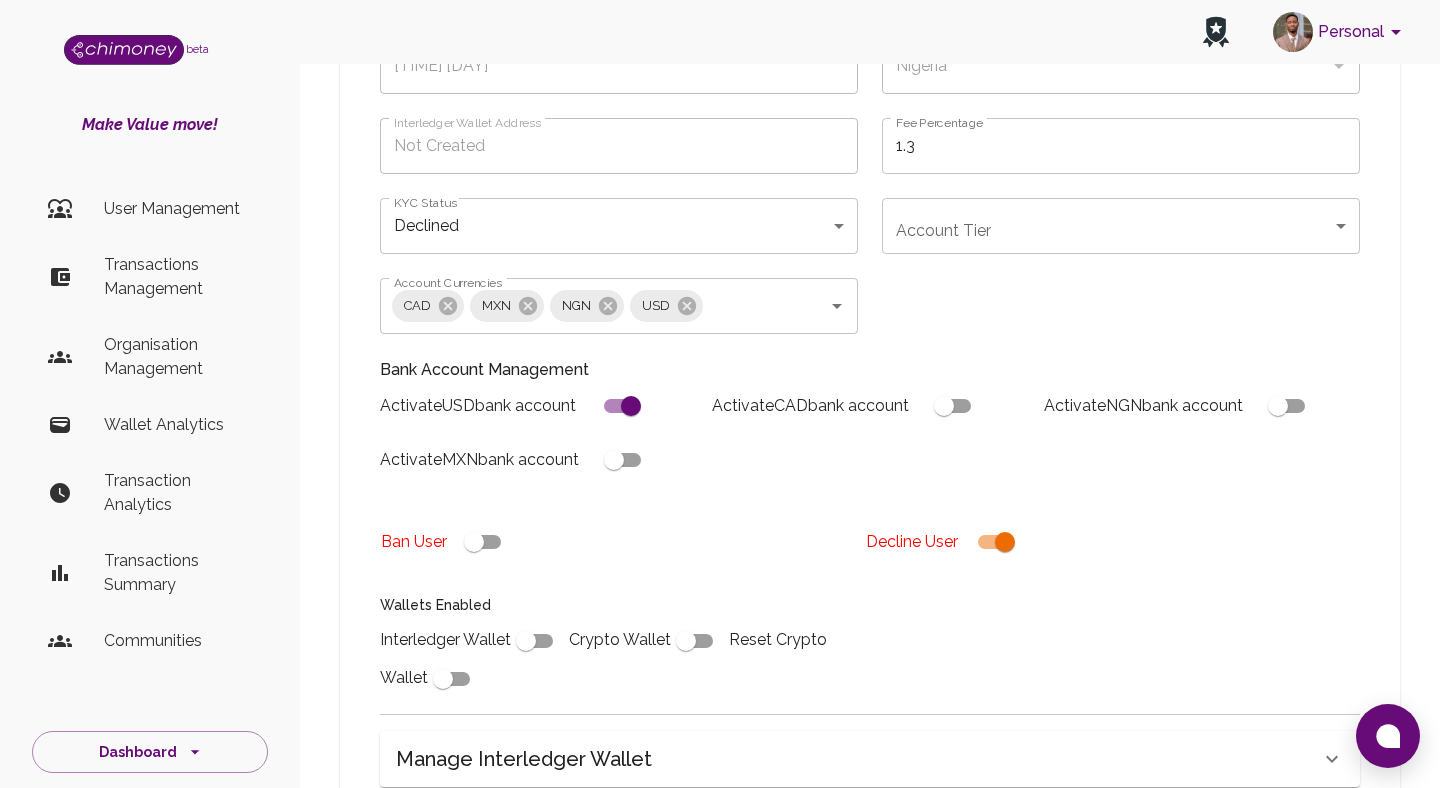 scroll, scrollTop: 227, scrollLeft: 0, axis: vertical 